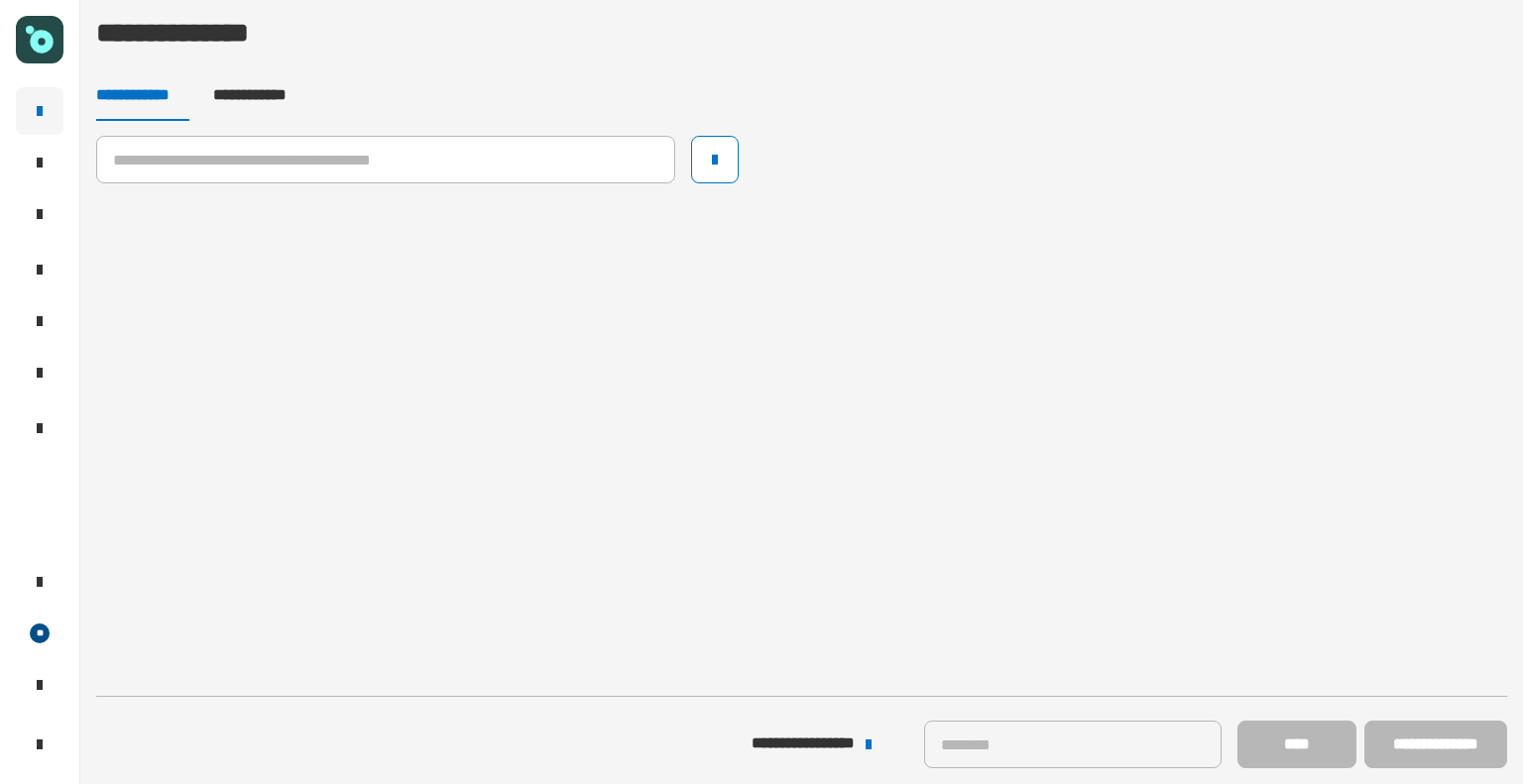 scroll, scrollTop: 0, scrollLeft: 0, axis: both 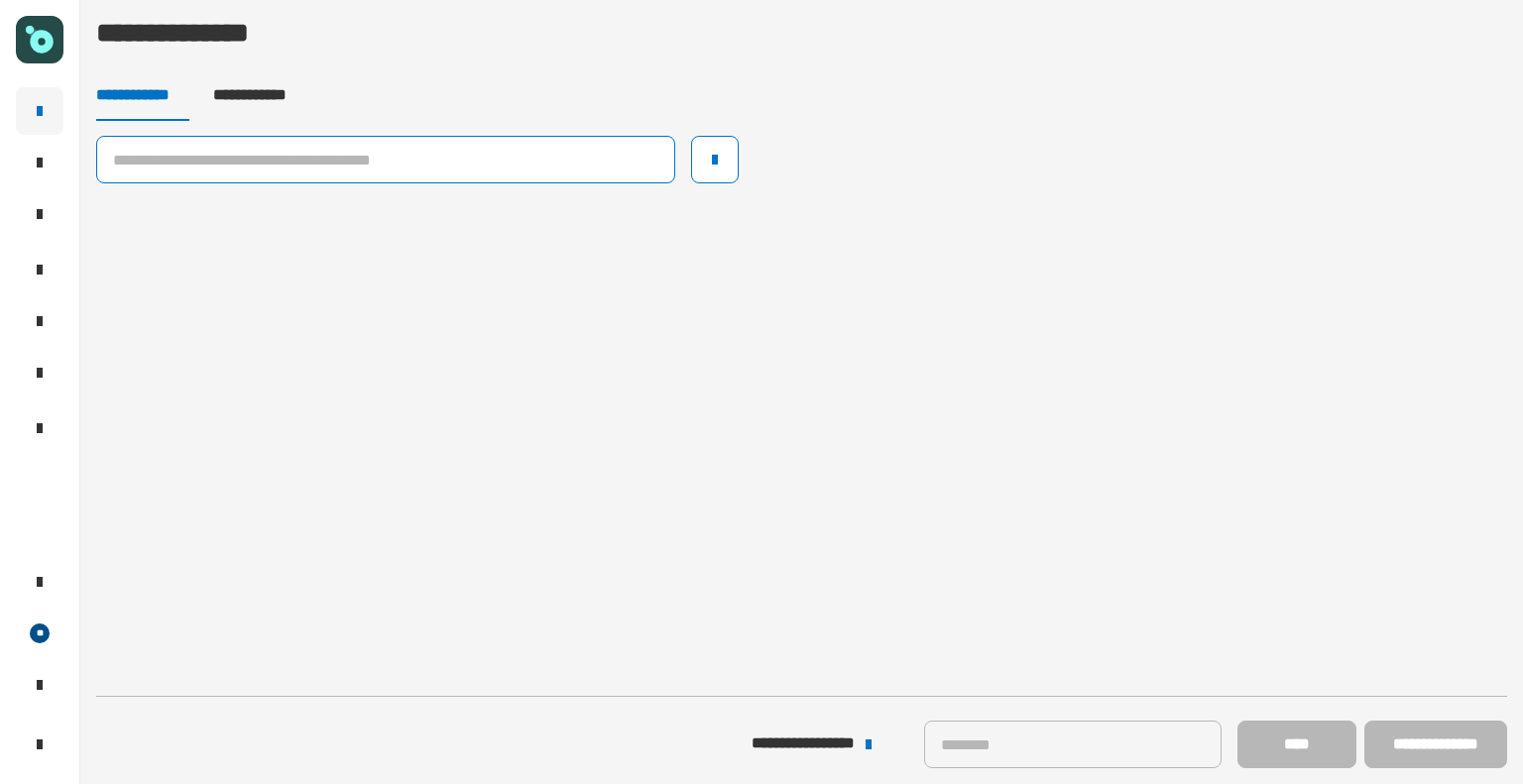 click 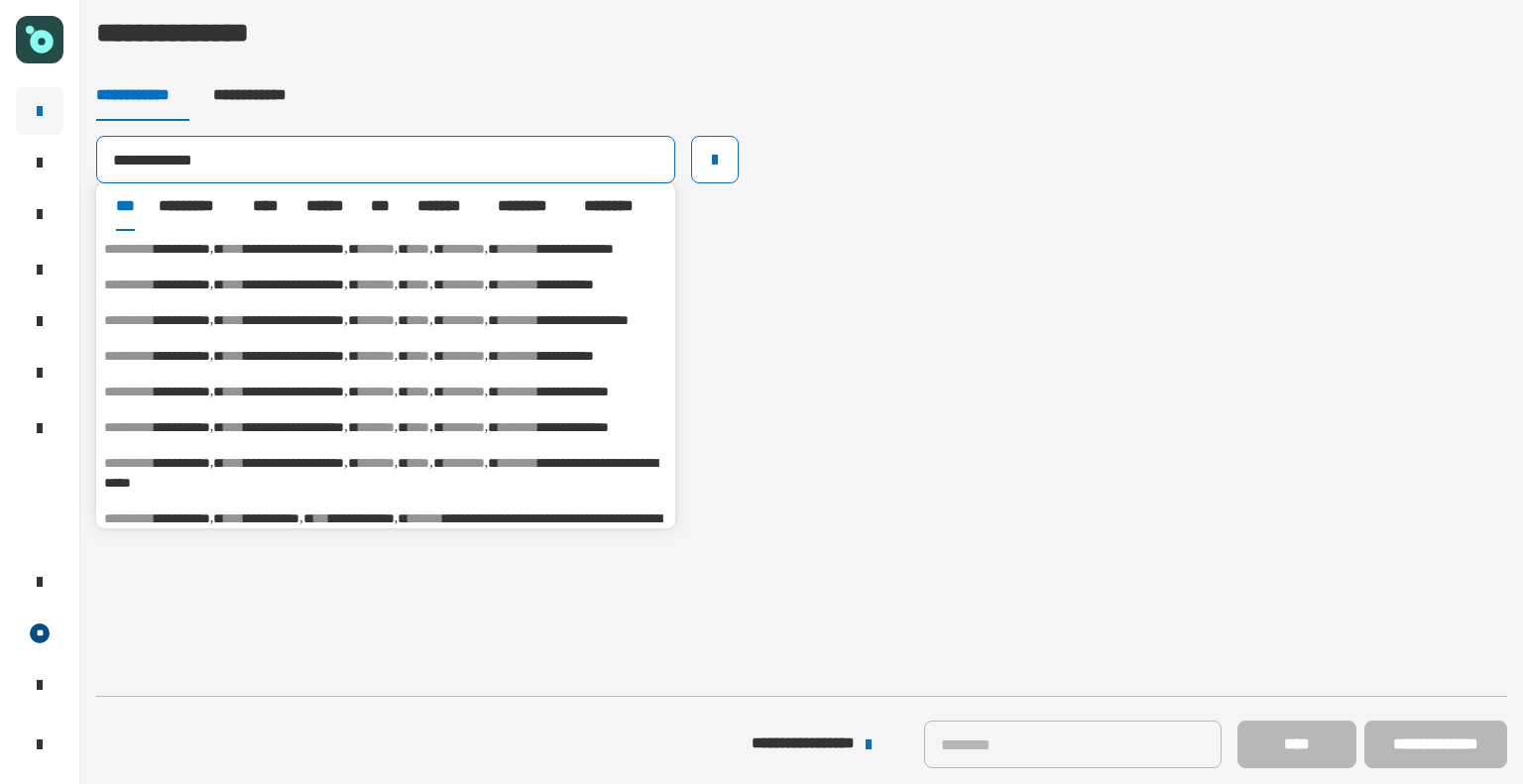 type on "**********" 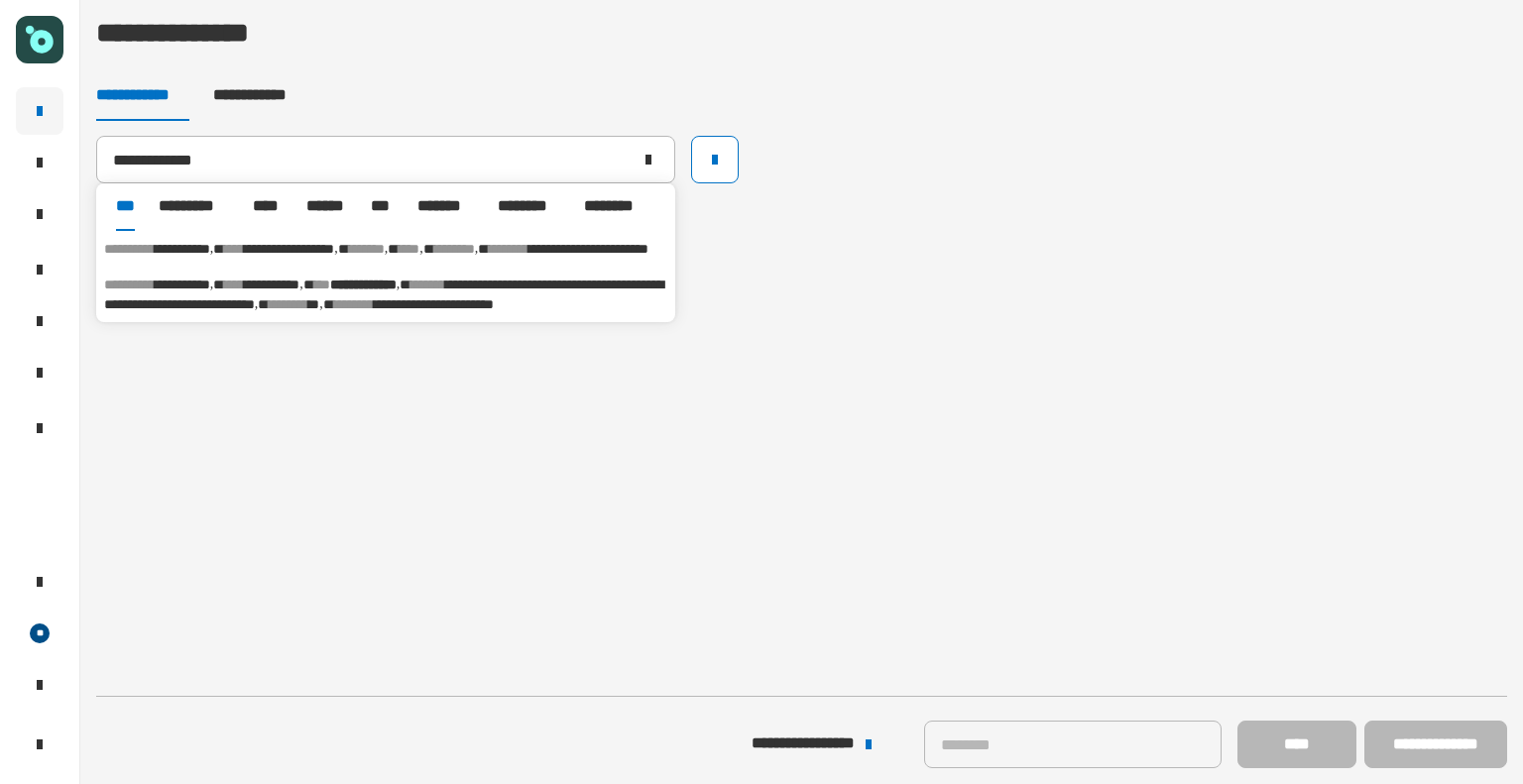 click on "****** *" at bounding box center (374, 249) 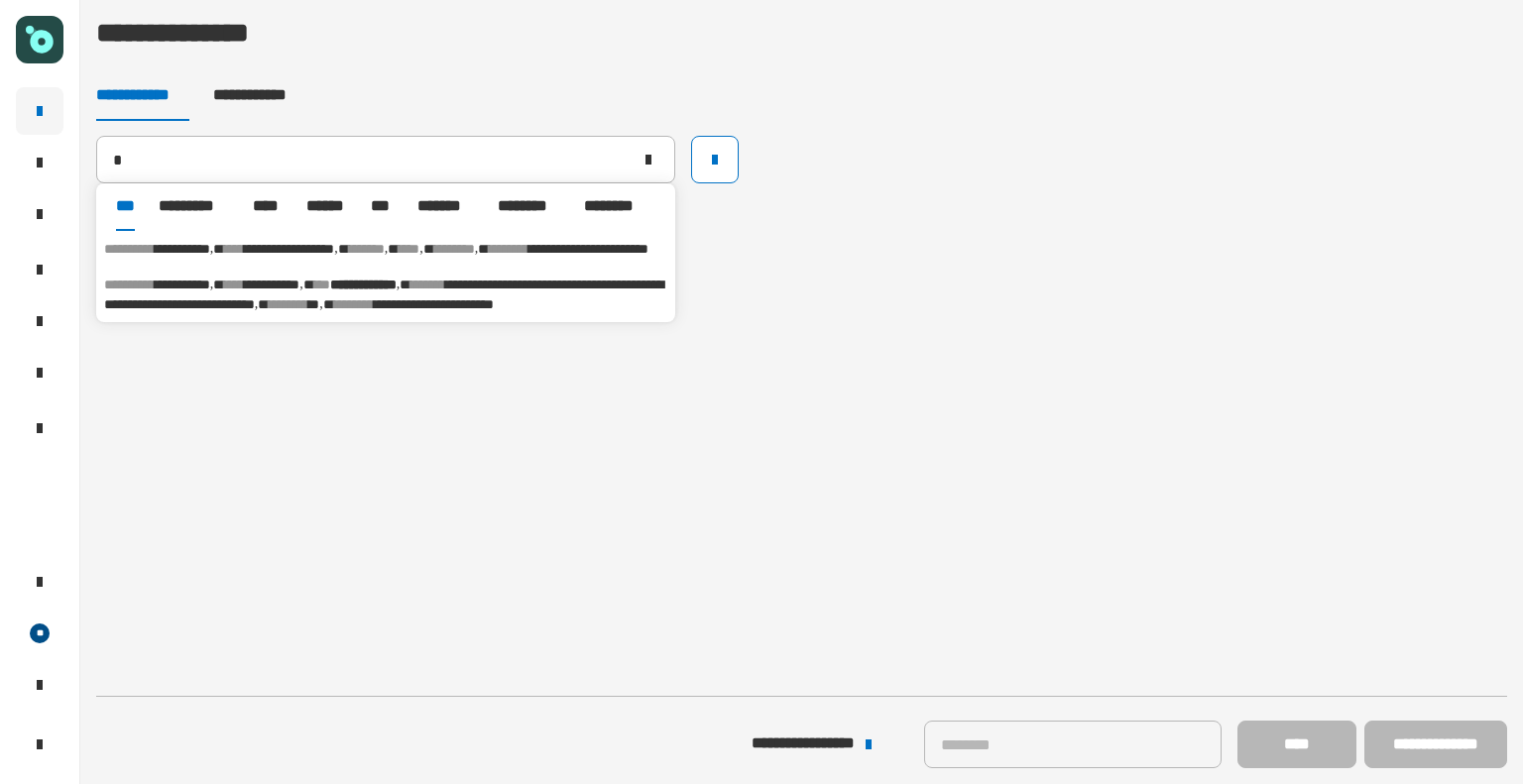 type 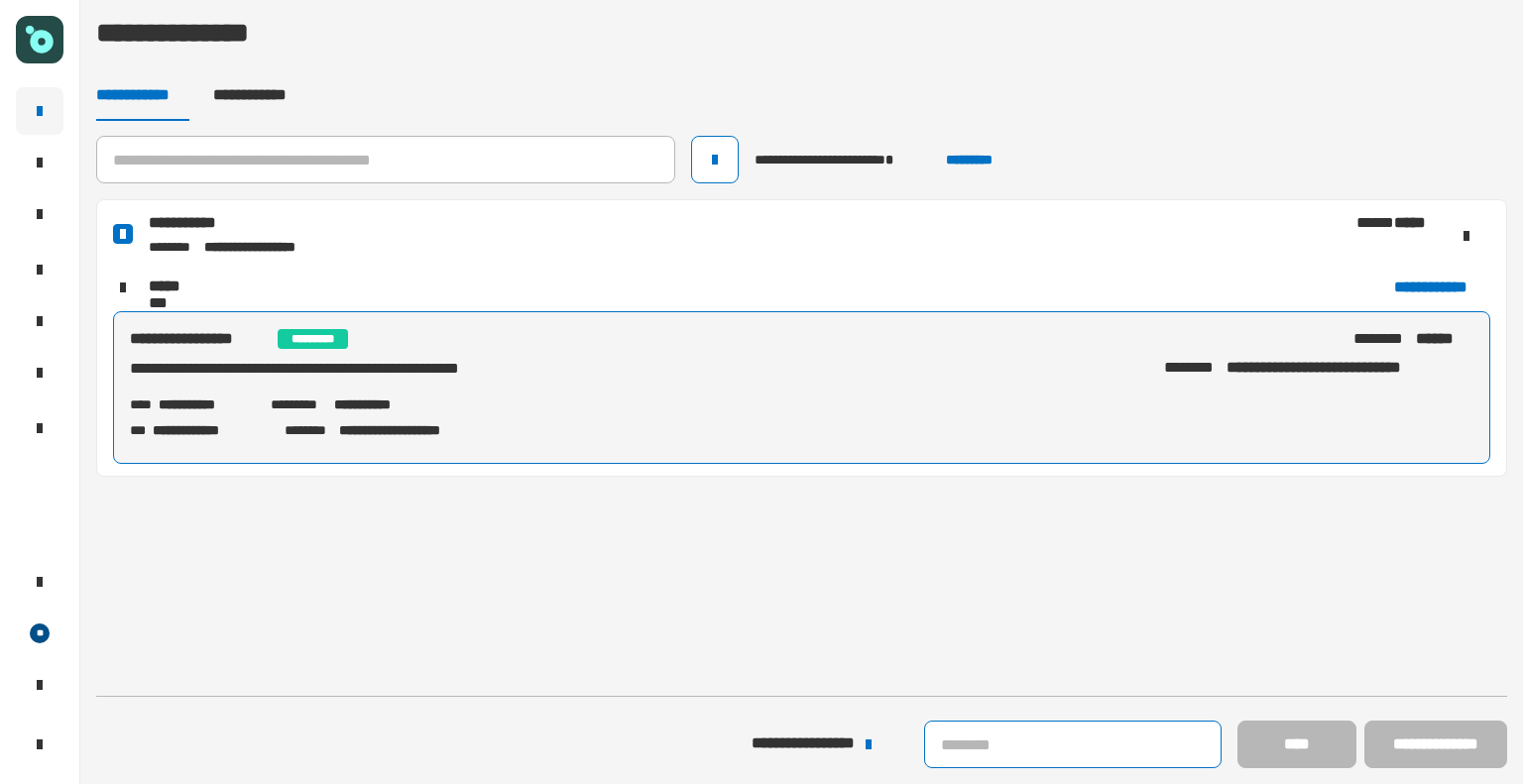 drag, startPoint x: 1112, startPoint y: 776, endPoint x: 1063, endPoint y: 750, distance: 55.470713 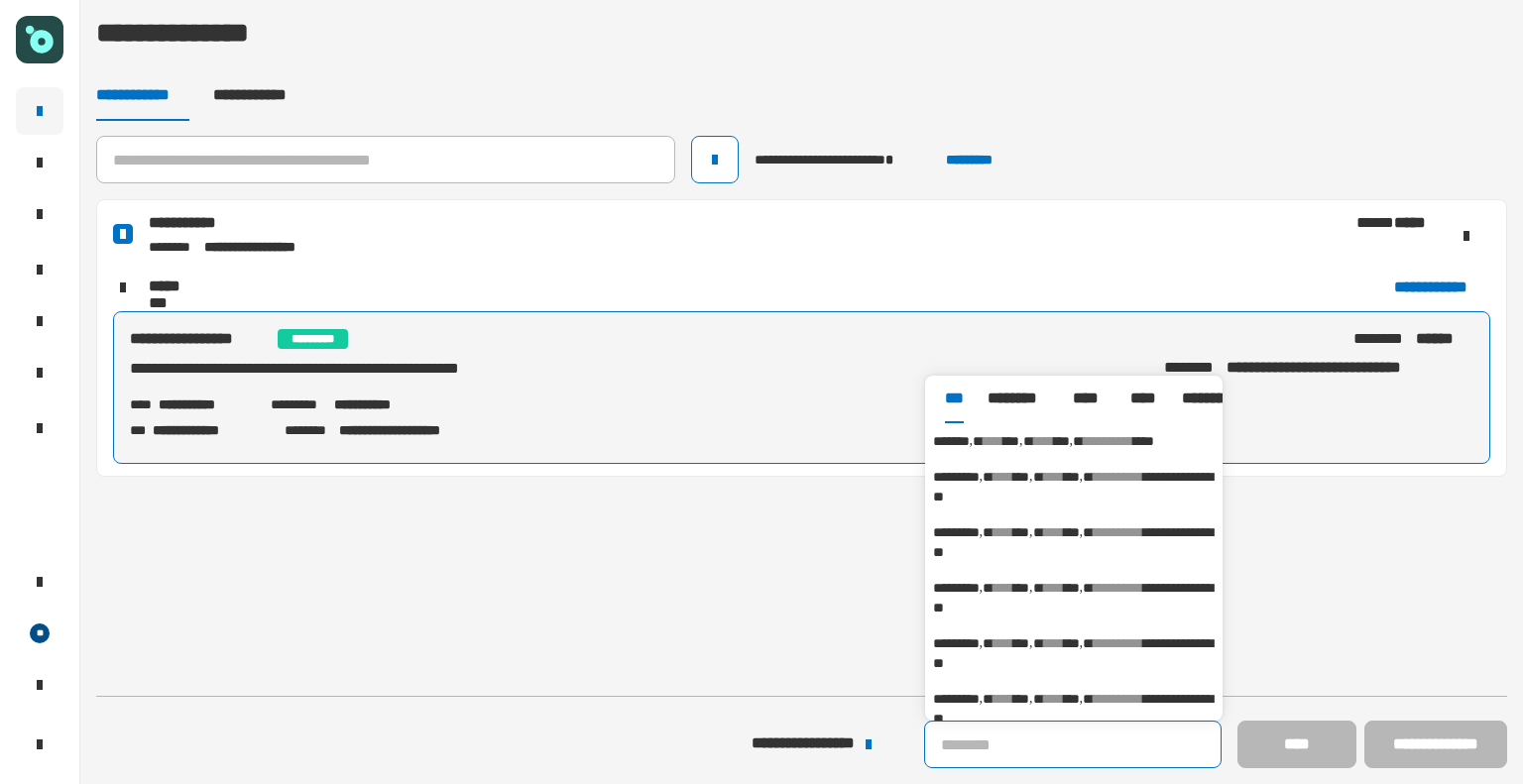 paste on "*********" 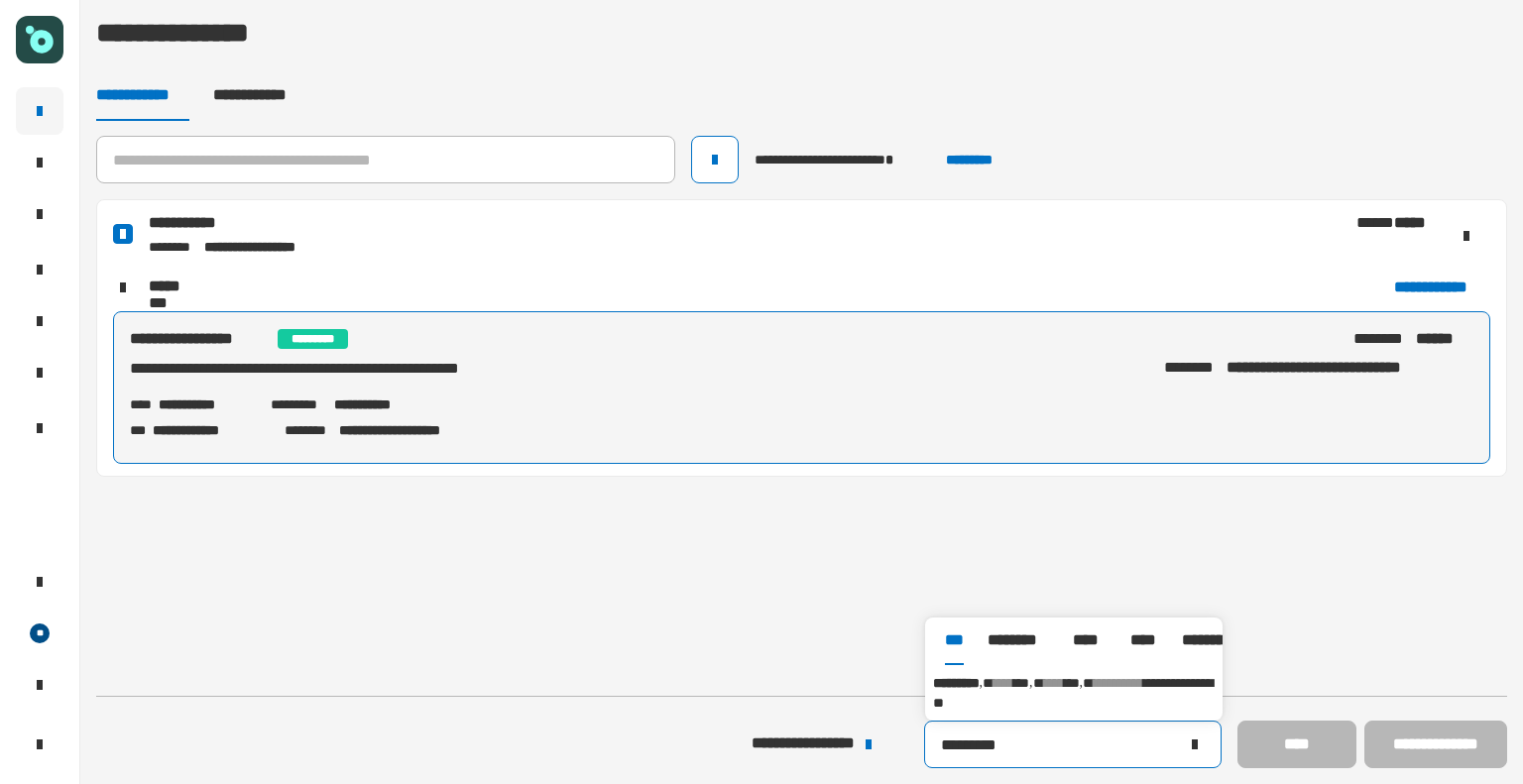 click on "*********" 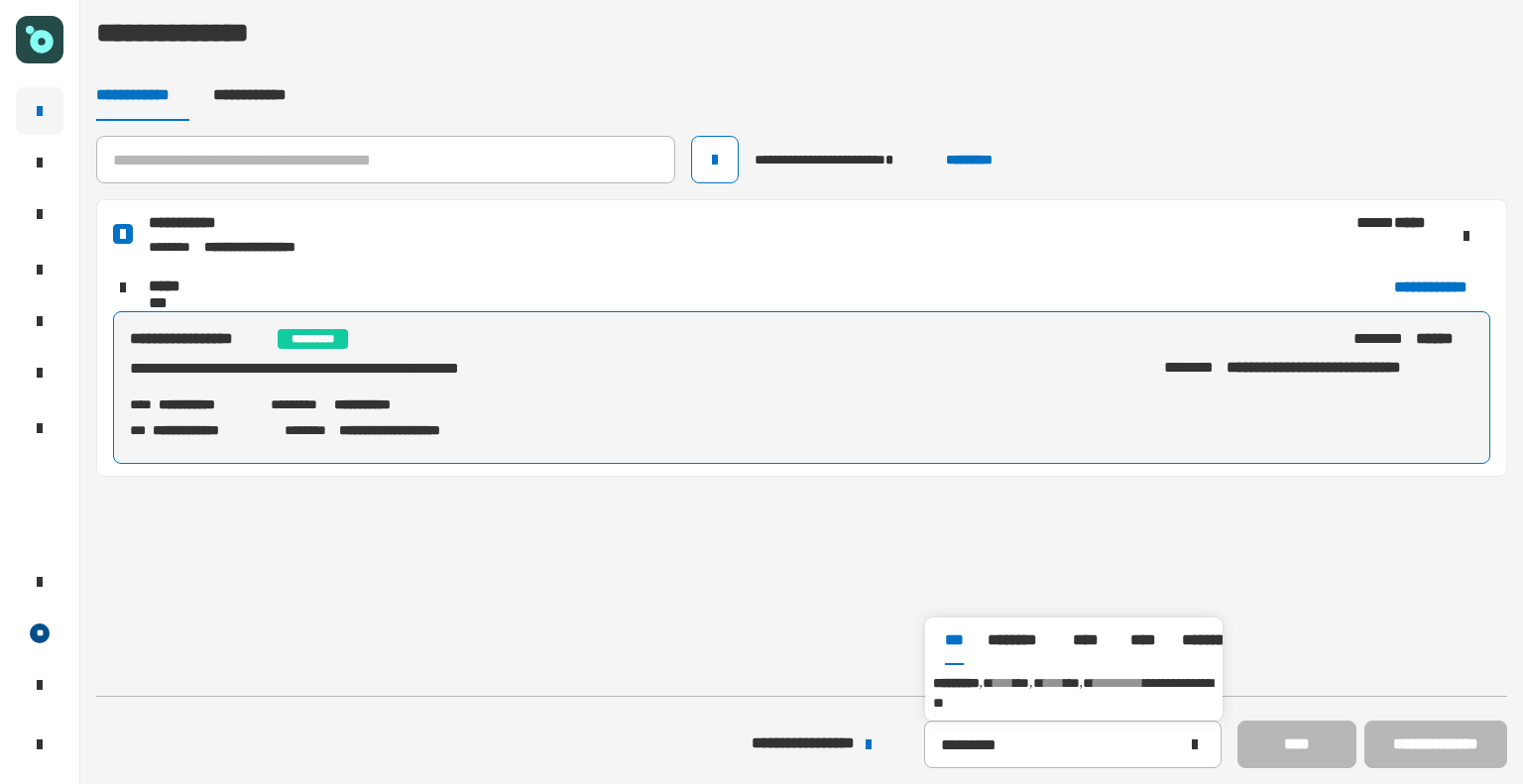 click on "**********" at bounding box center [1074, 693] 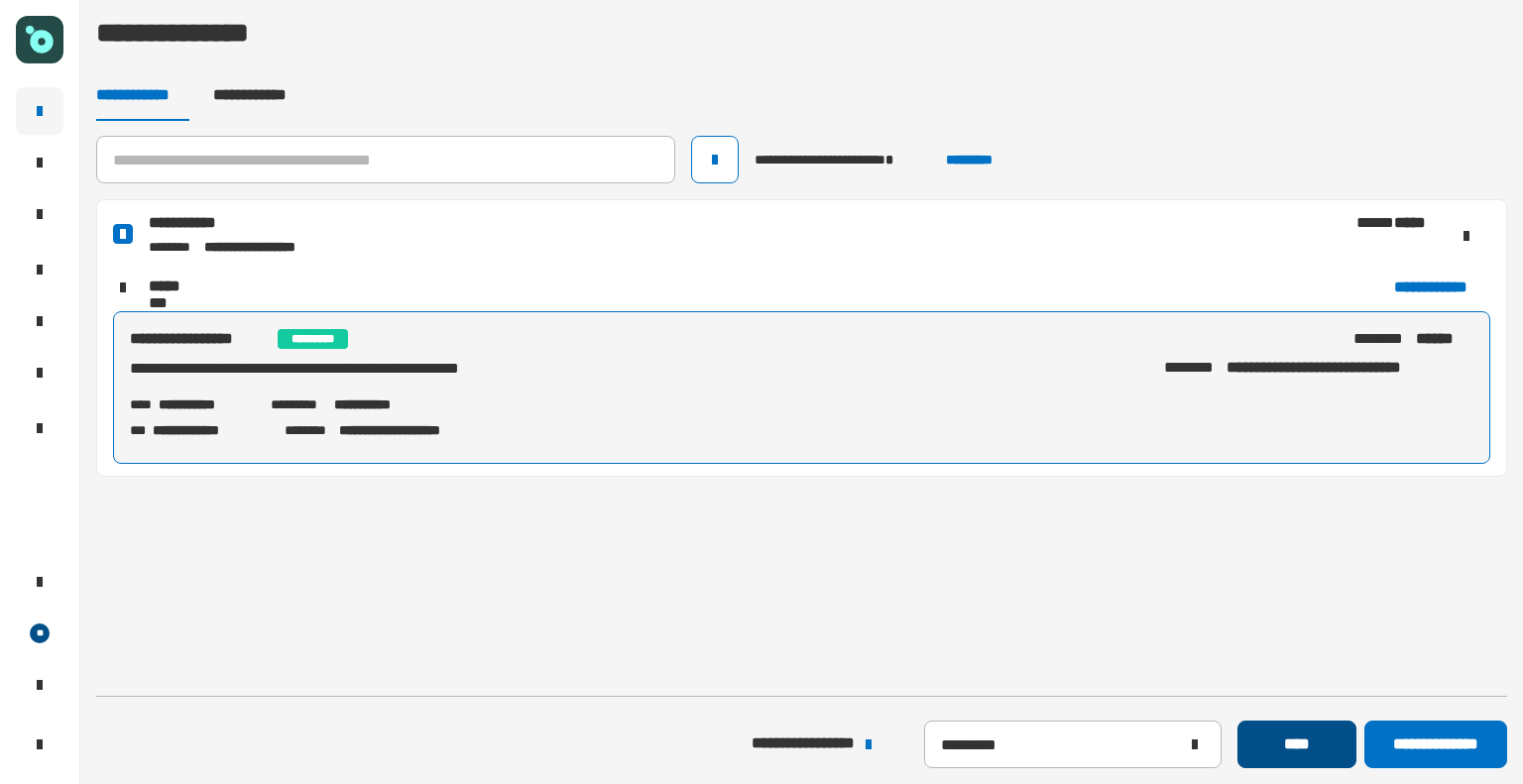 click on "****" 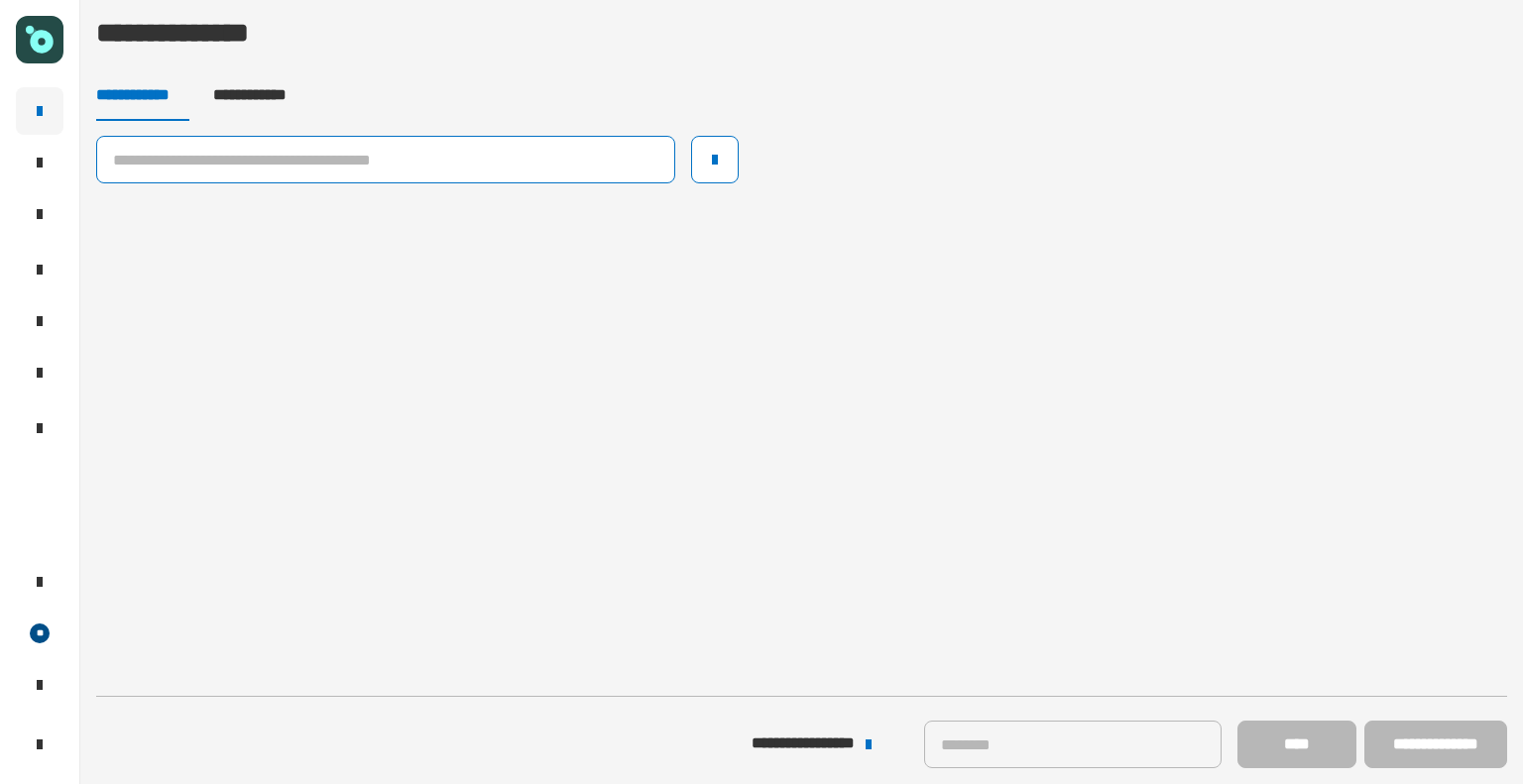 click 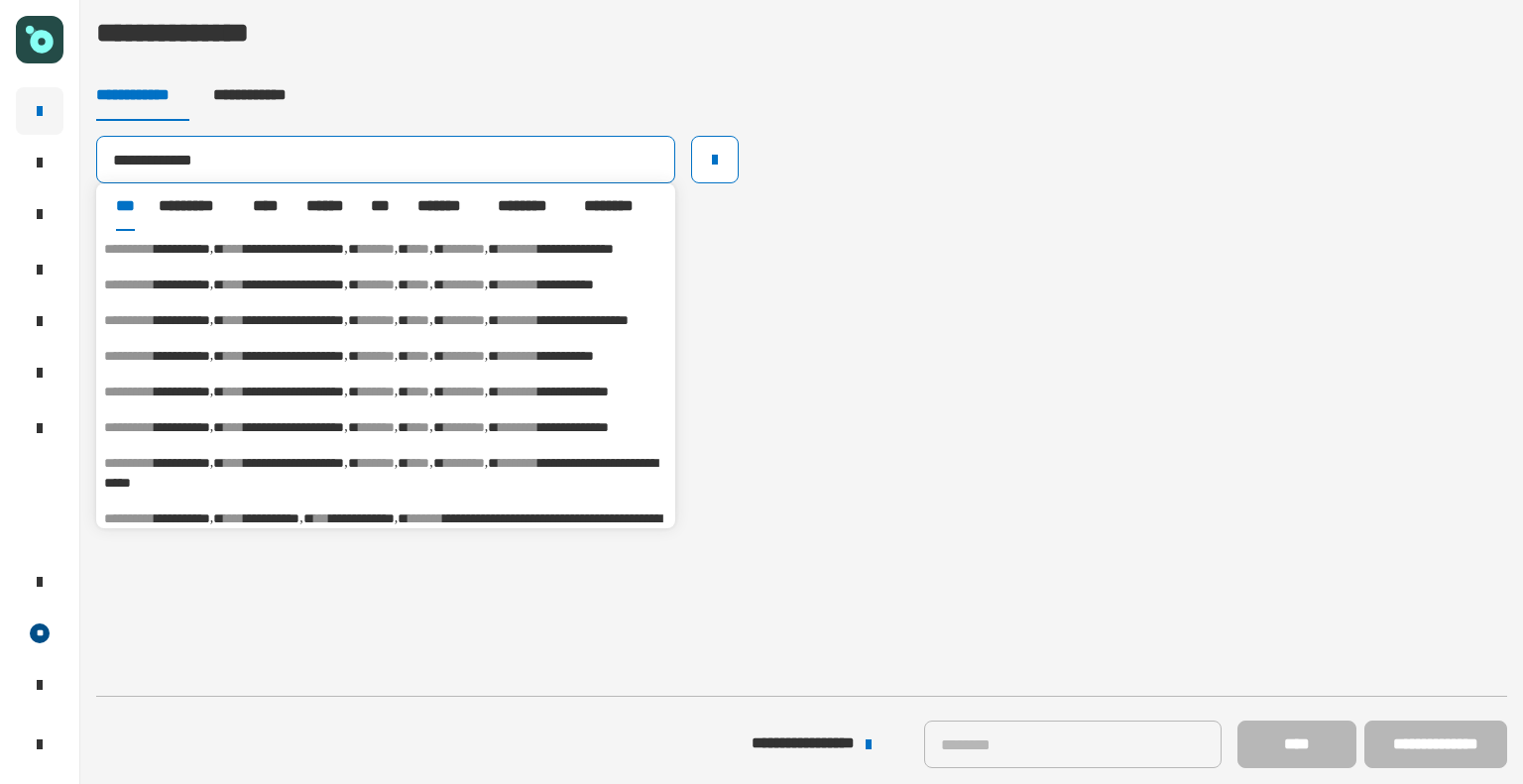 type on "**********" 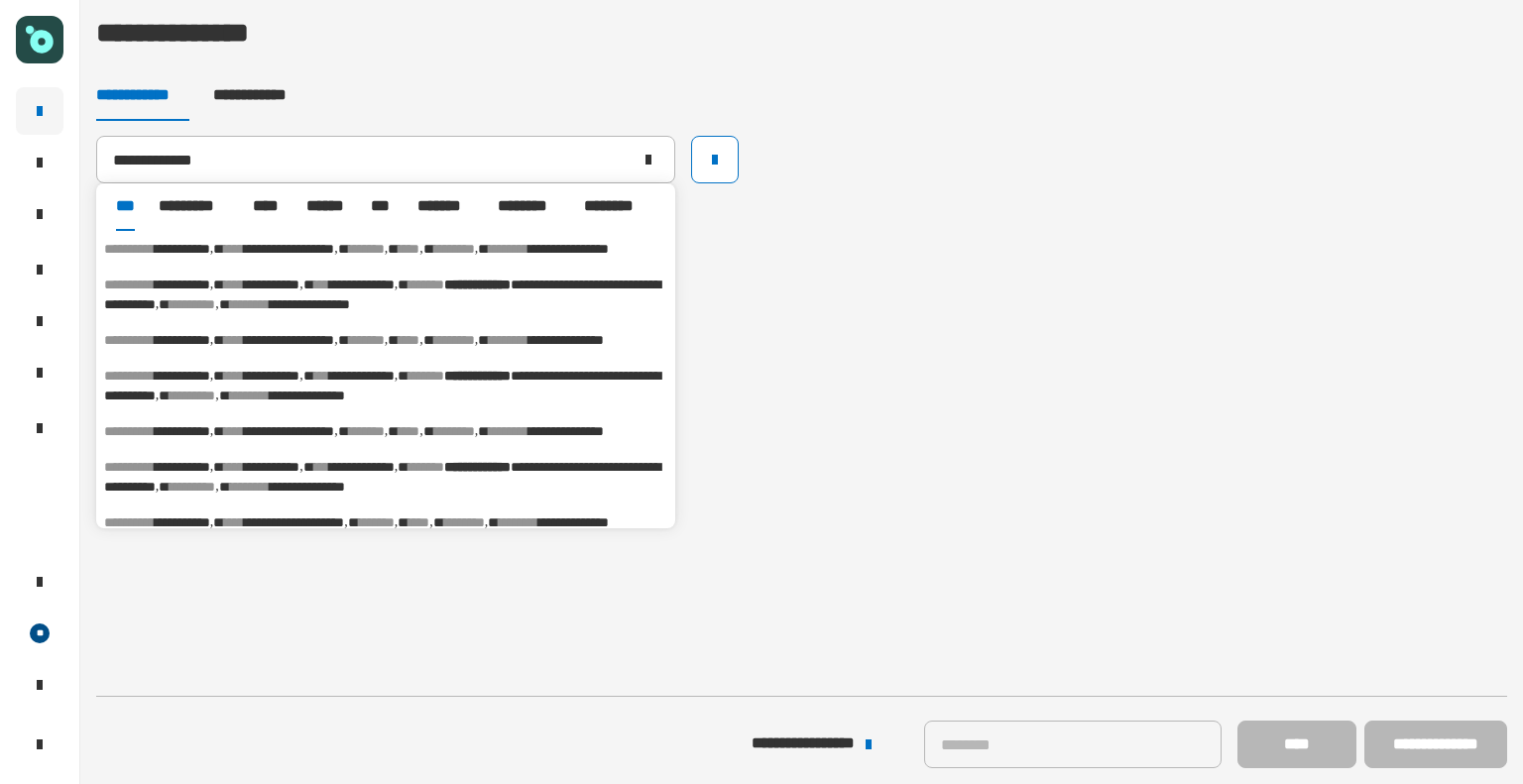 click on "*" at bounding box center [385, 249] 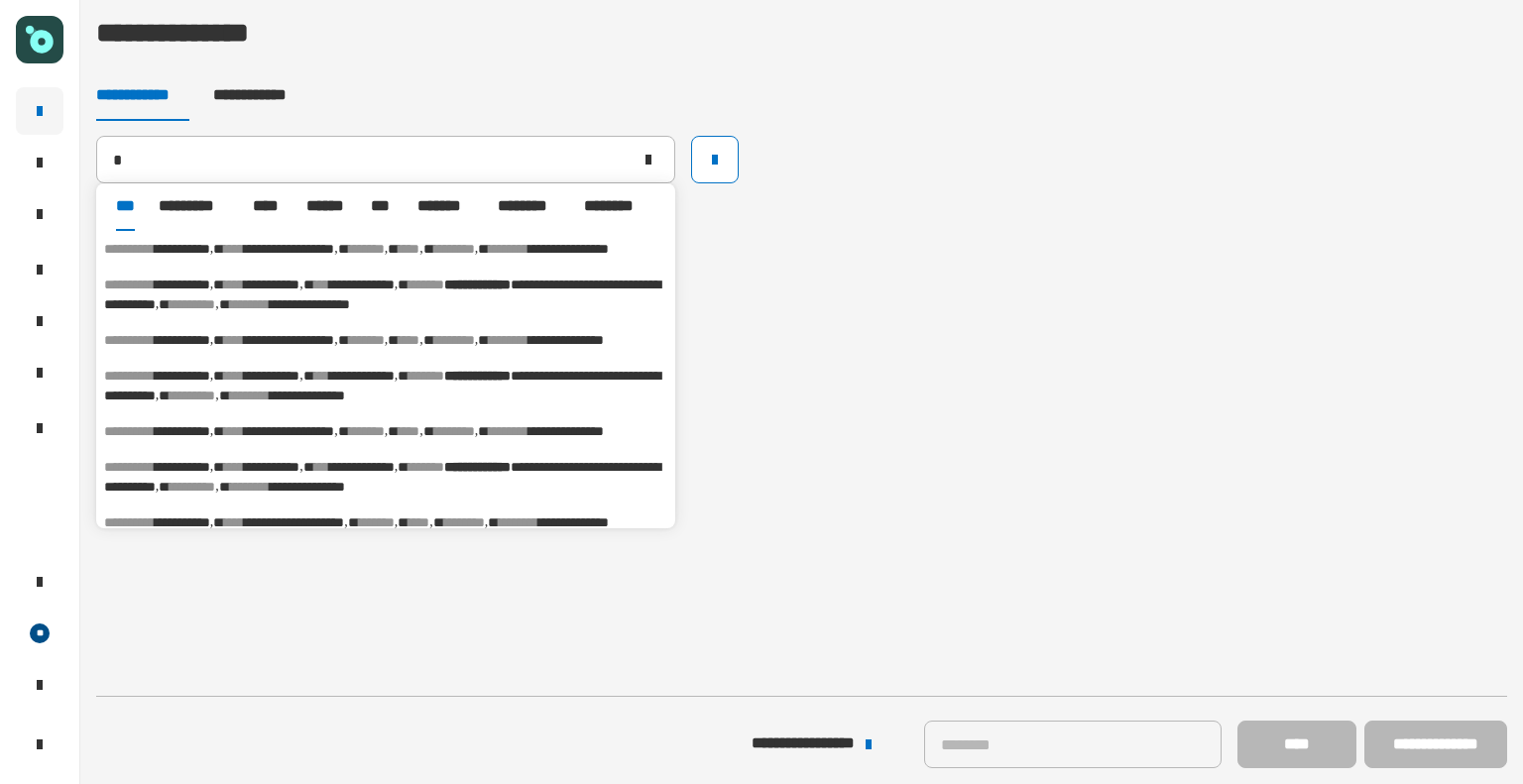 type on "**********" 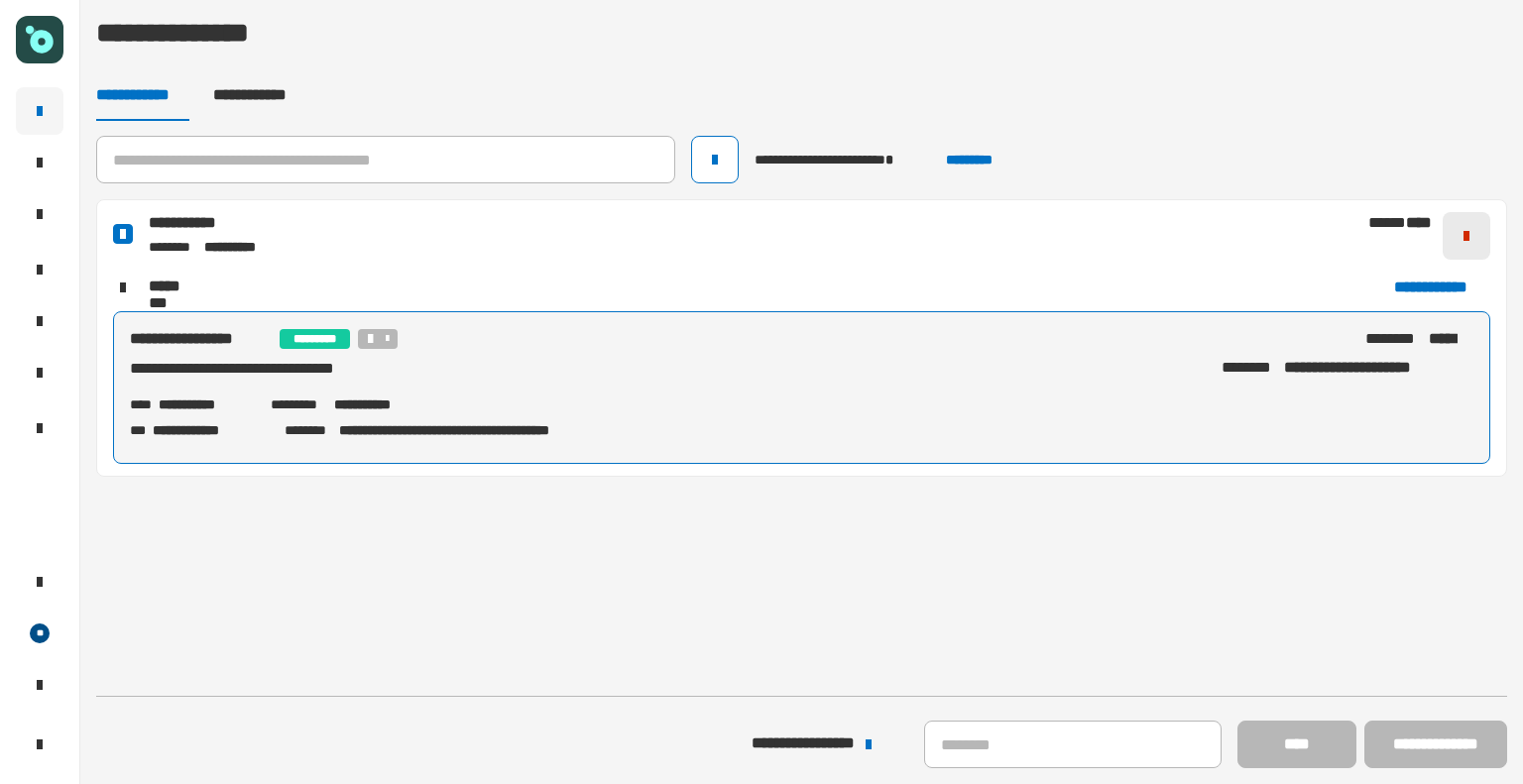 click 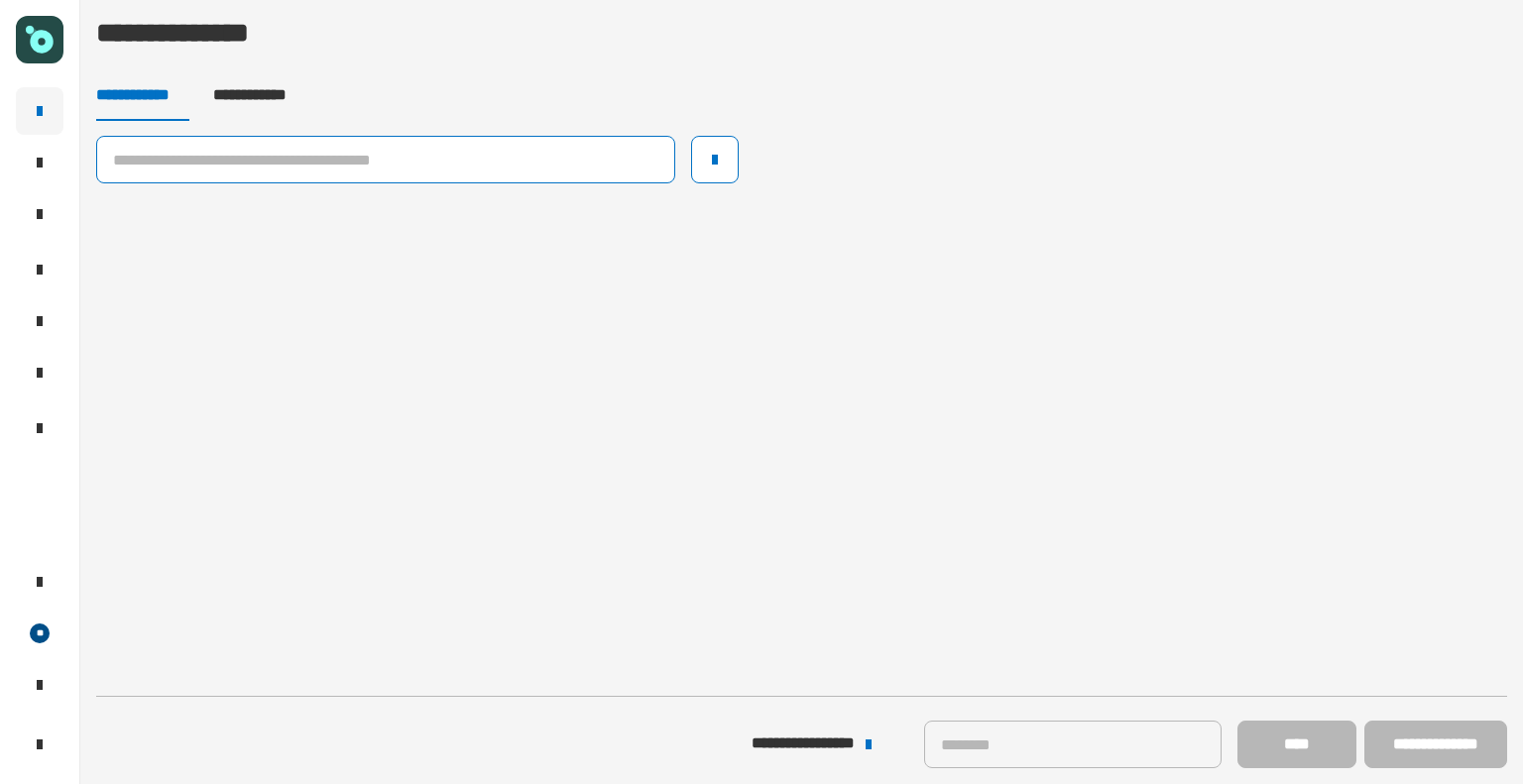 click 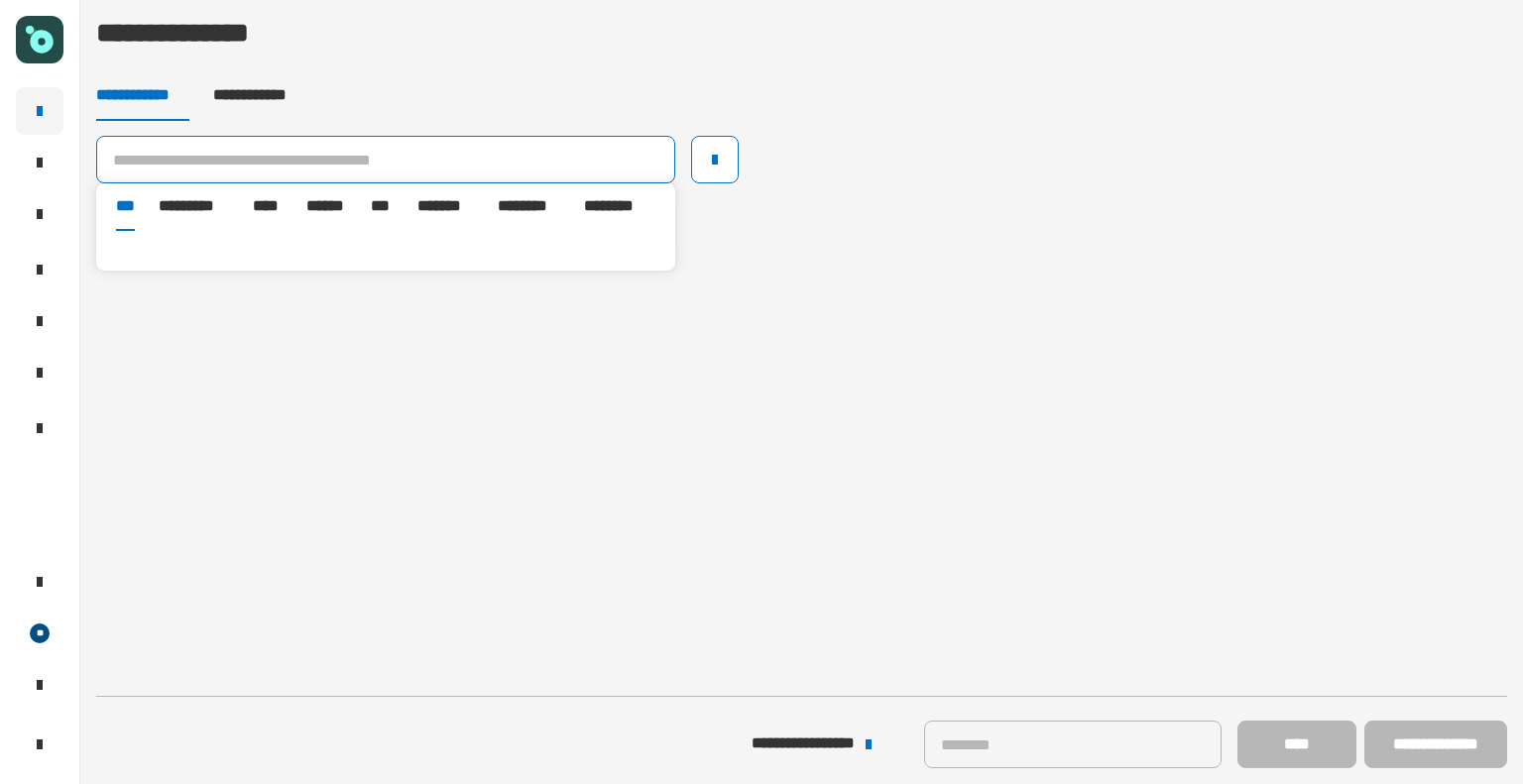 paste on "**********" 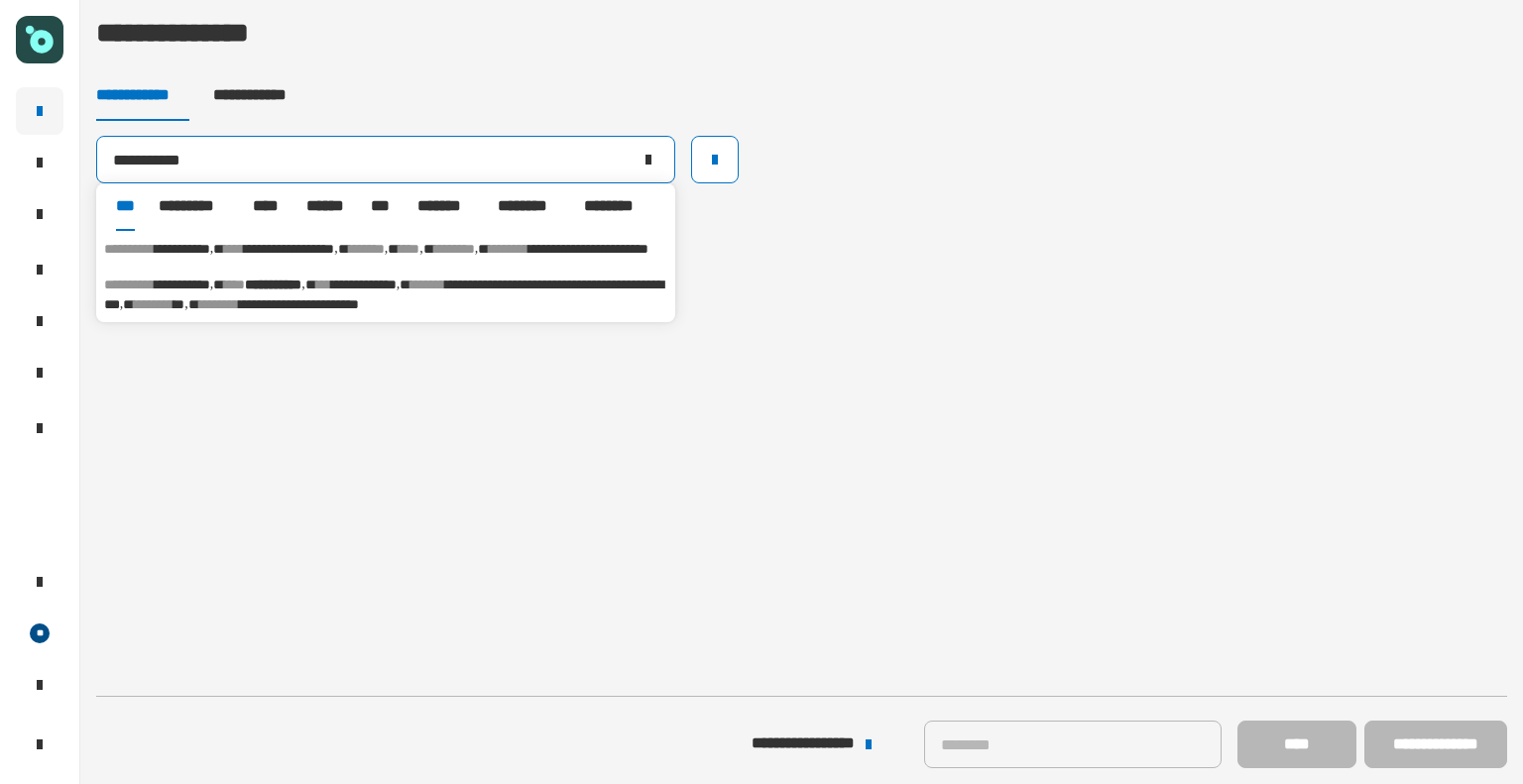 type on "**********" 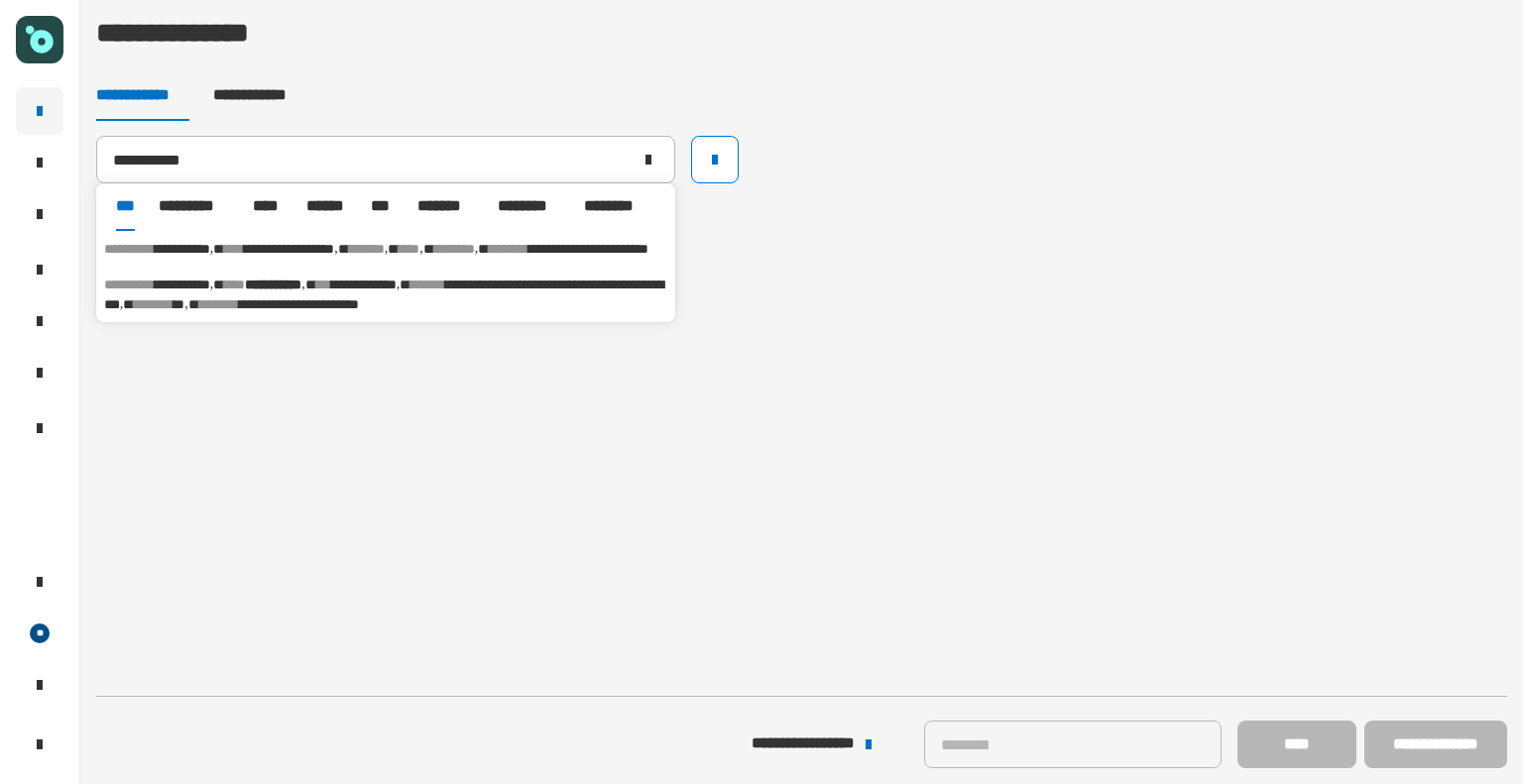 click on "[FIRST] [LAST] [PHONE] [EMAIL]" at bounding box center (386, 249) 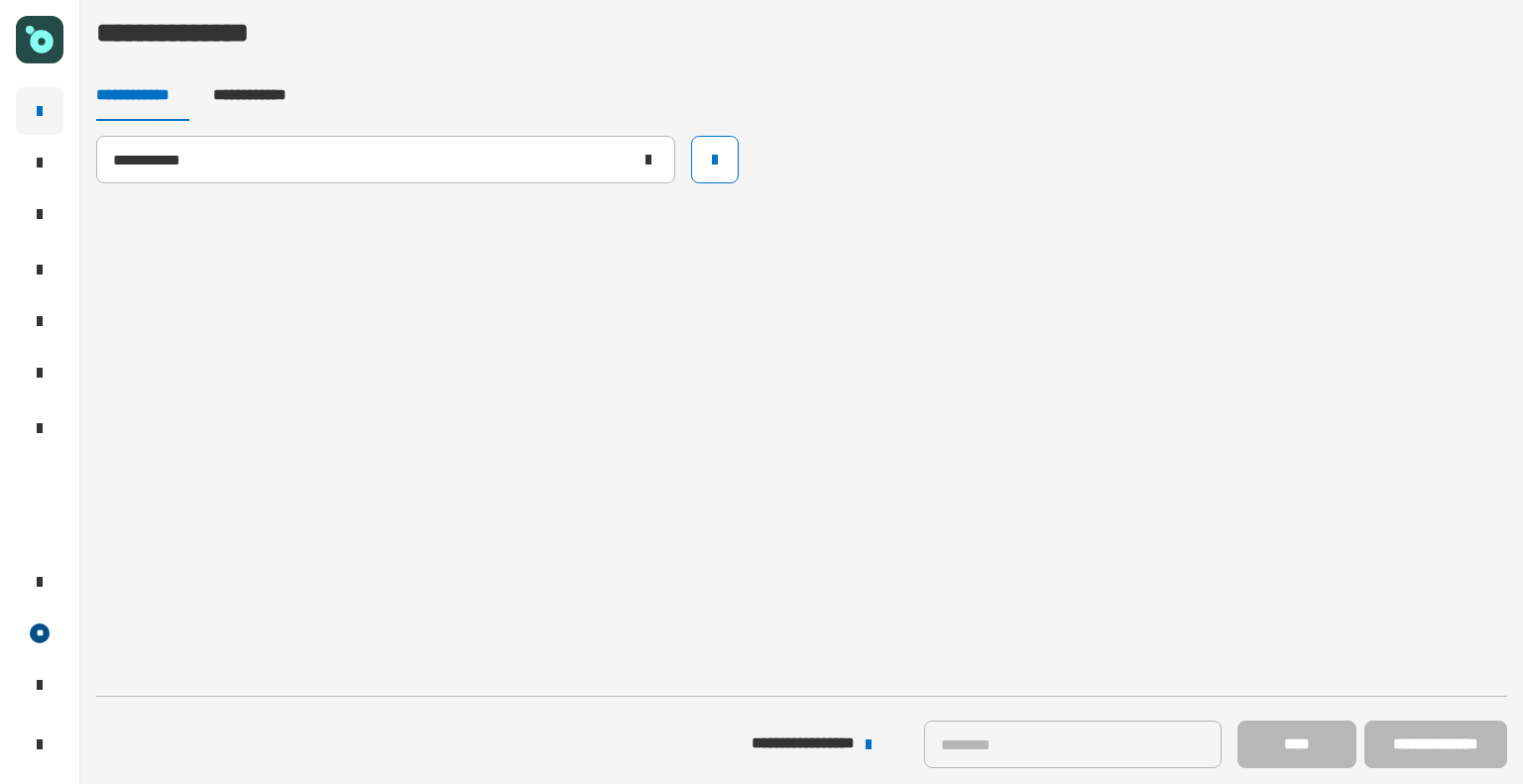 type on "**********" 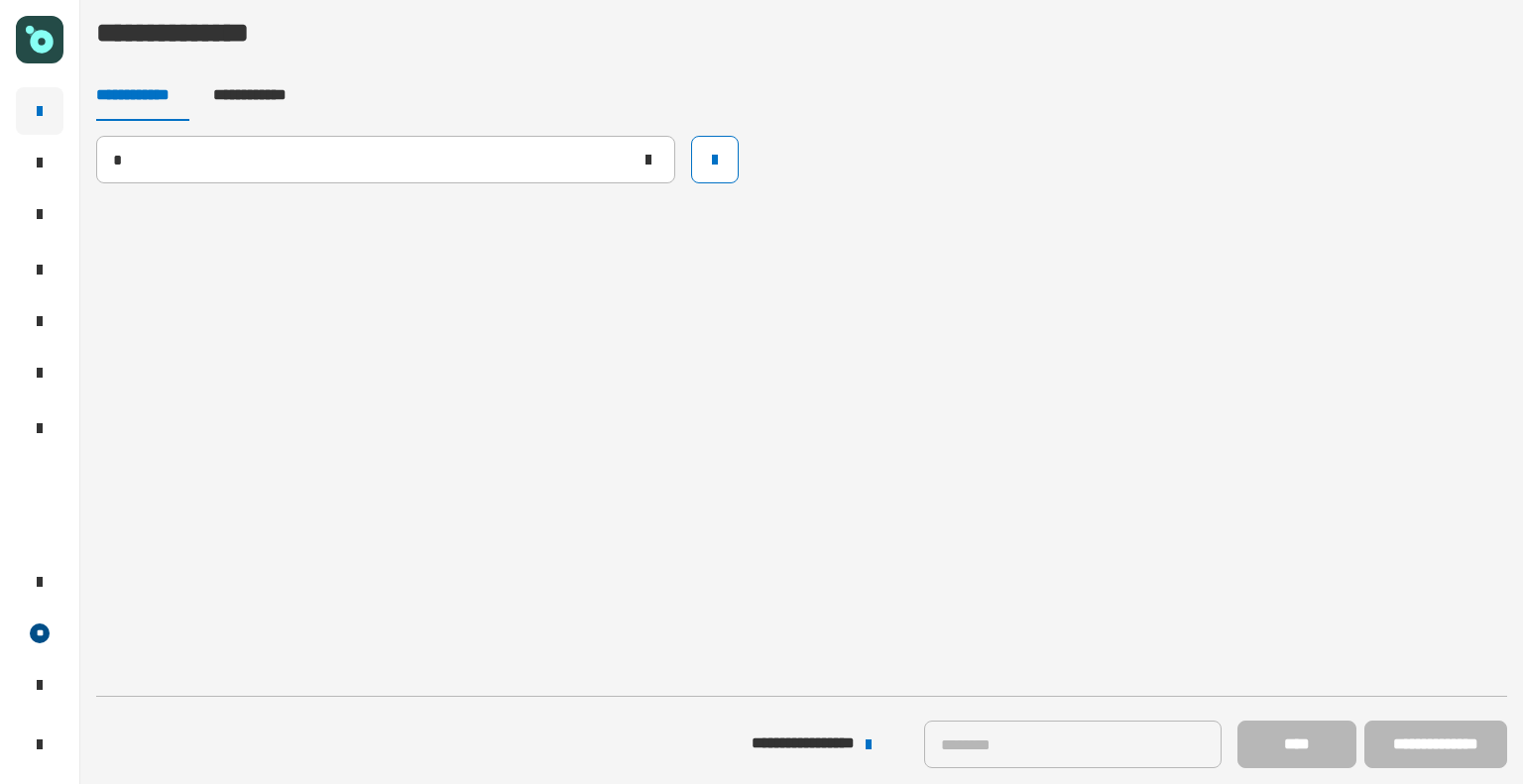 type 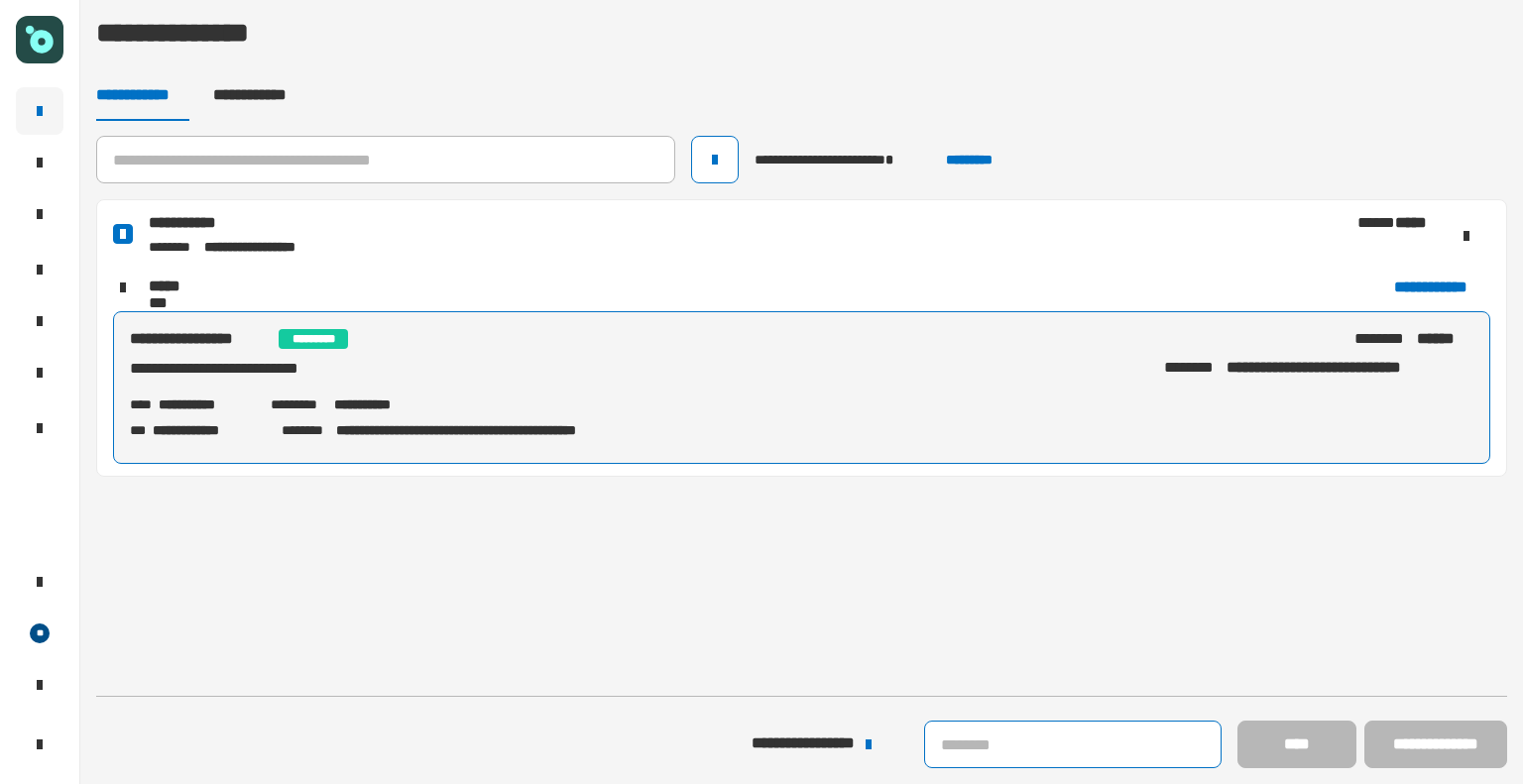 click 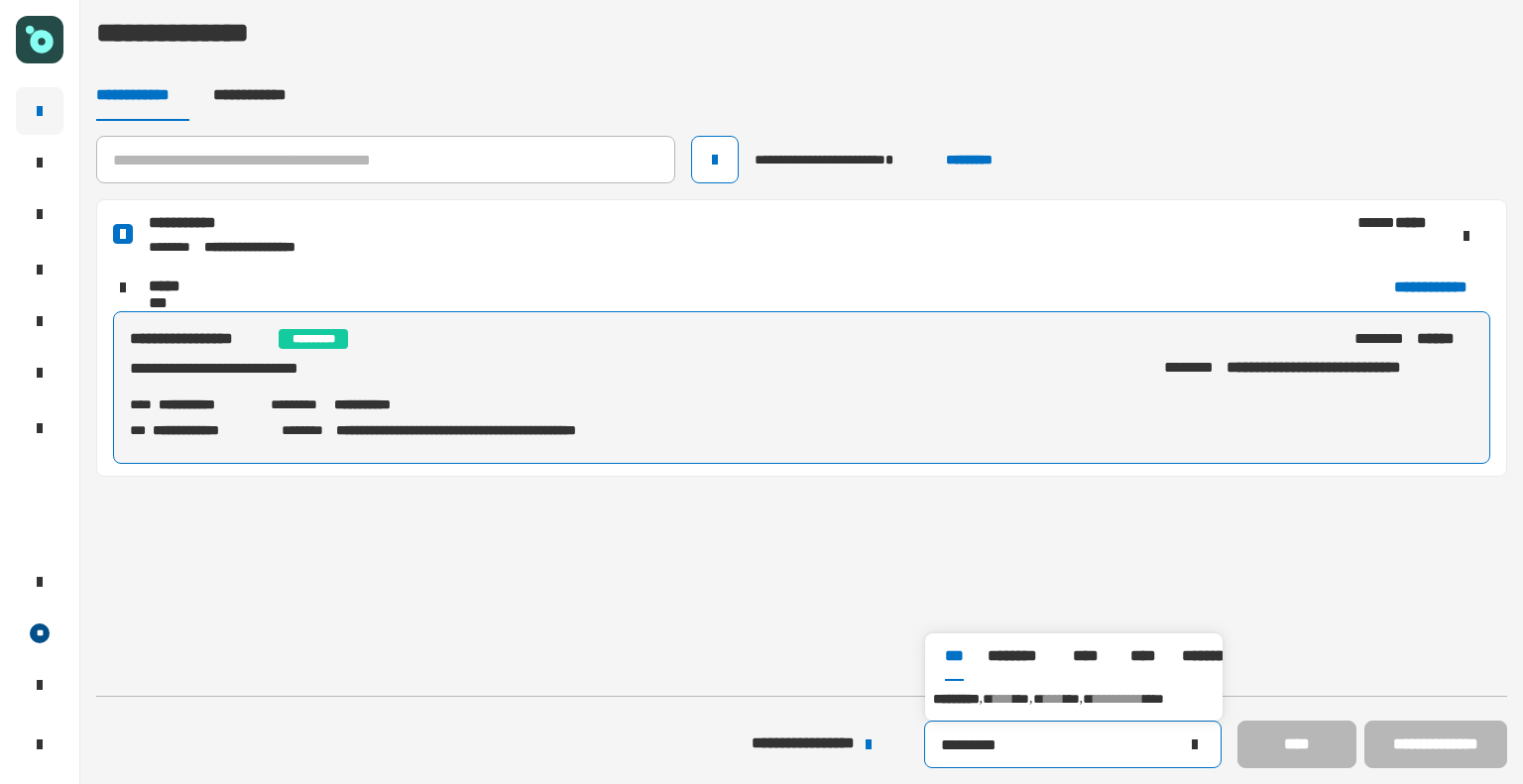 type on "*********" 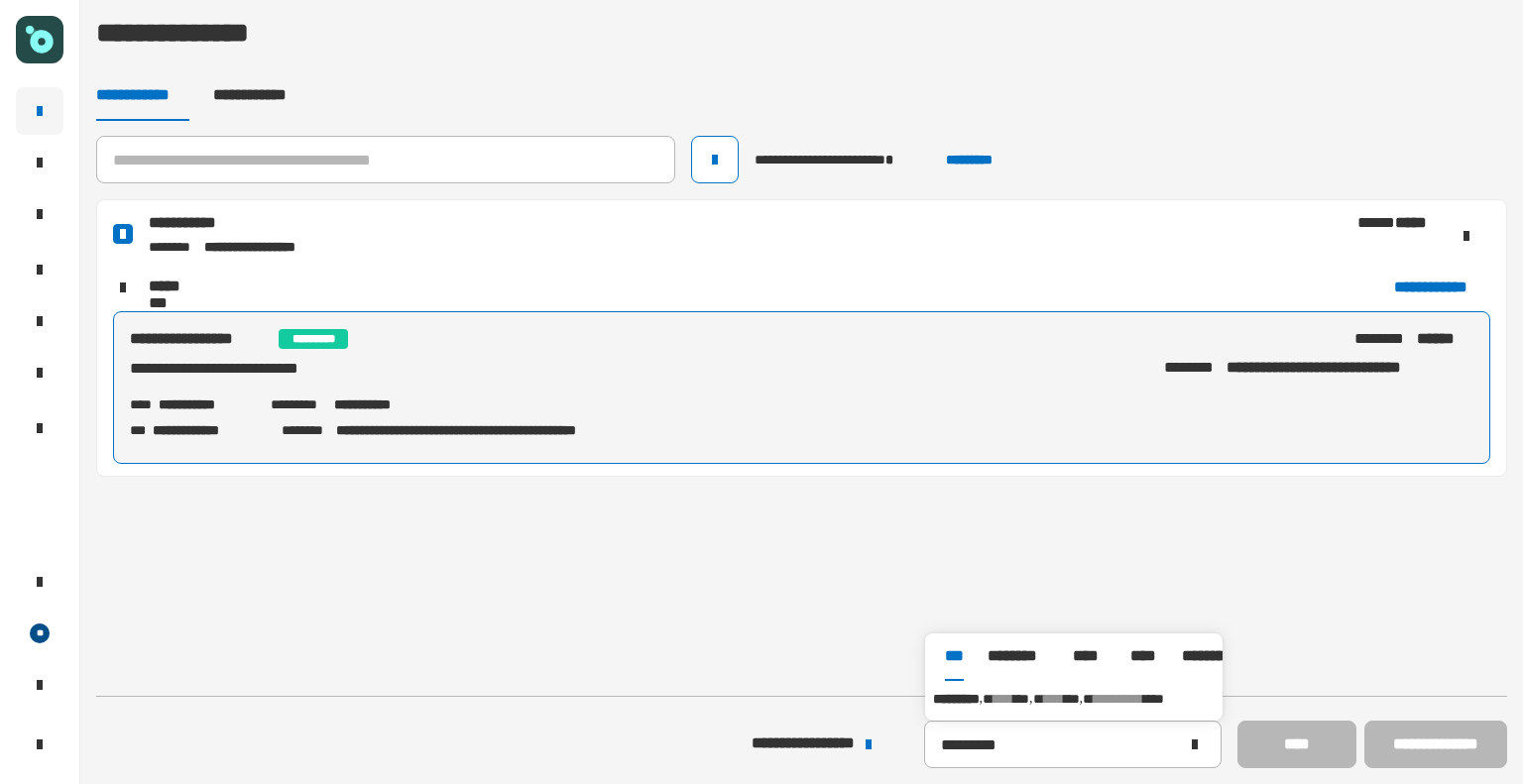 click on "**********" at bounding box center (1074, 699) 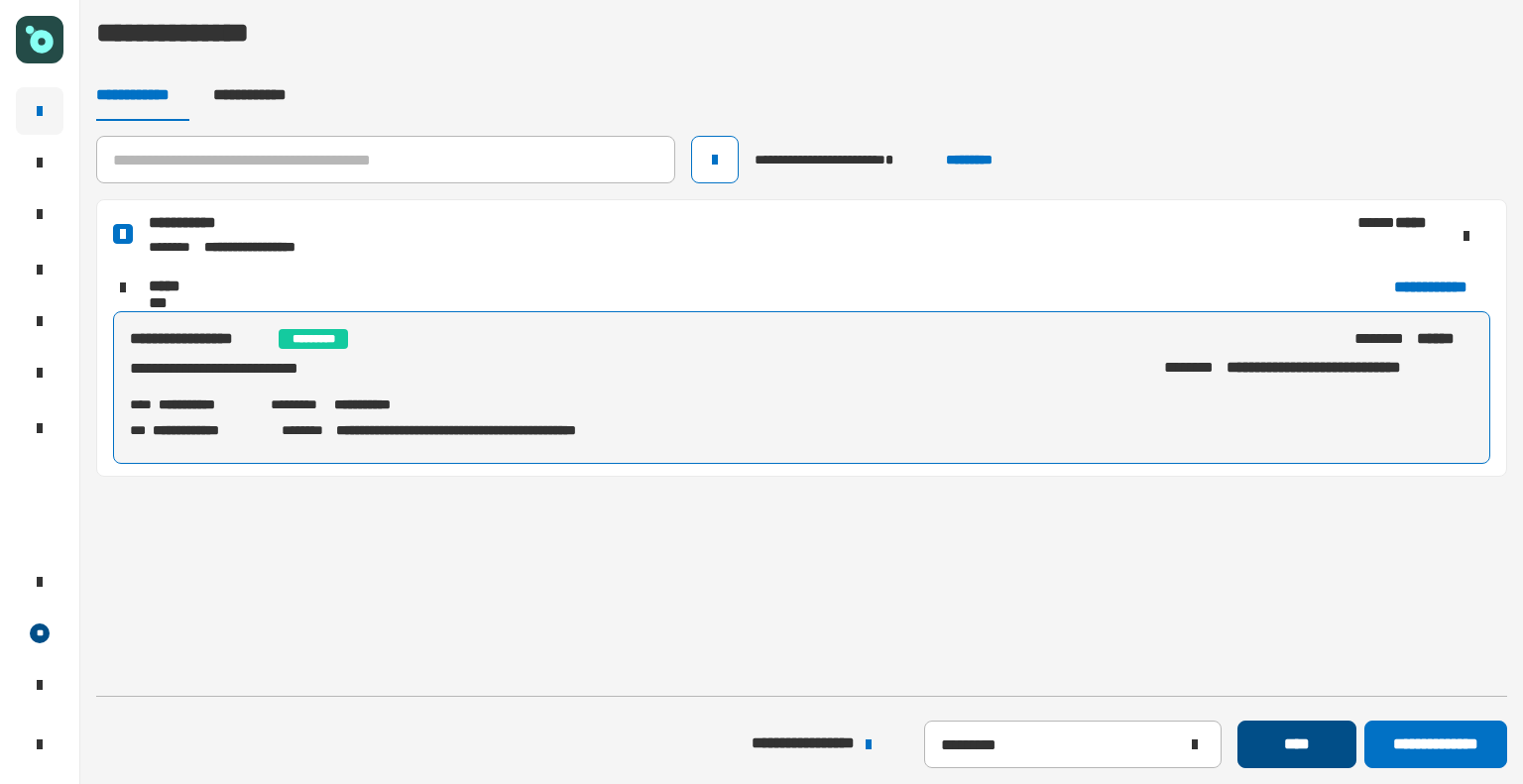 click on "****" 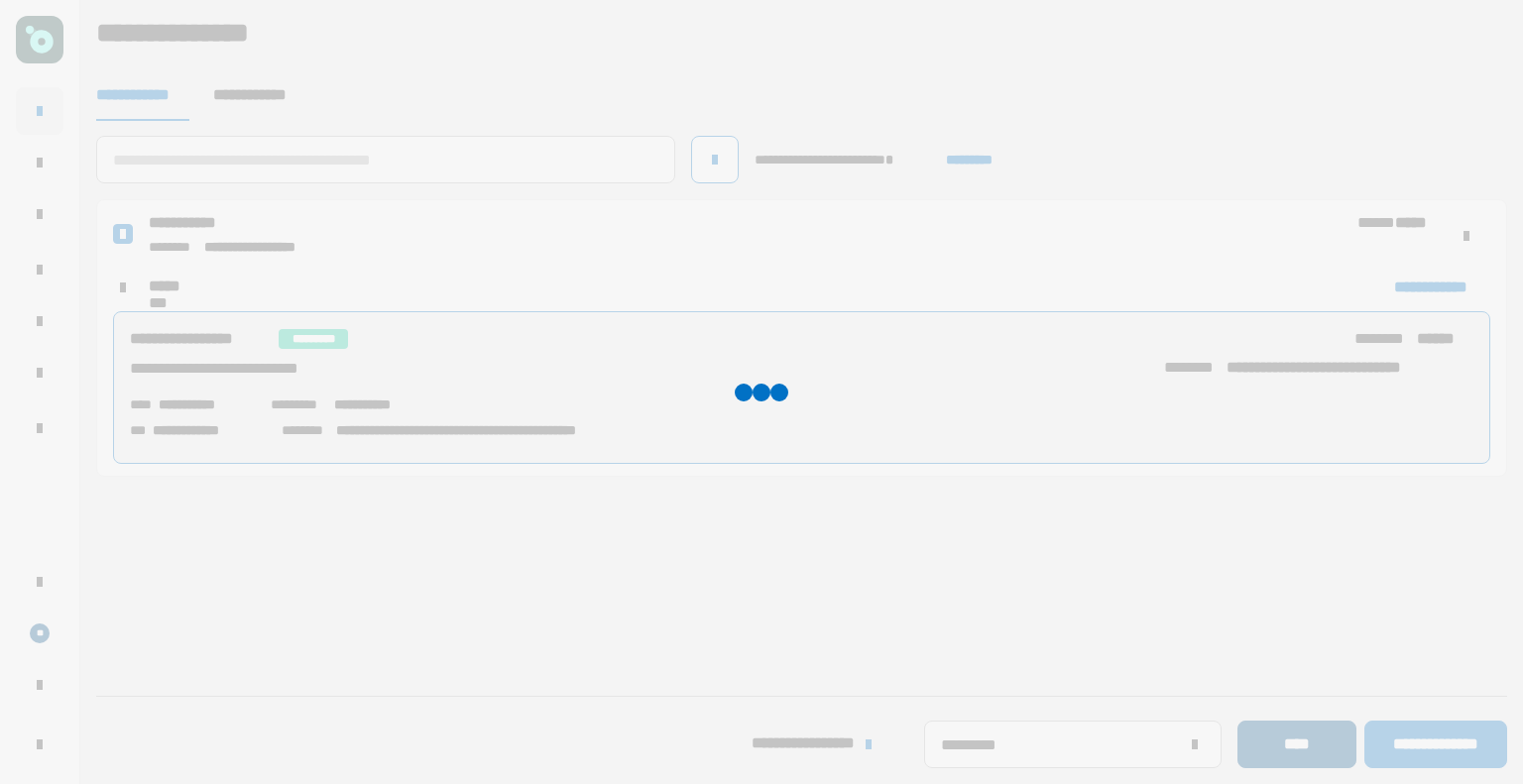 type 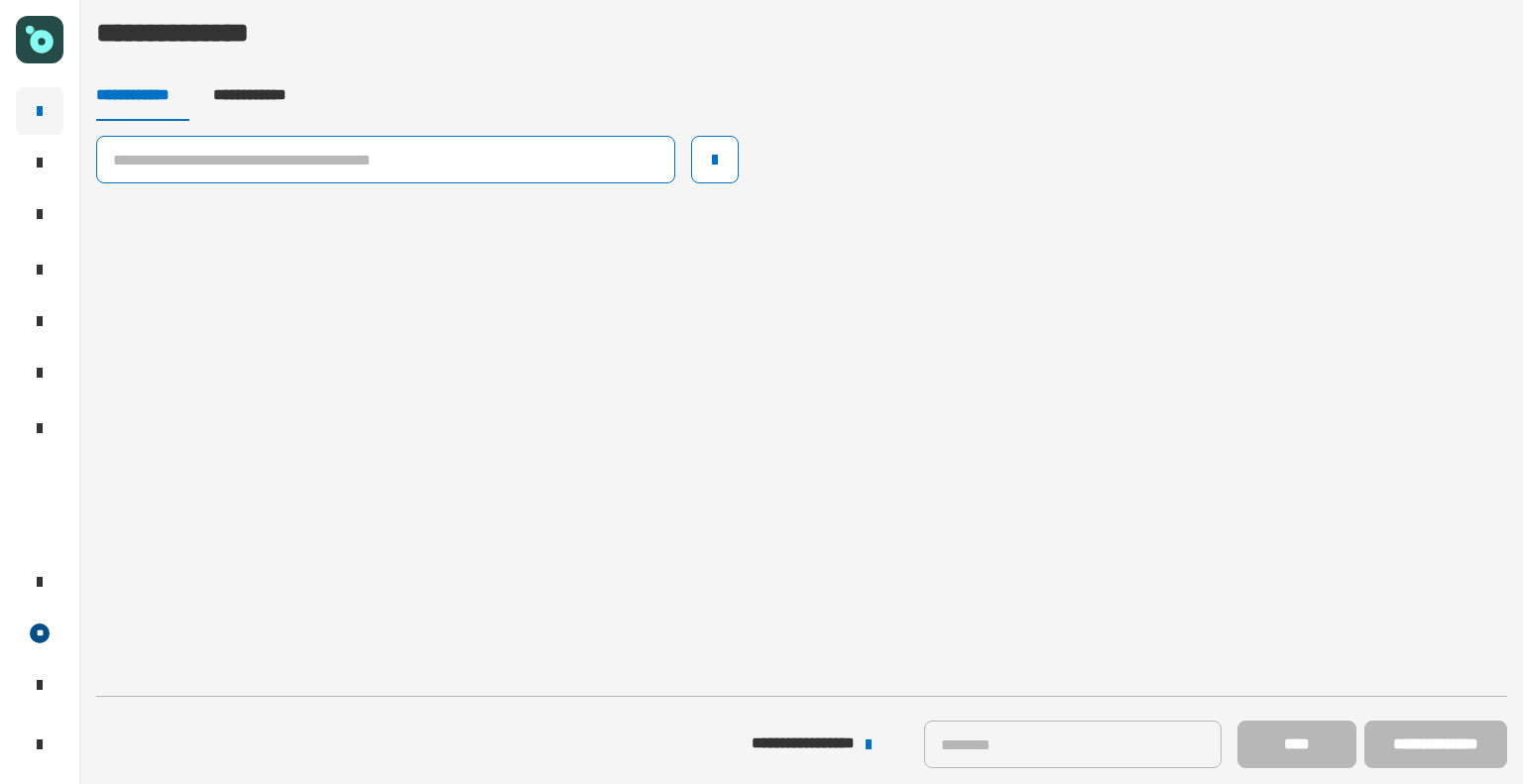 click 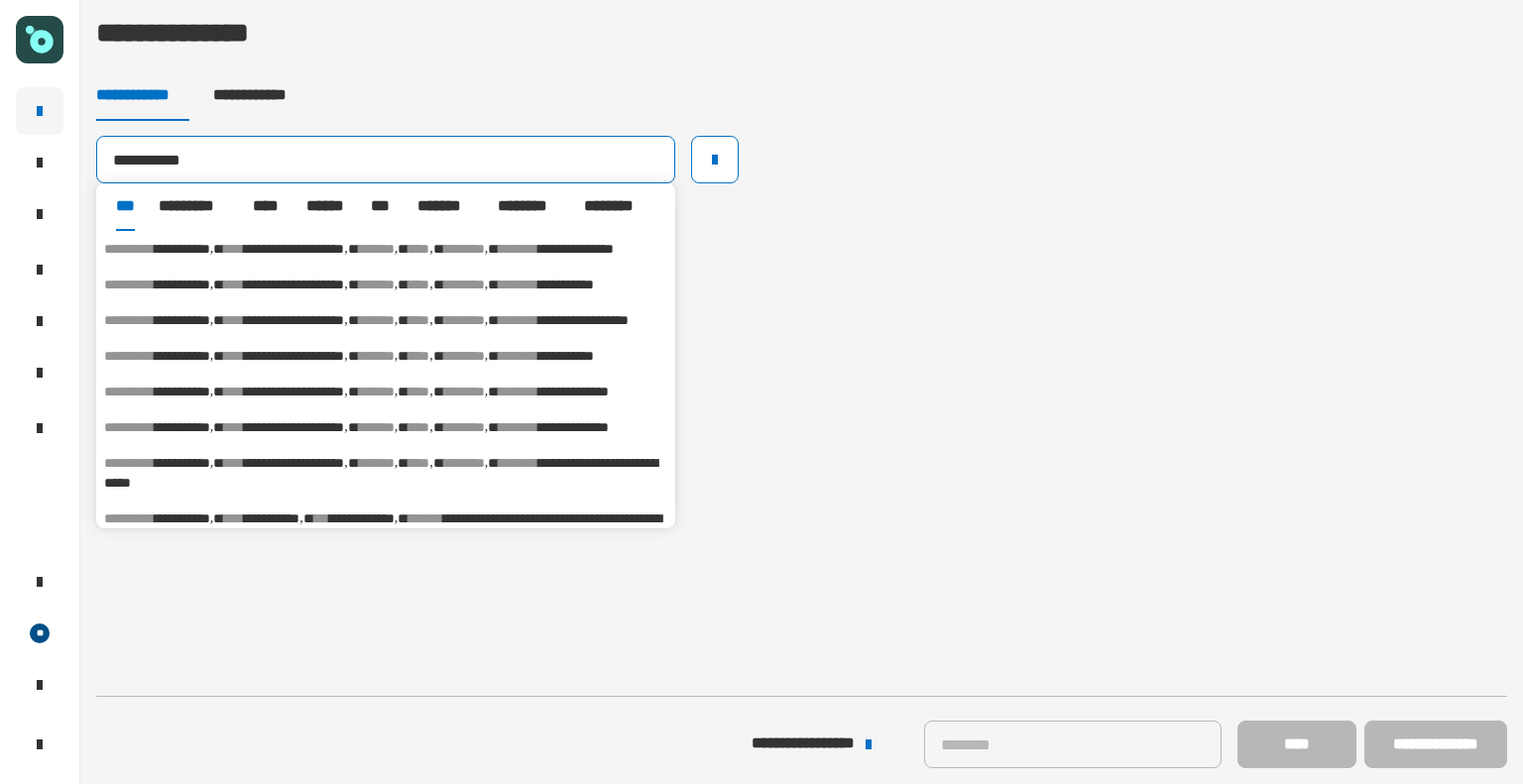 type on "**********" 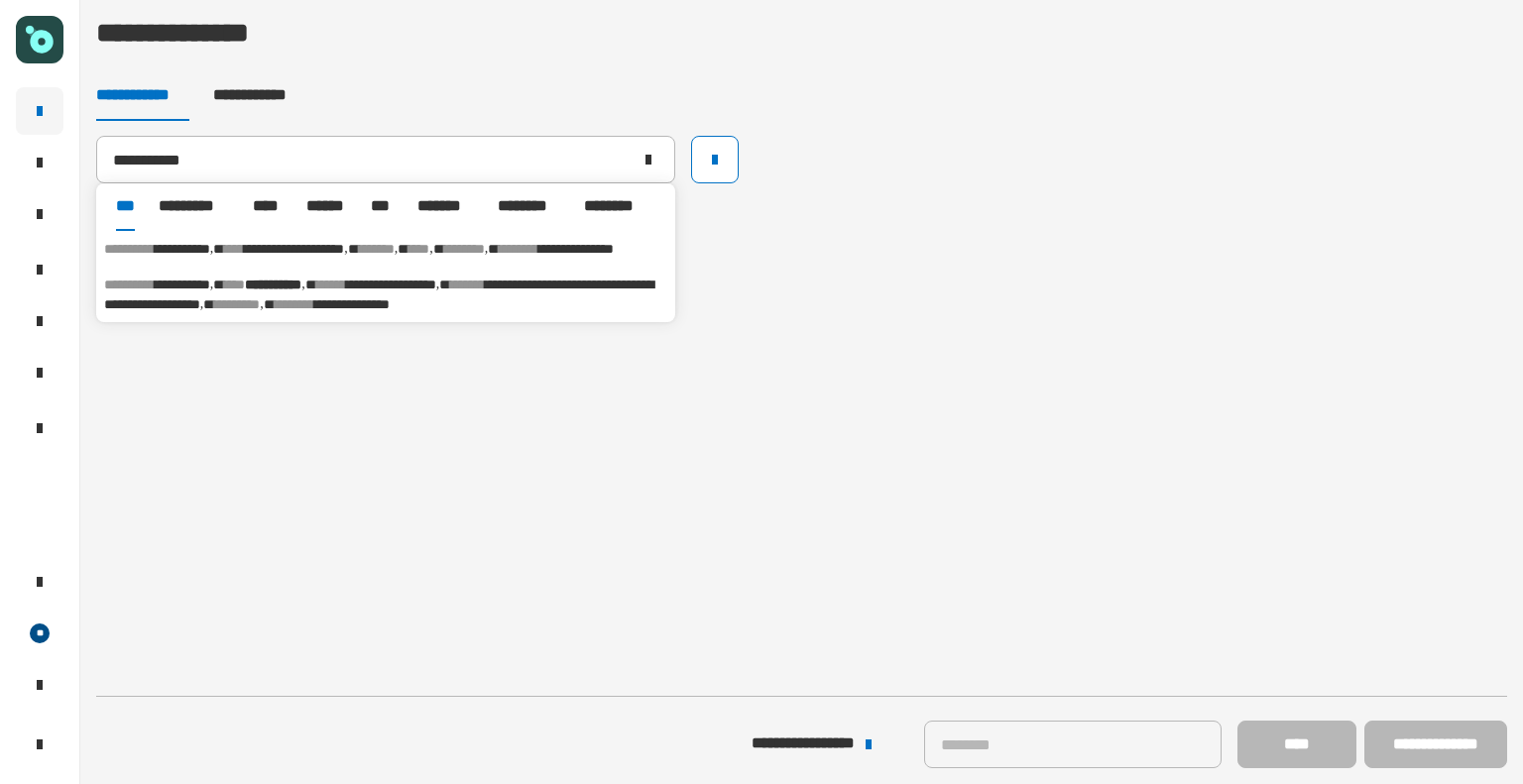 click on "[FIRST] [LAST] [PHONE] [EMAIL]" at bounding box center (386, 249) 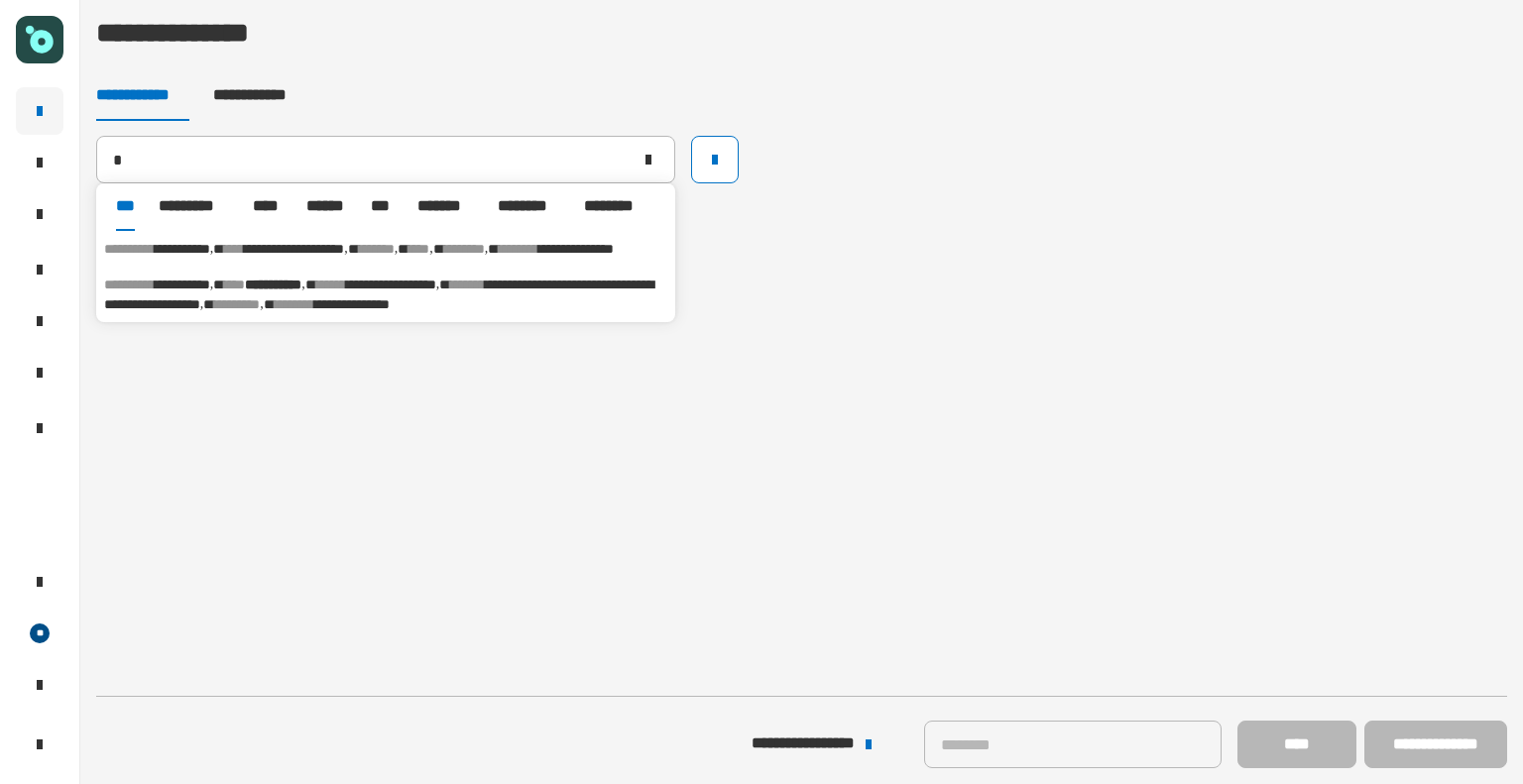 type on "**********" 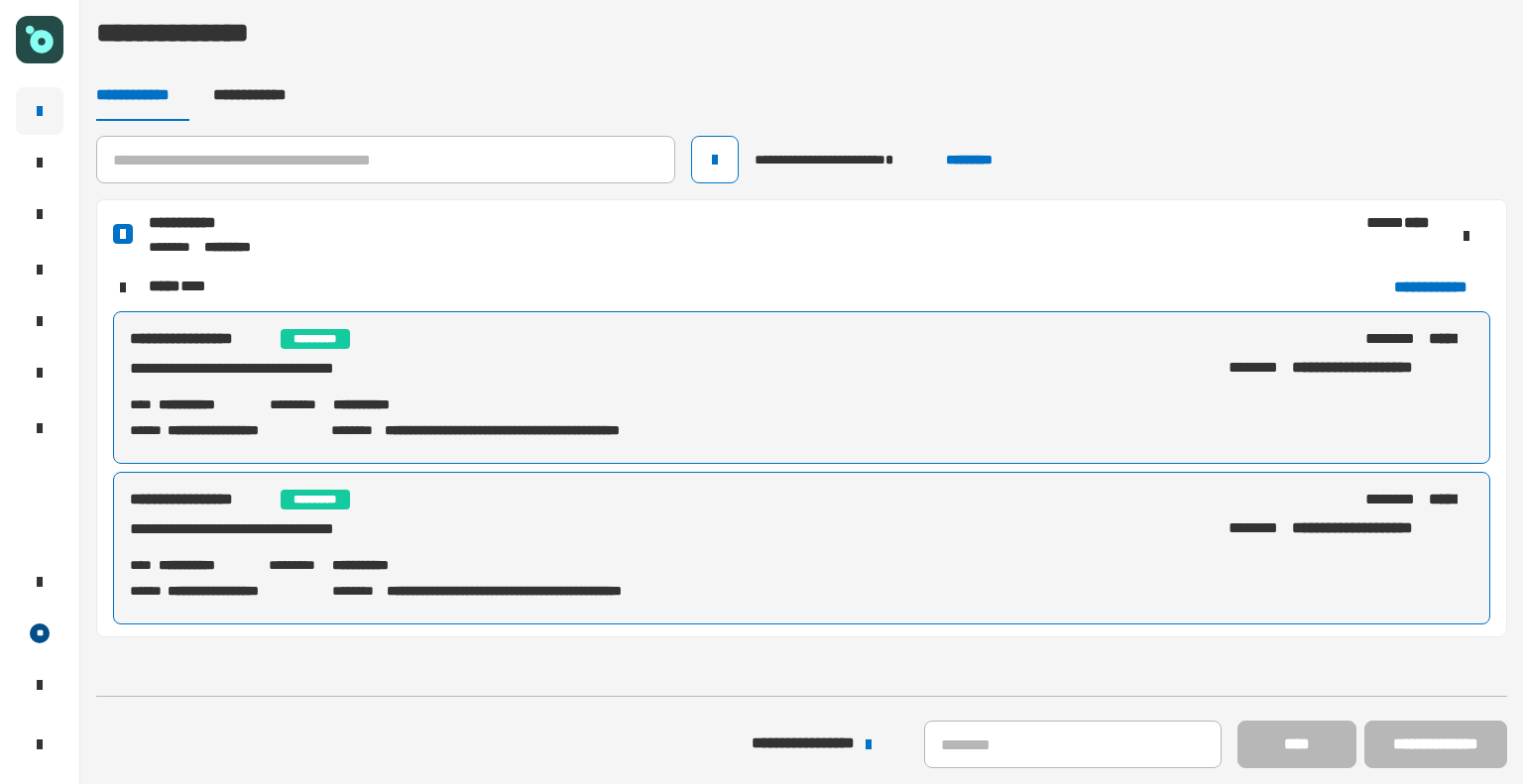 click on "**********" 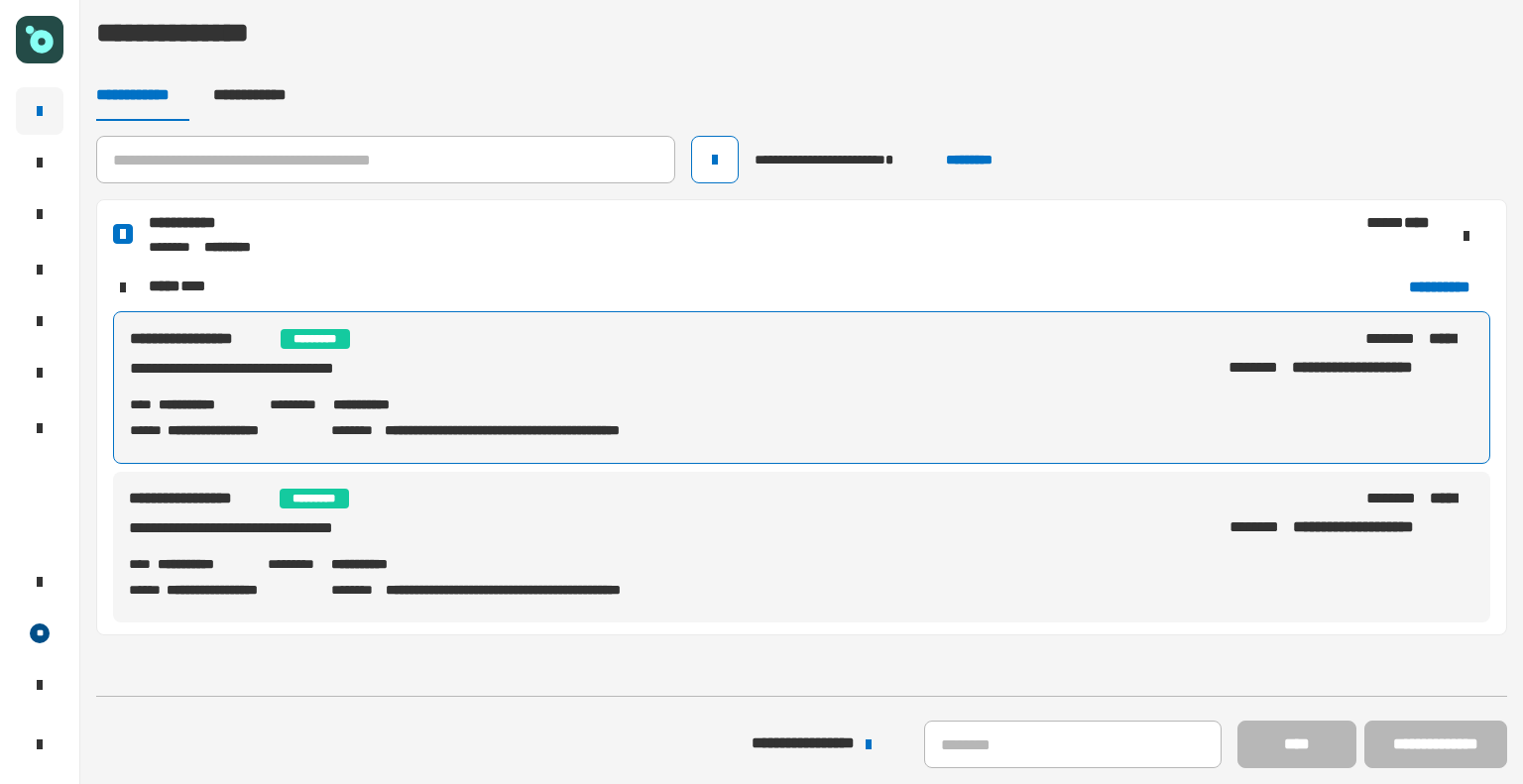 click 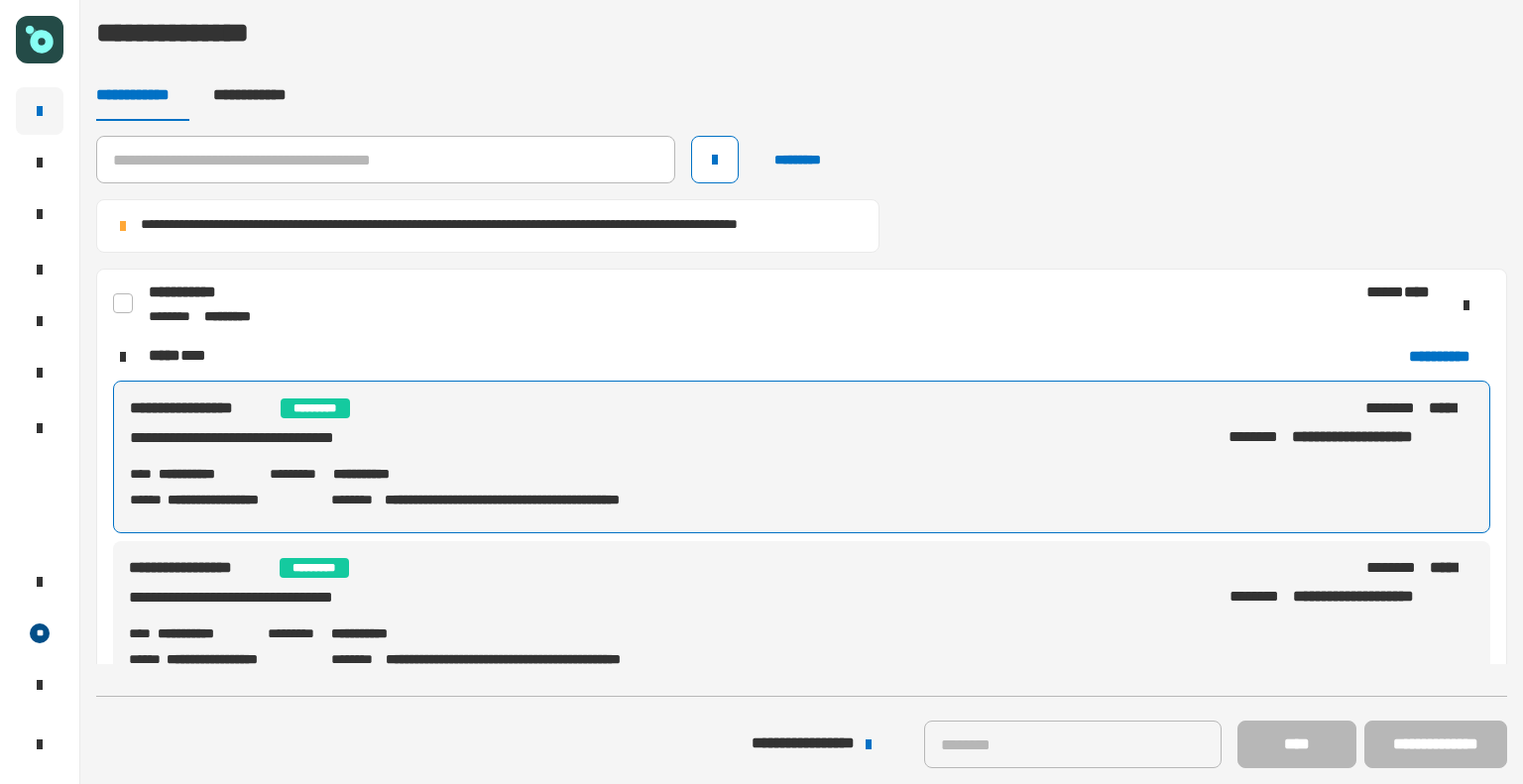 click on "[PHONE] [EMAIL]" 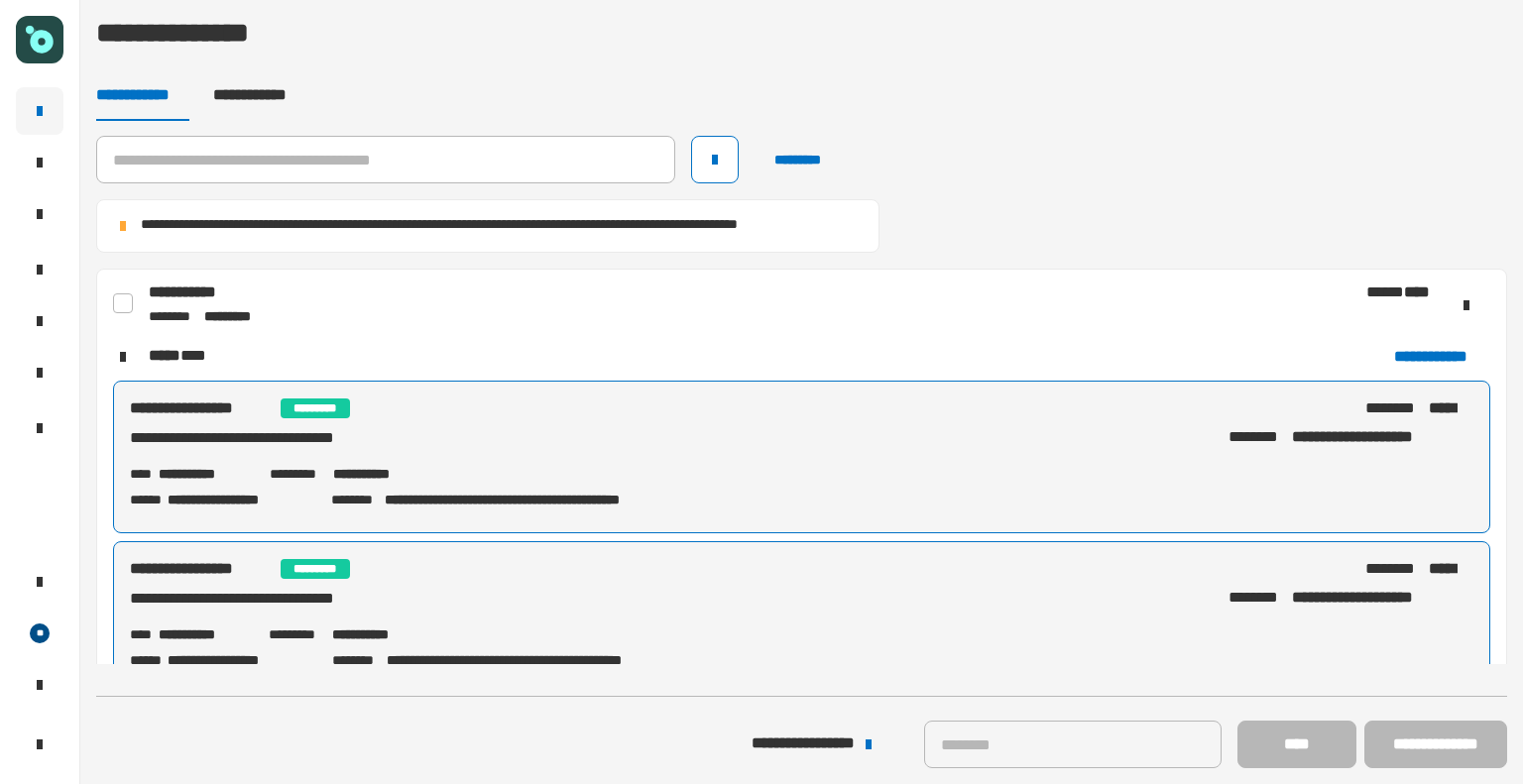 click on "[PHONE] [EMAIL]" 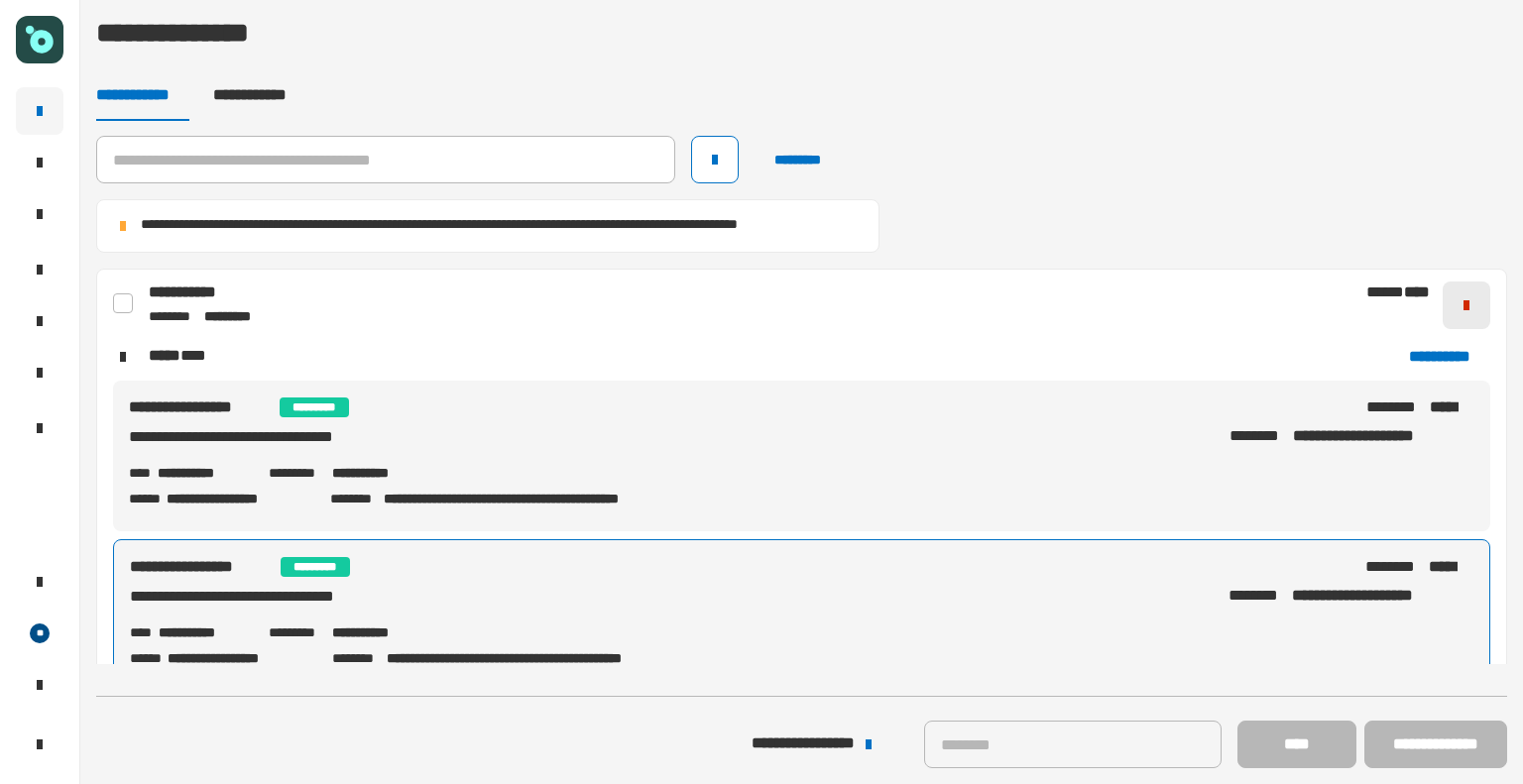 click 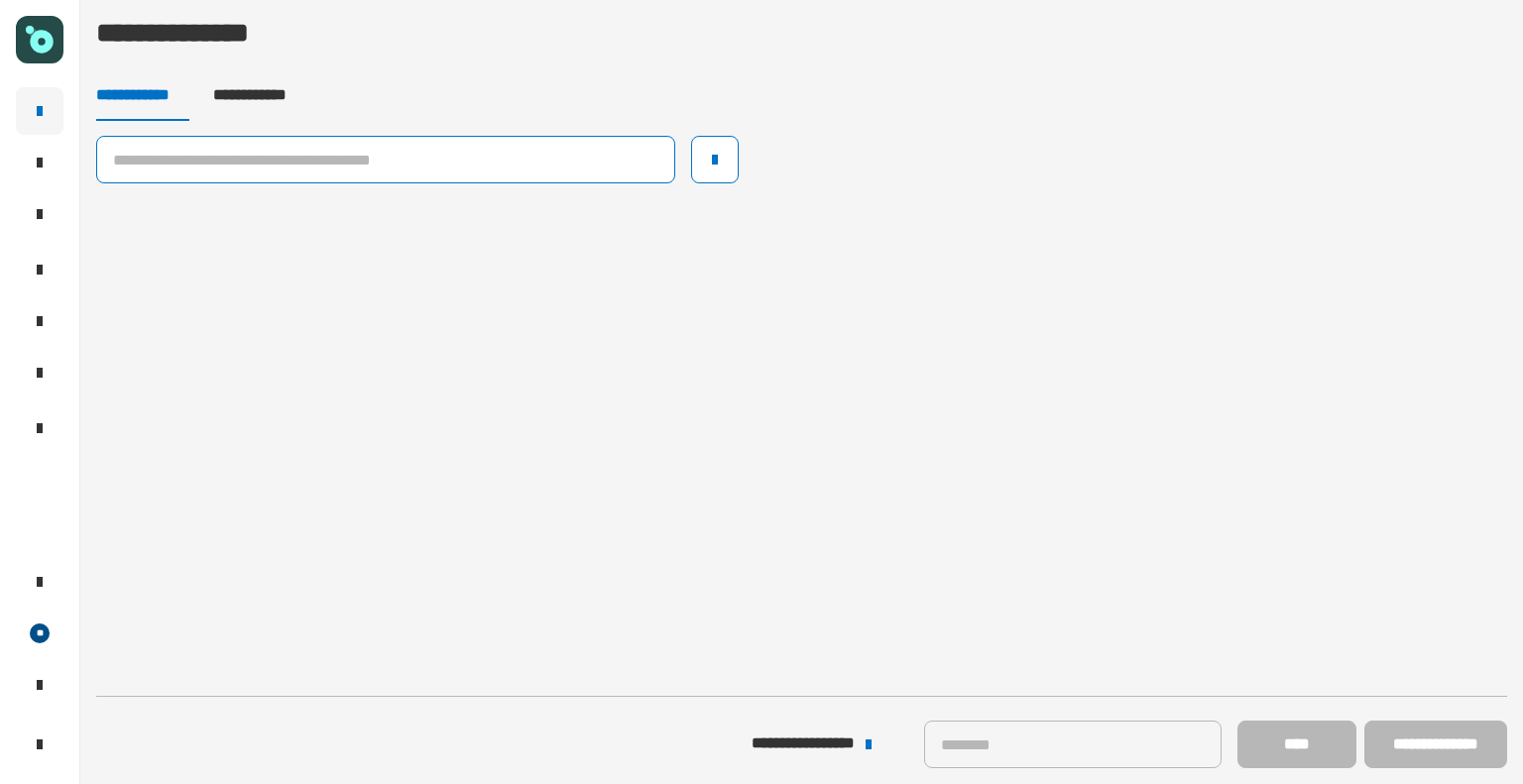 click 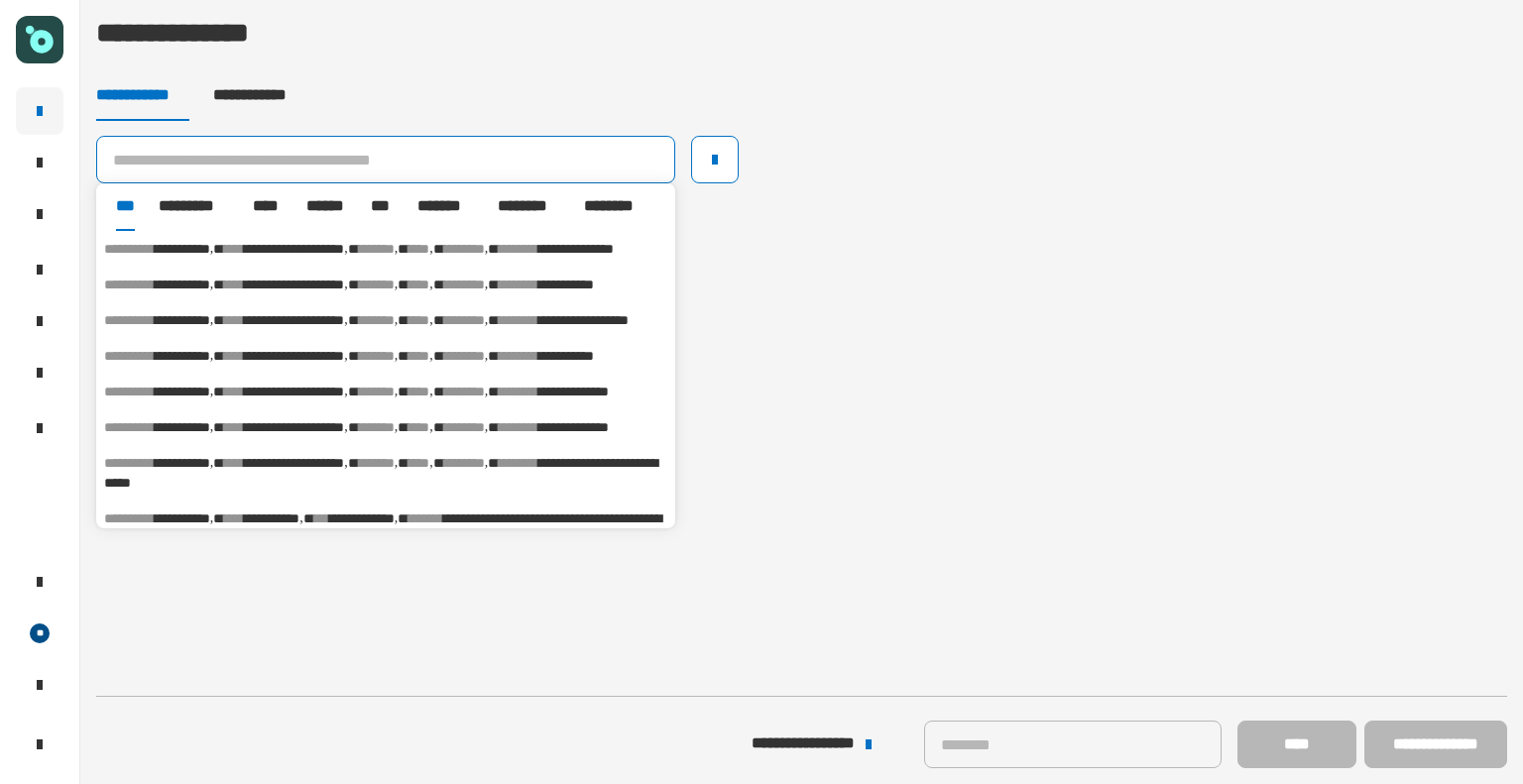 click 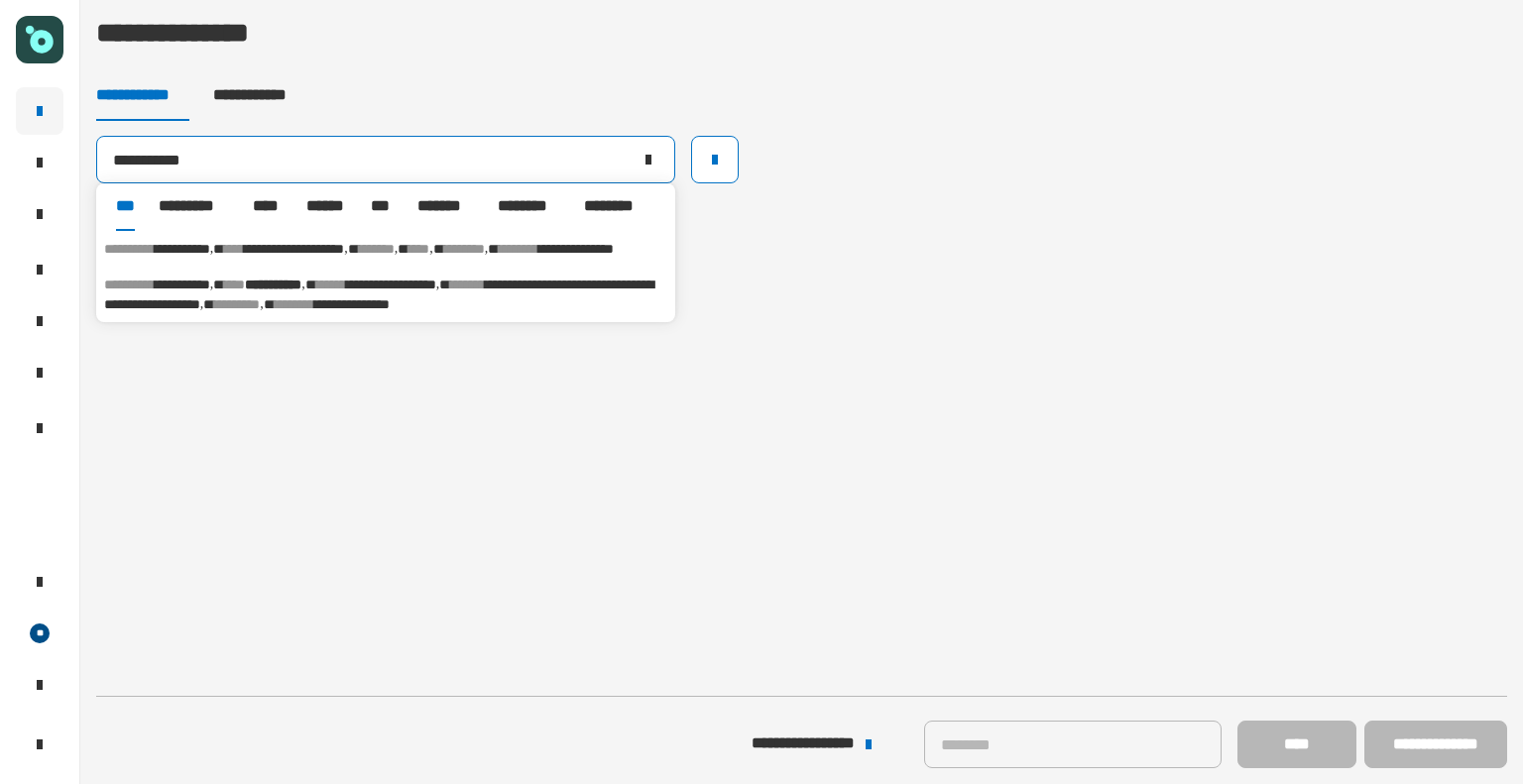 type on "**********" 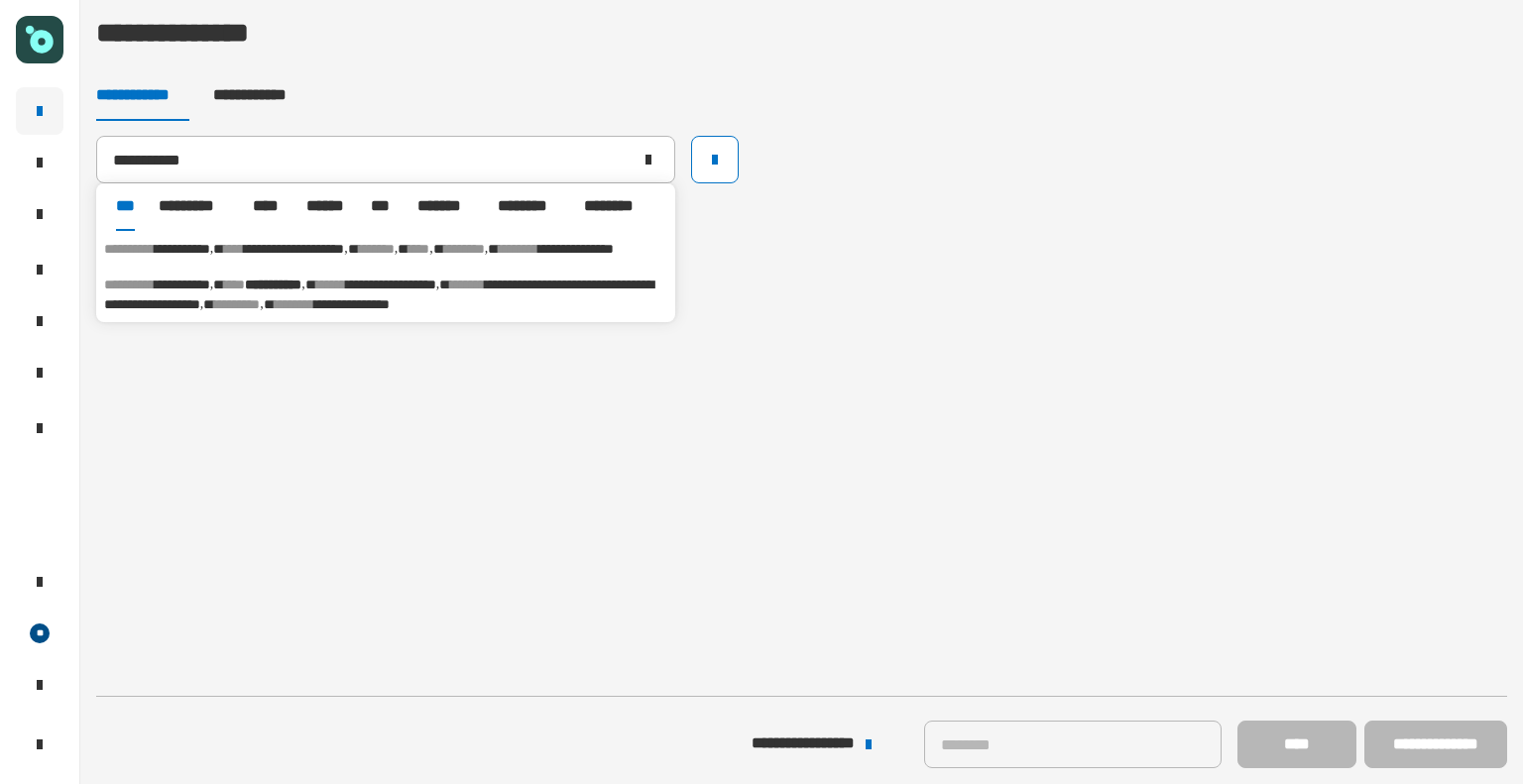 click on "**********" at bounding box center (379, 294) 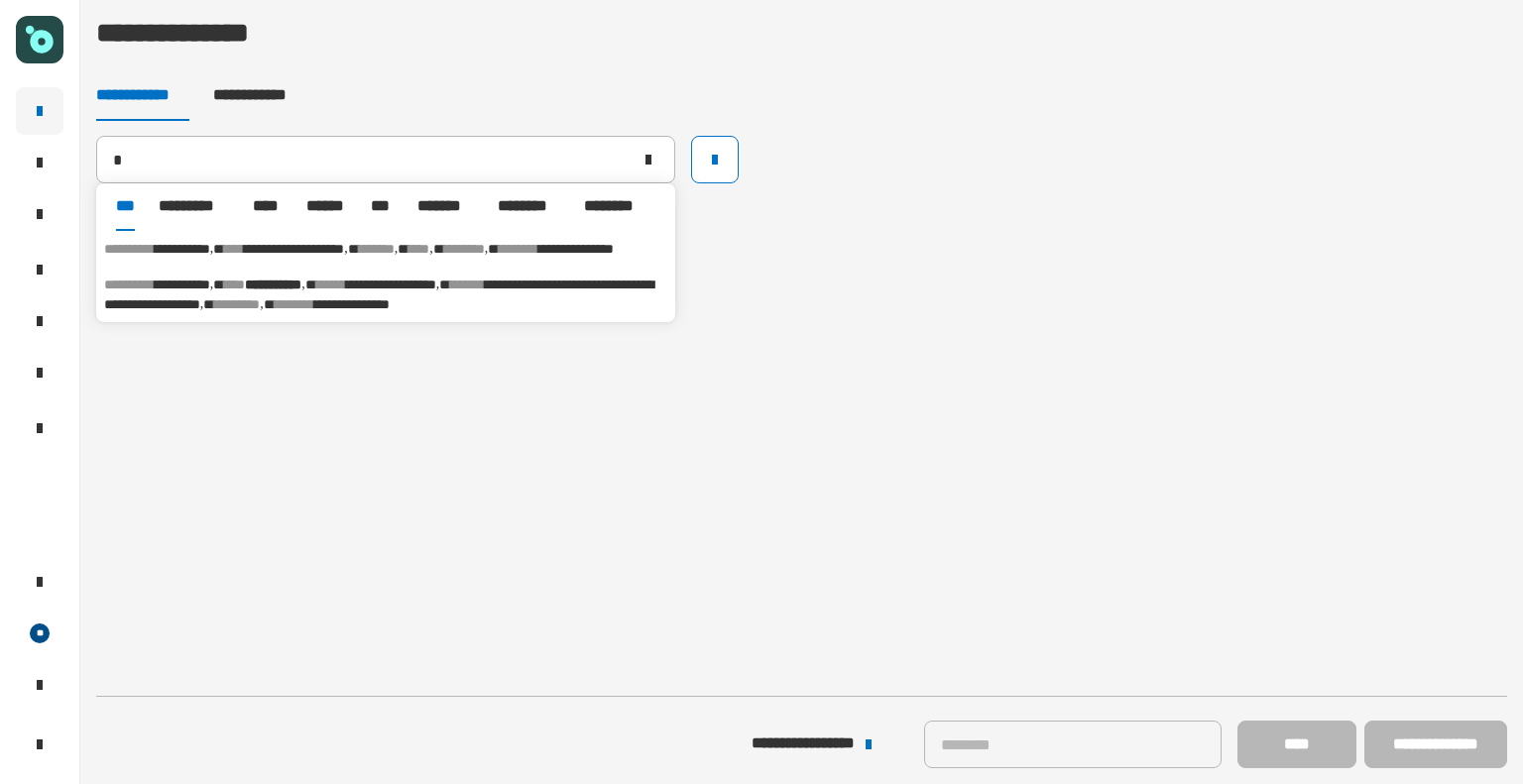 type 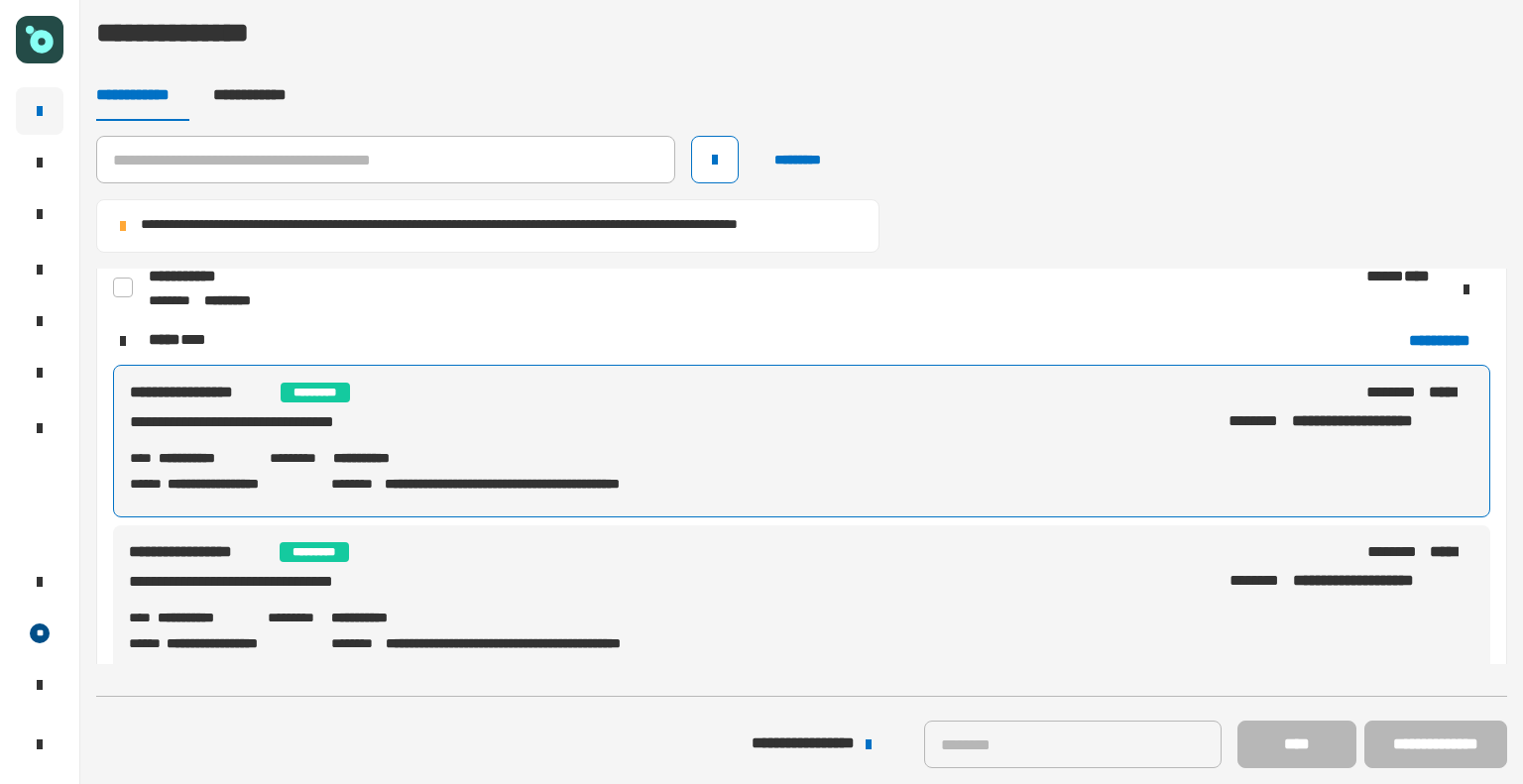 scroll, scrollTop: 0, scrollLeft: 0, axis: both 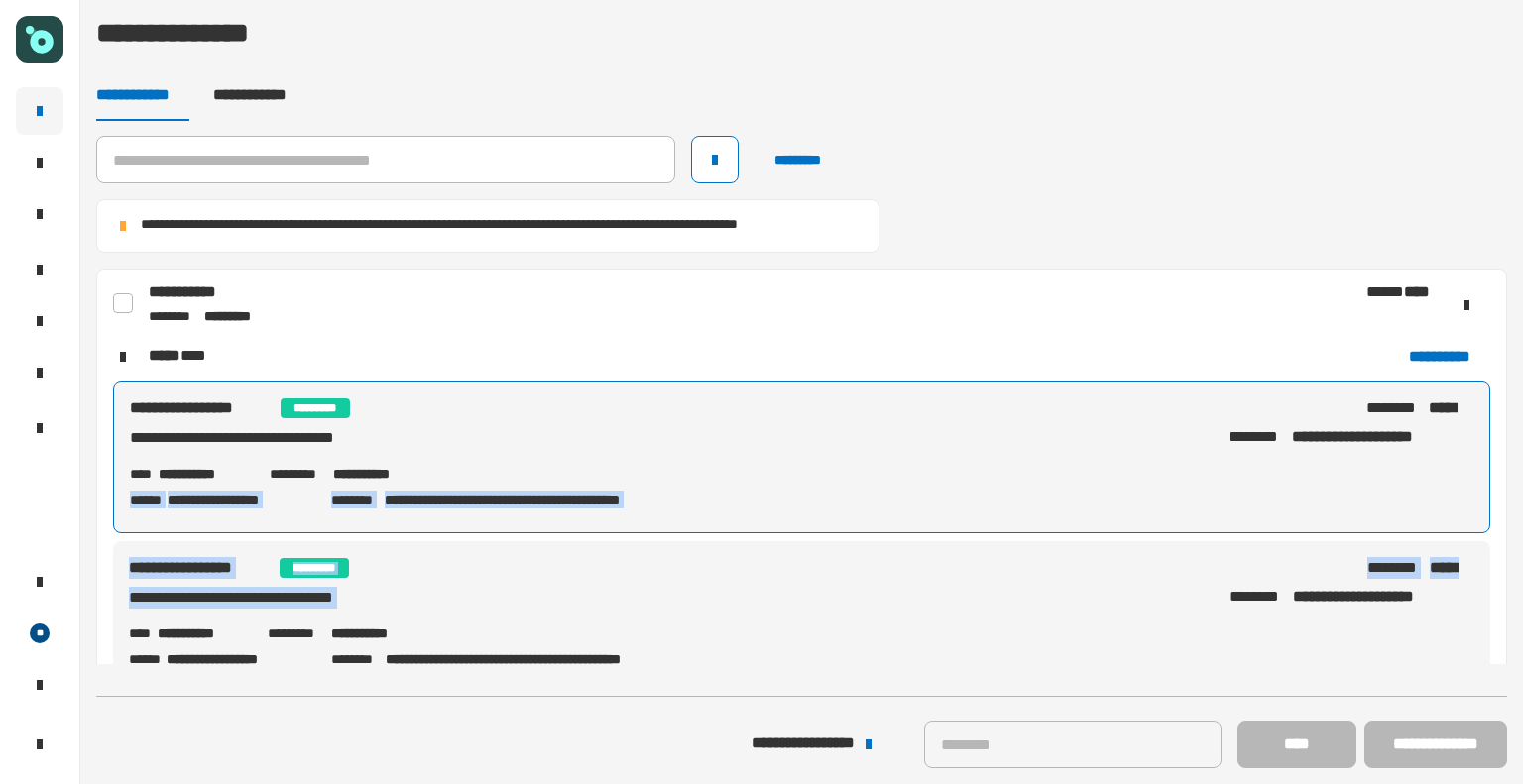 drag, startPoint x: 867, startPoint y: 584, endPoint x: 945, endPoint y: 384, distance: 214.67184 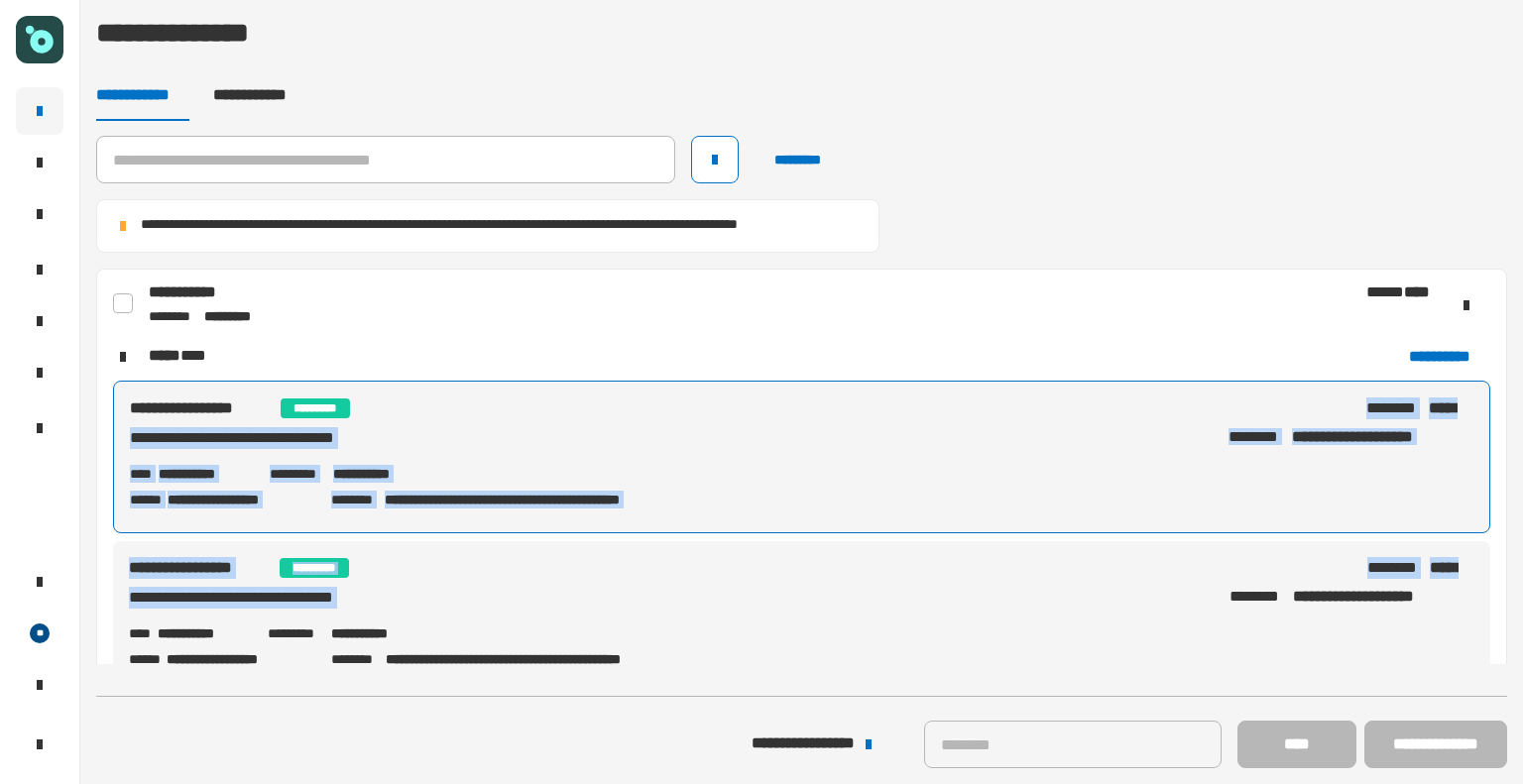 click on "[PHONE] [EMAIL] [ADDRESS] [CITY] [STATE] [POSTAL_CODE] [COUNTRY] [PHONE] [EMAIL] [ADDRESS] [CITY] [STATE] [POSTAL_CODE] [COUNTRY] [PHONE] [EMAIL] [ADDRESS] [CITY] [STATE] [POSTAL_CODE] [COUNTRY] [PHONE] [EMAIL] [ADDRESS] [CITY] [STATE] [POSTAL_CODE] [COUNTRY]" 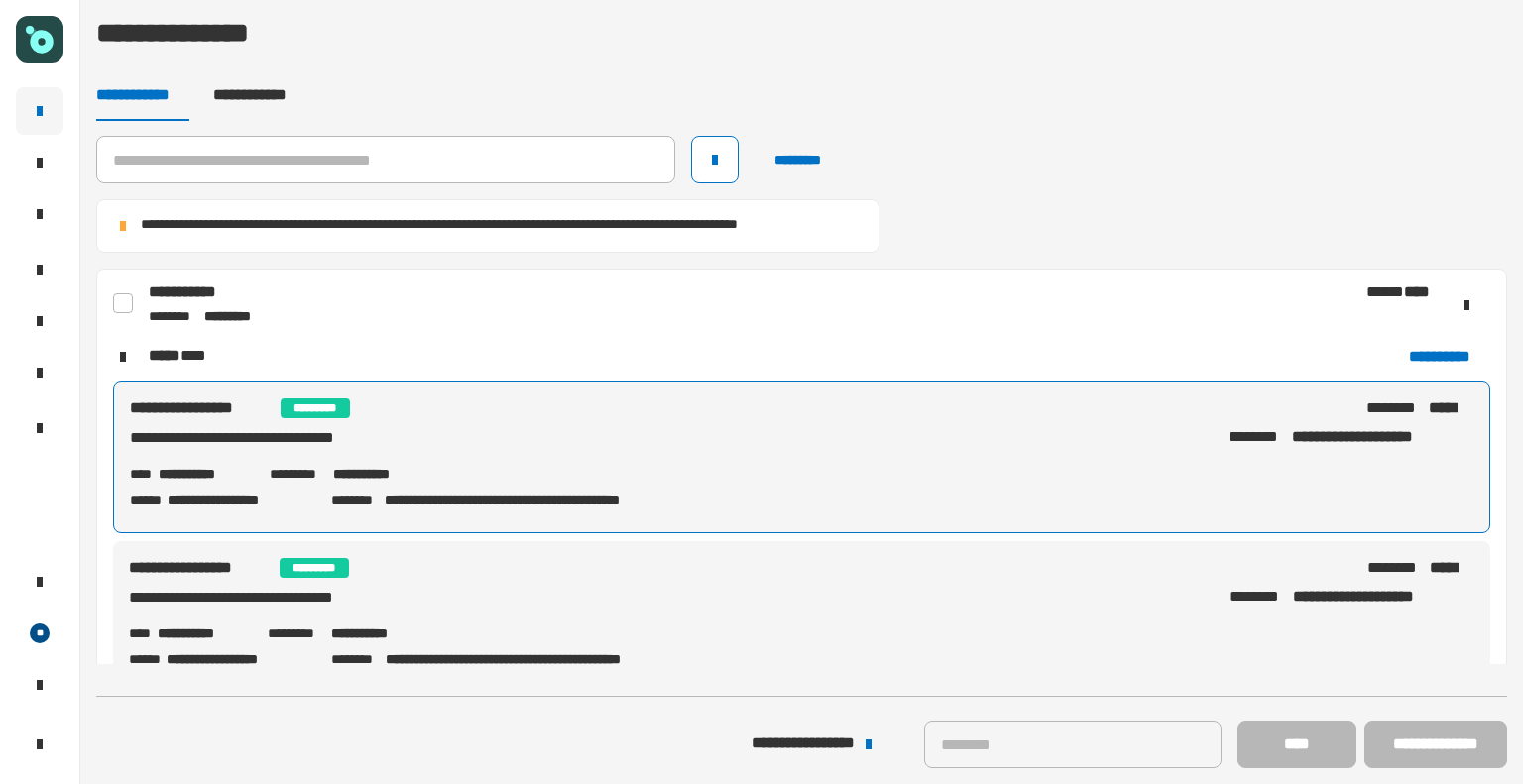 click on "[FIRST] [LAST] [PHONE] [EMAIL] [ADDRESS] [CITY] [STATE] [POSTAL_CODE] [COUNTRY] [PHONE] [EMAIL] [ADDRESS] [CITY] [STATE] [POSTAL_CODE] [COUNTRY] [PHONE] [EMAIL] [ADDRESS] [CITY] [STATE] [POSTAL_CODE] [COUNTRY] [PHONE] [EMAIL] [ADDRESS] [CITY] [STATE] [POSTAL_CODE] [COUNTRY]" 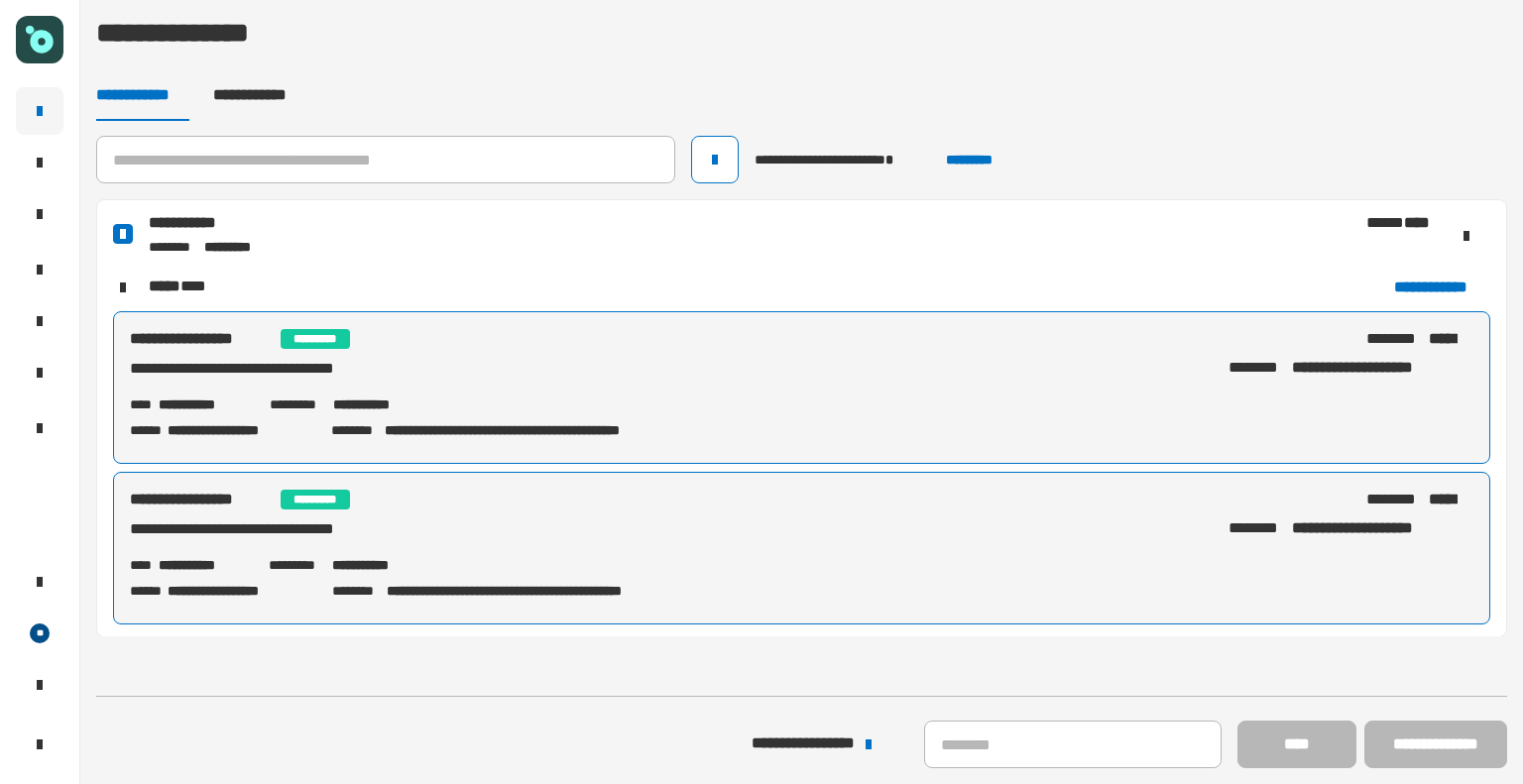 click on "[PHONE] [EMAIL] [ADDRESS] [CITY] [STATE] [POSTAL_CODE] [COUNTRY] [PHONE] [EMAIL] [ADDRESS] [CITY] [STATE] [POSTAL_CODE] [COUNTRY] [PHONE] [EMAIL] [ADDRESS] [CITY] [STATE] [POSTAL_CODE] [COUNTRY] [PHONE] [EMAIL] [ADDRESS] [CITY] [STATE] [POSTAL_CODE] [COUNTRY]" 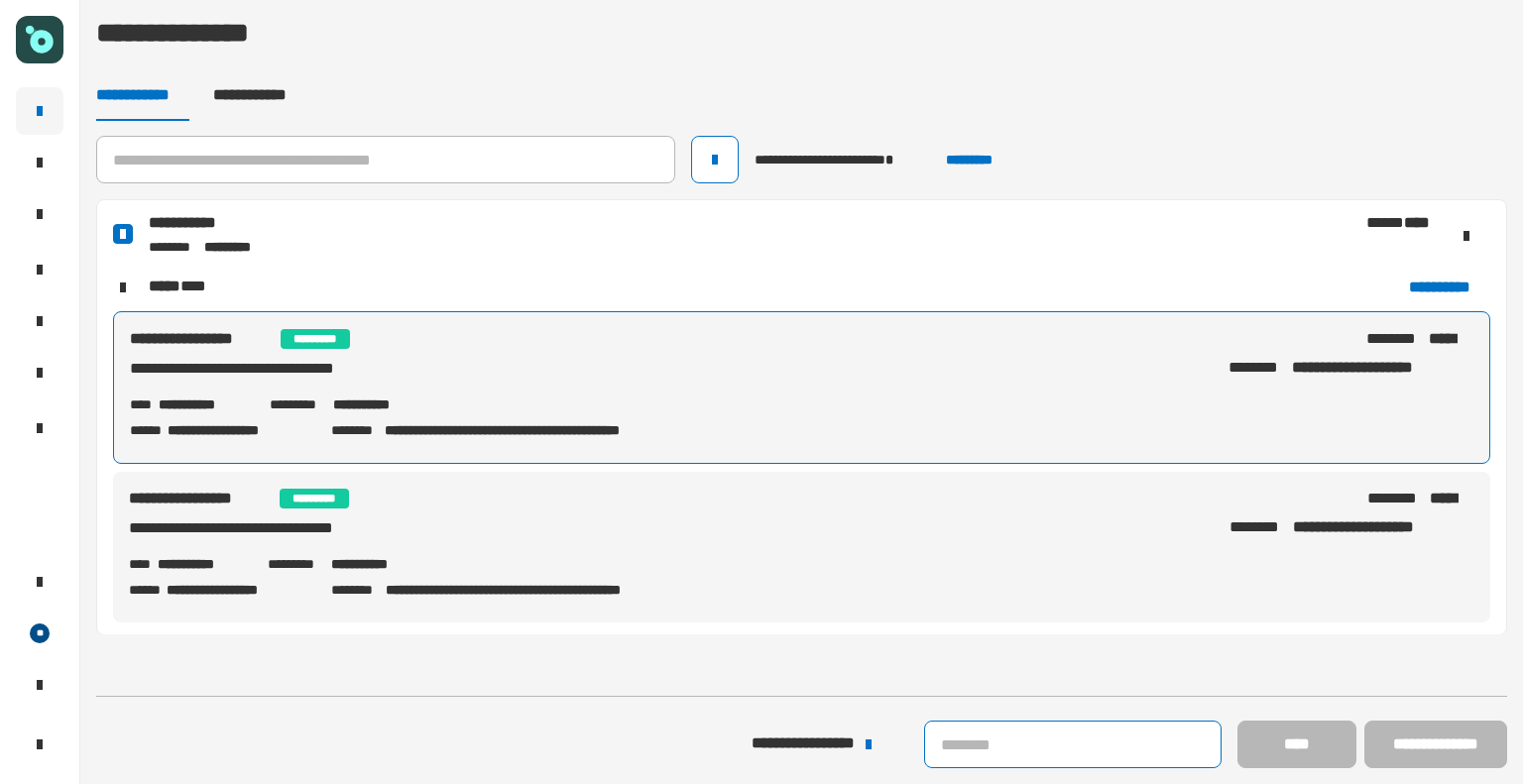 click 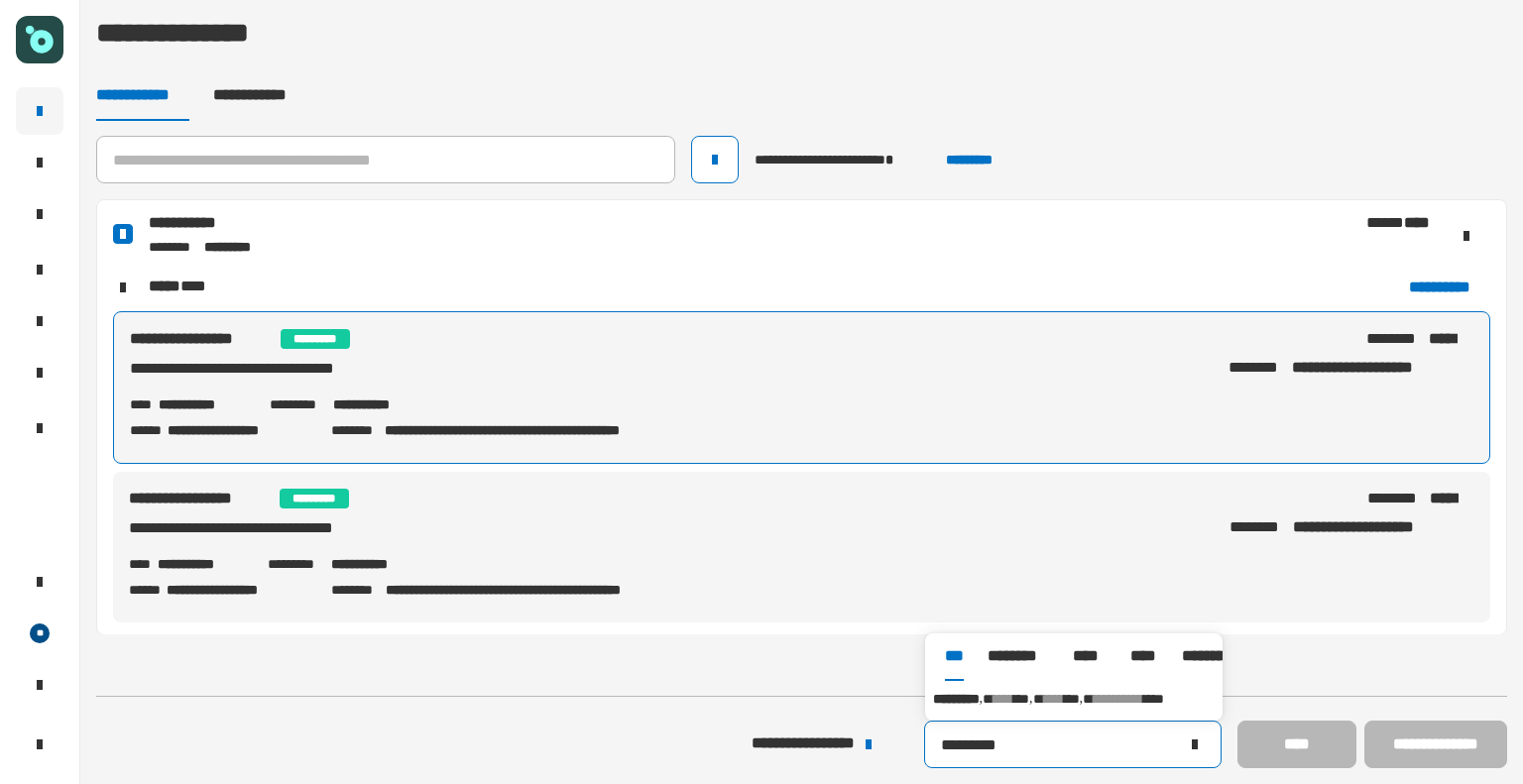 type on "*********" 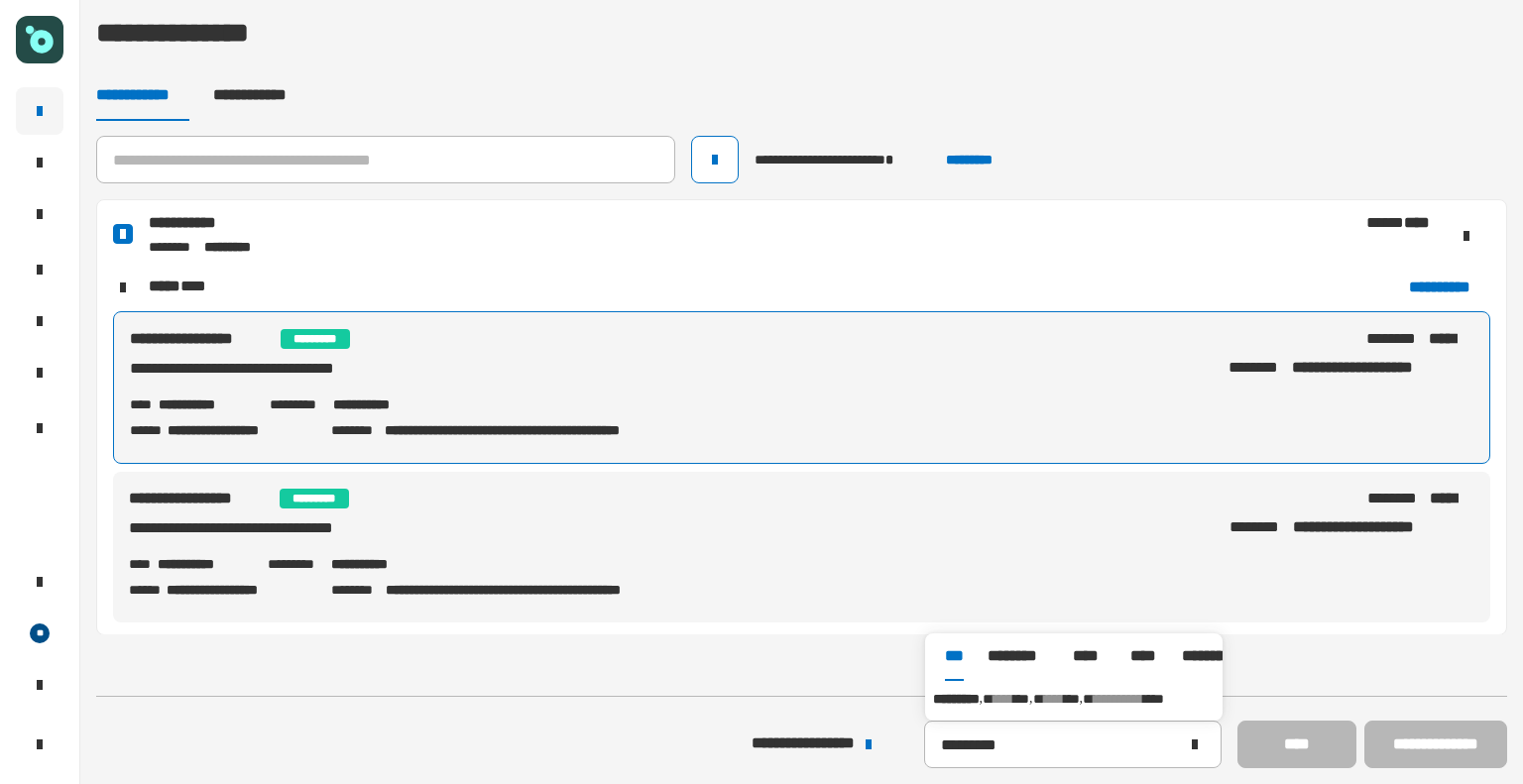 click on "**********" at bounding box center (1074, 699) 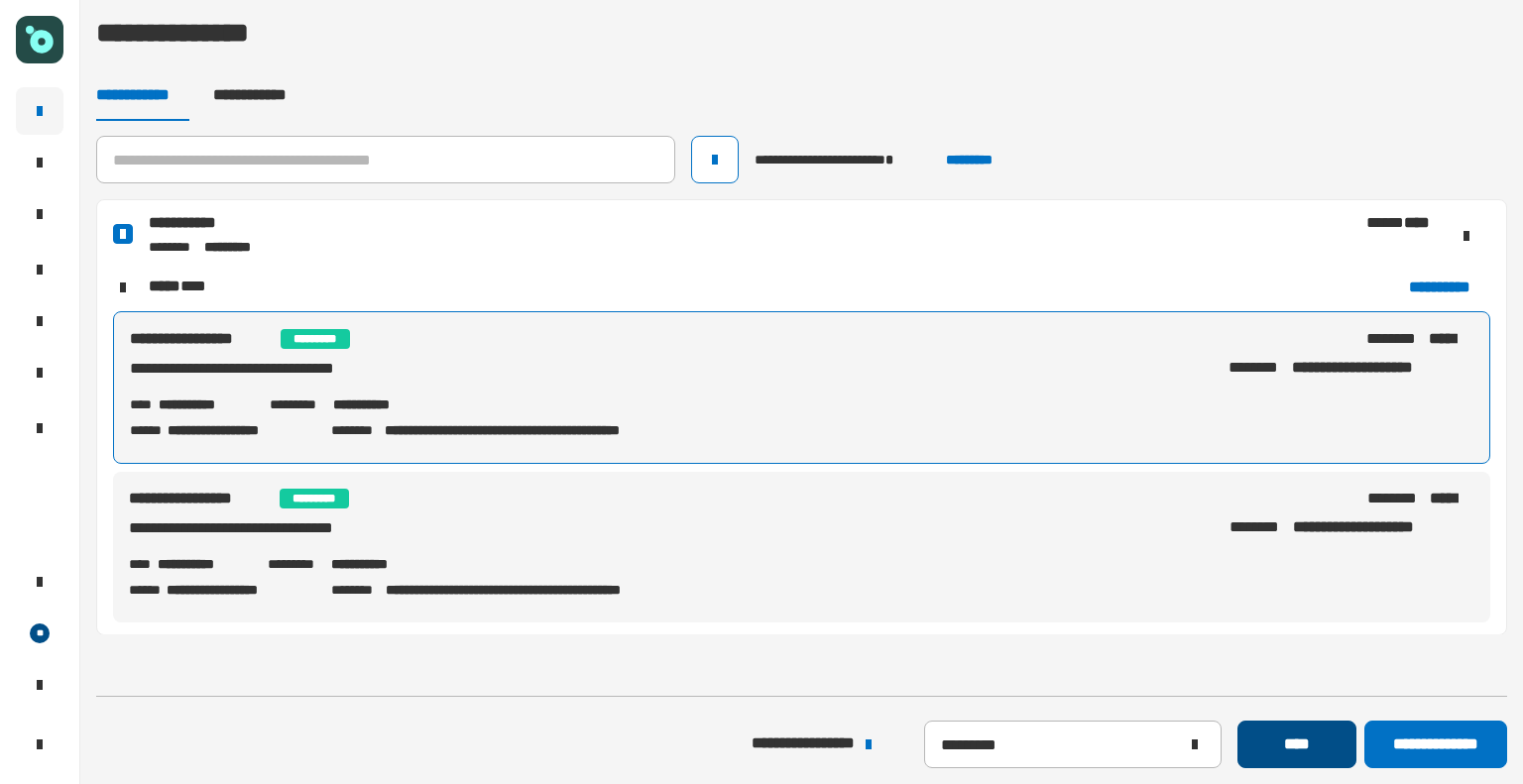 click on "****" 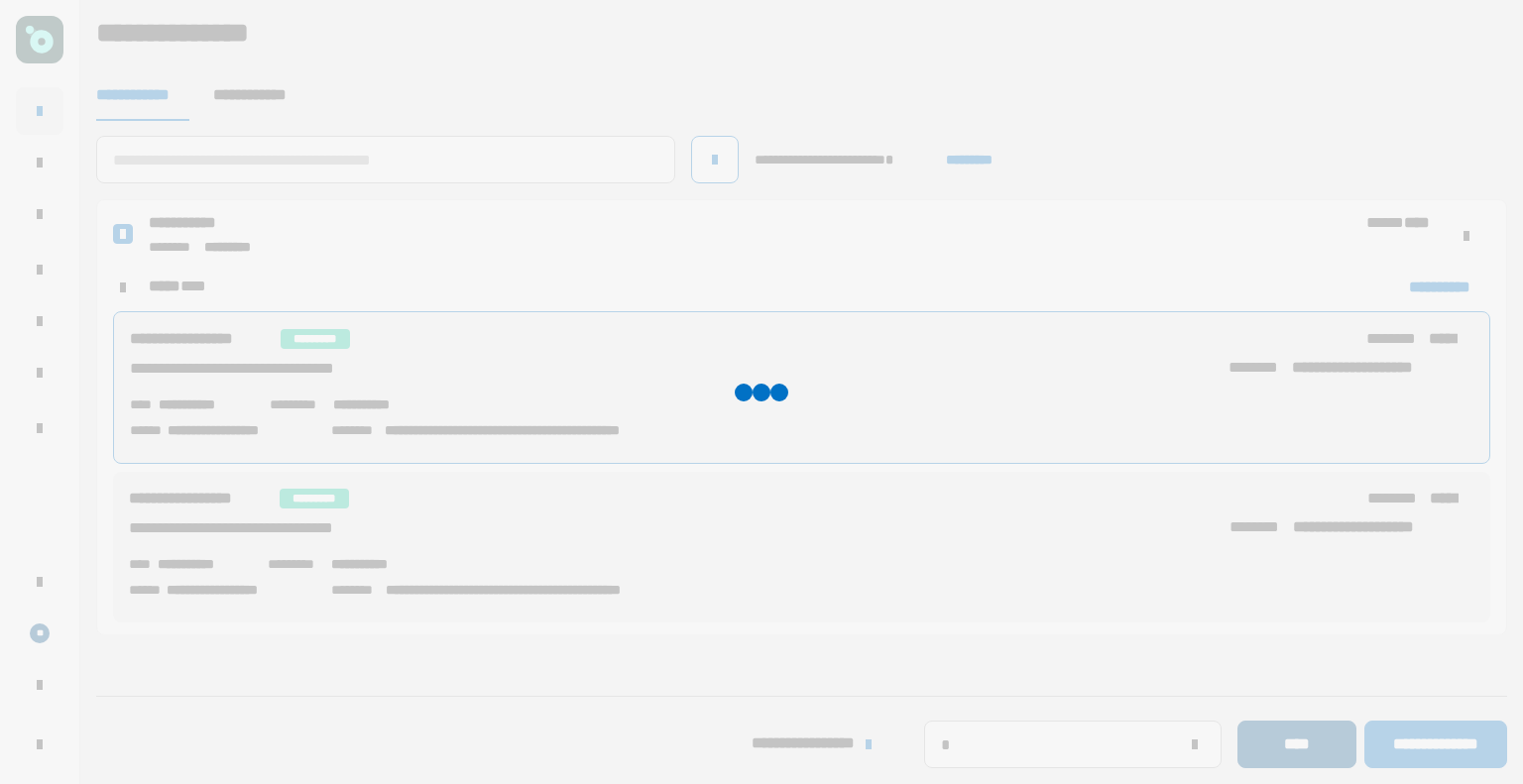 type 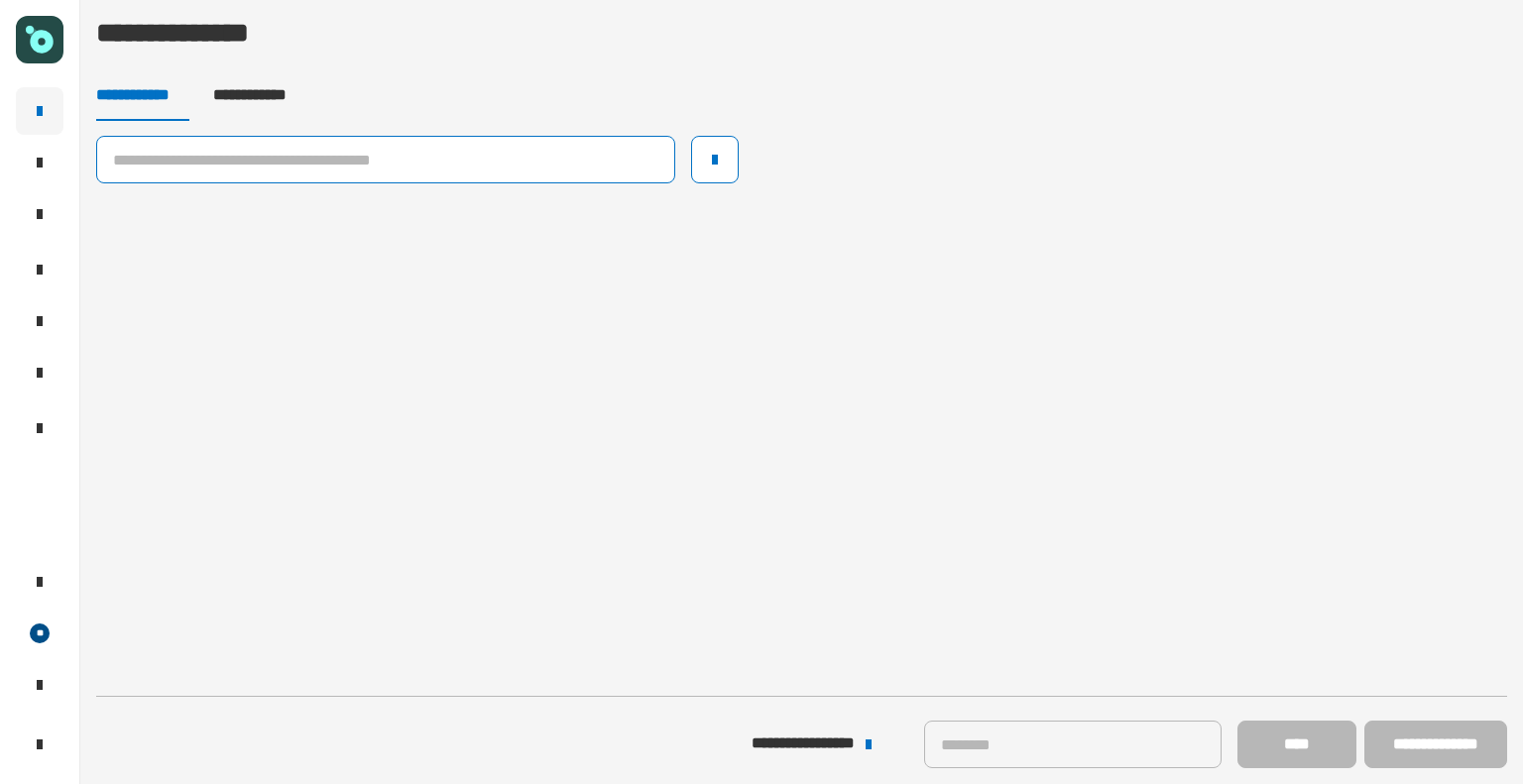 click 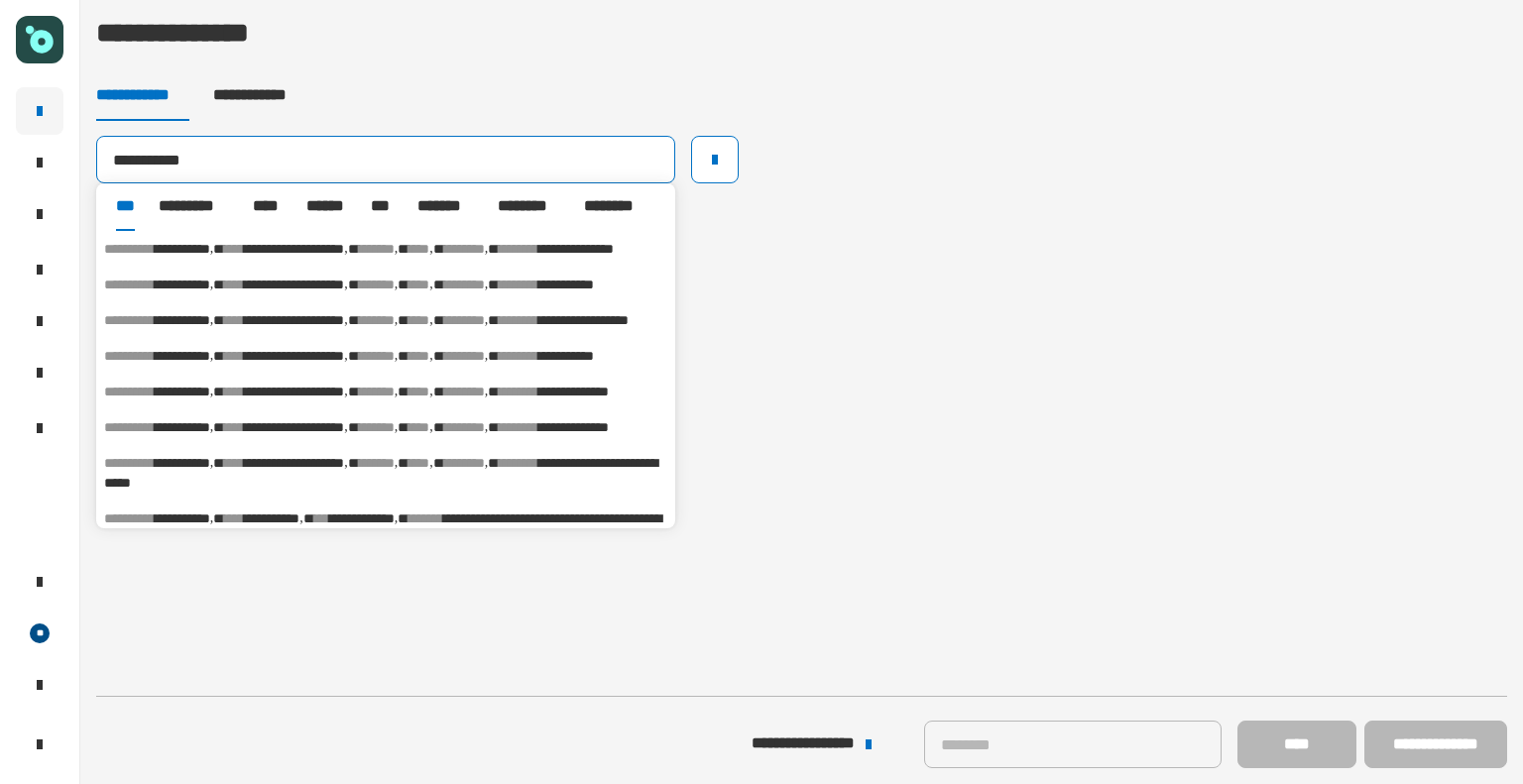 type on "**********" 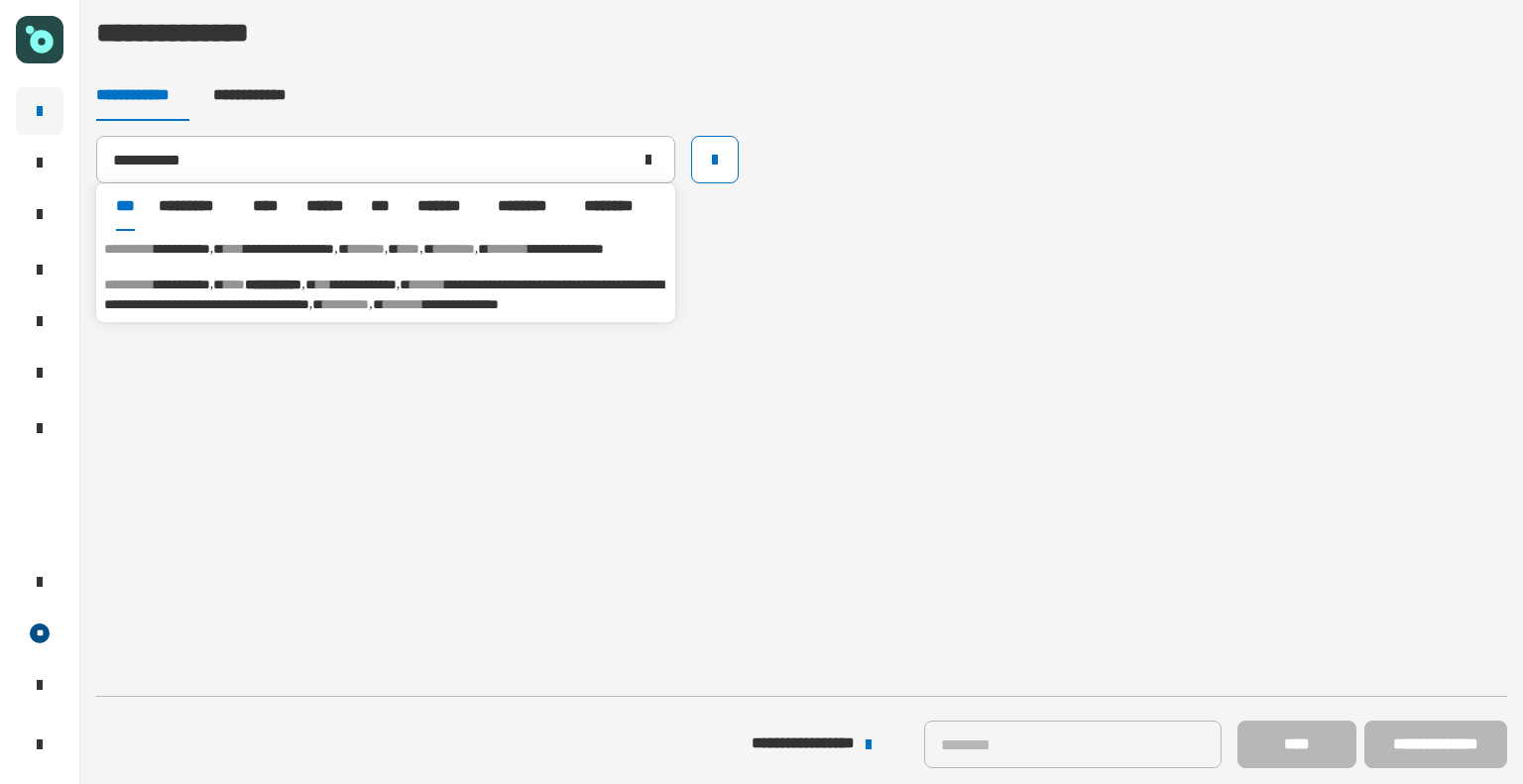 click on "[FIRST] [LAST] [PHONE] [EMAIL]" at bounding box center (386, 249) 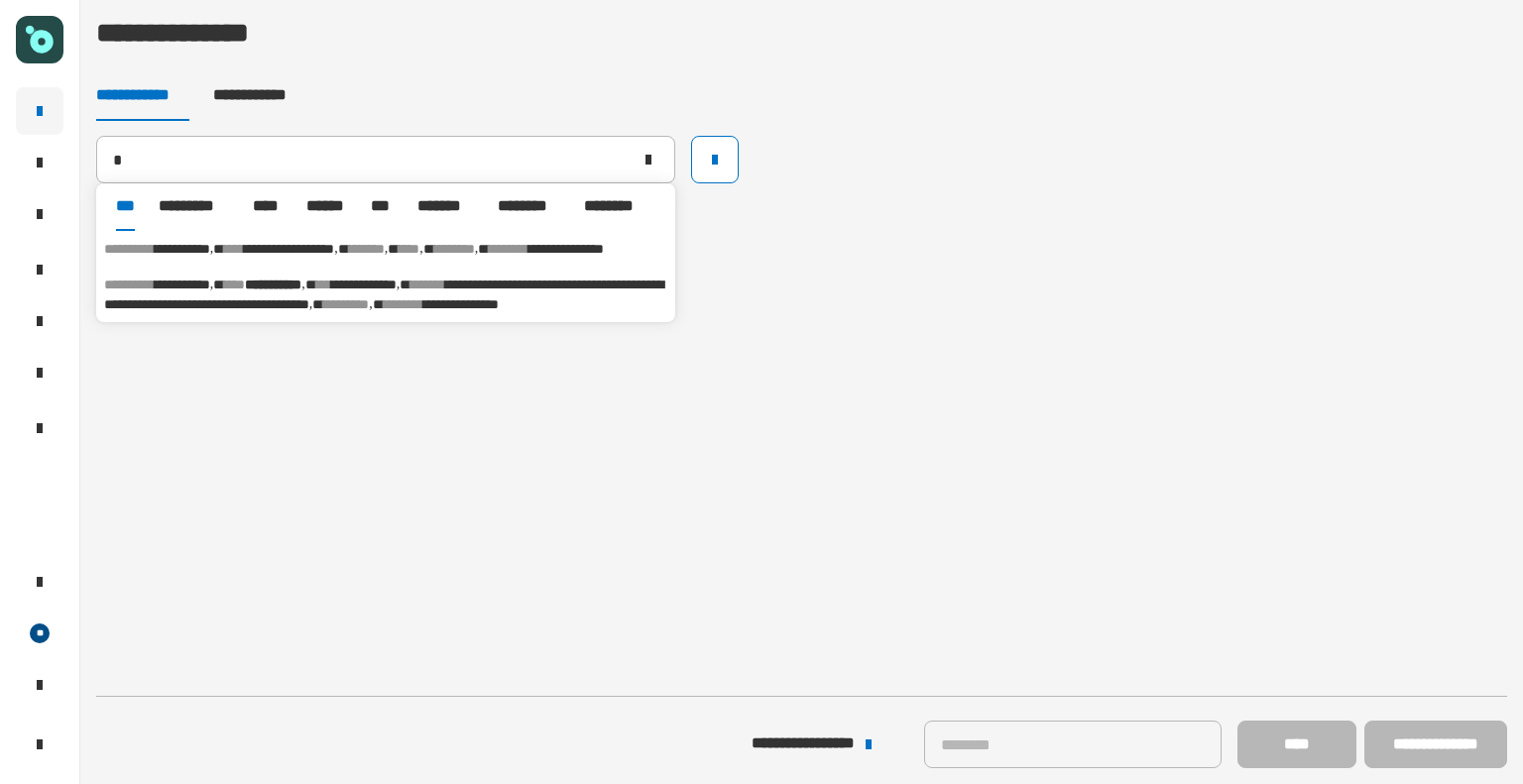 type on "**********" 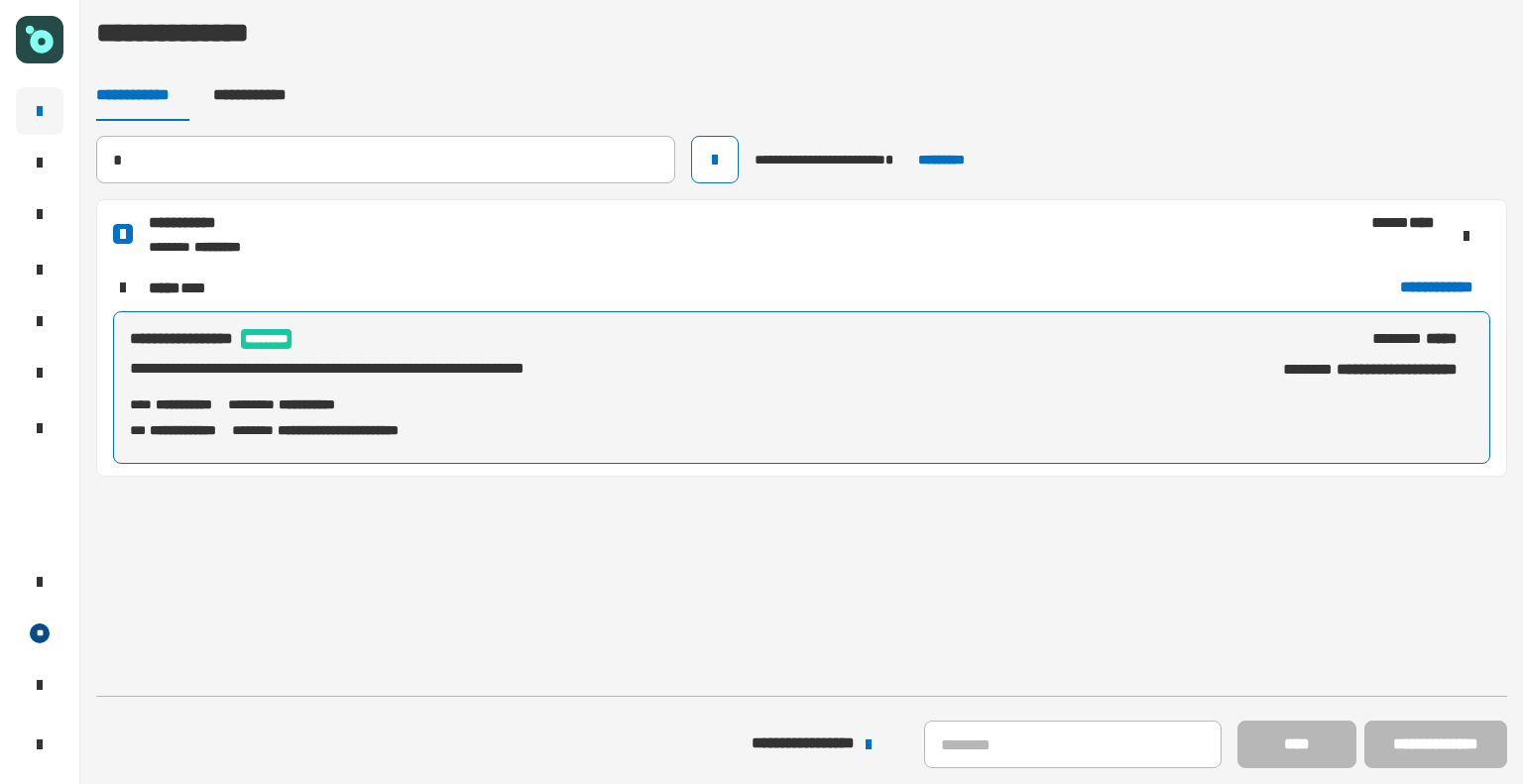 type 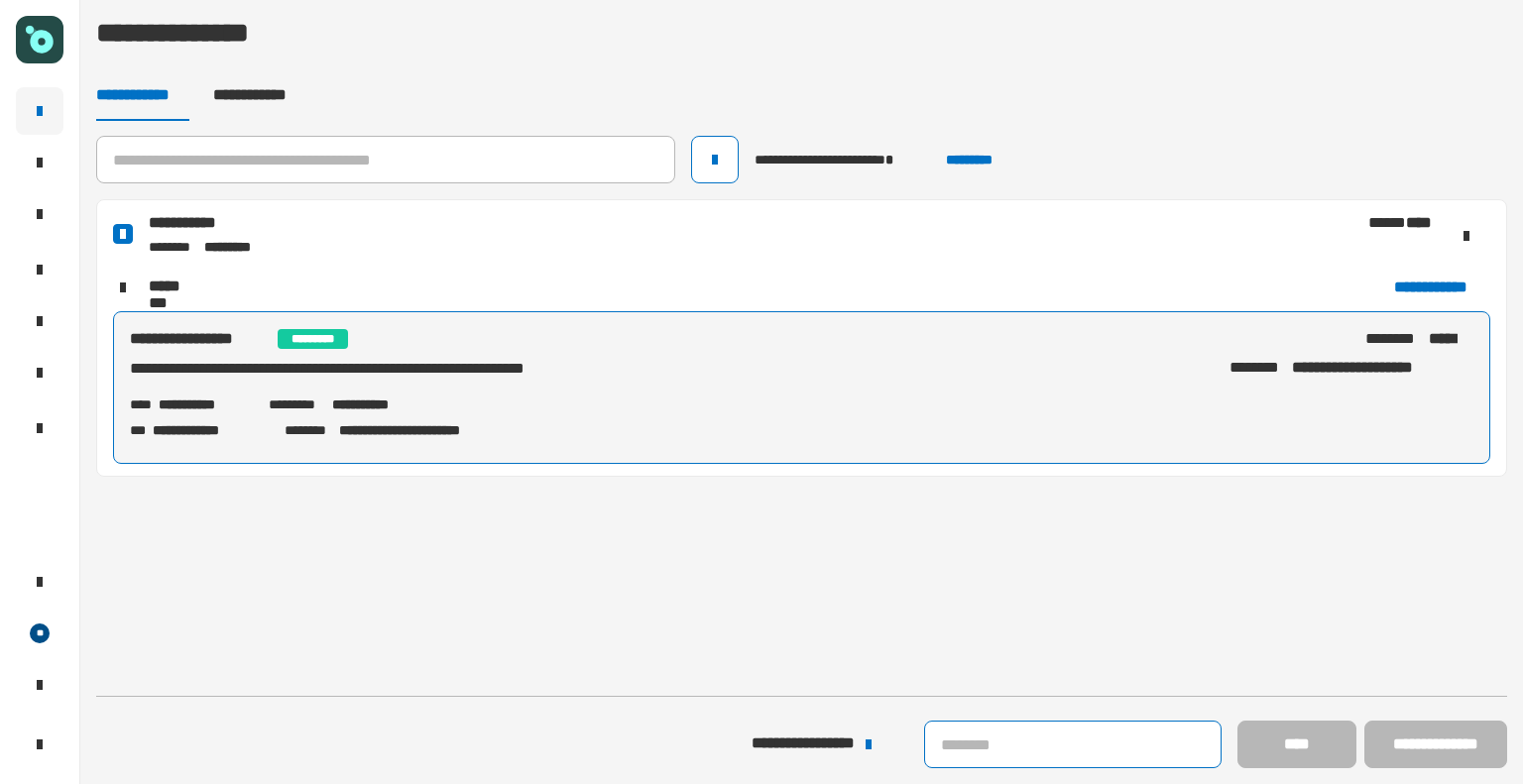 click 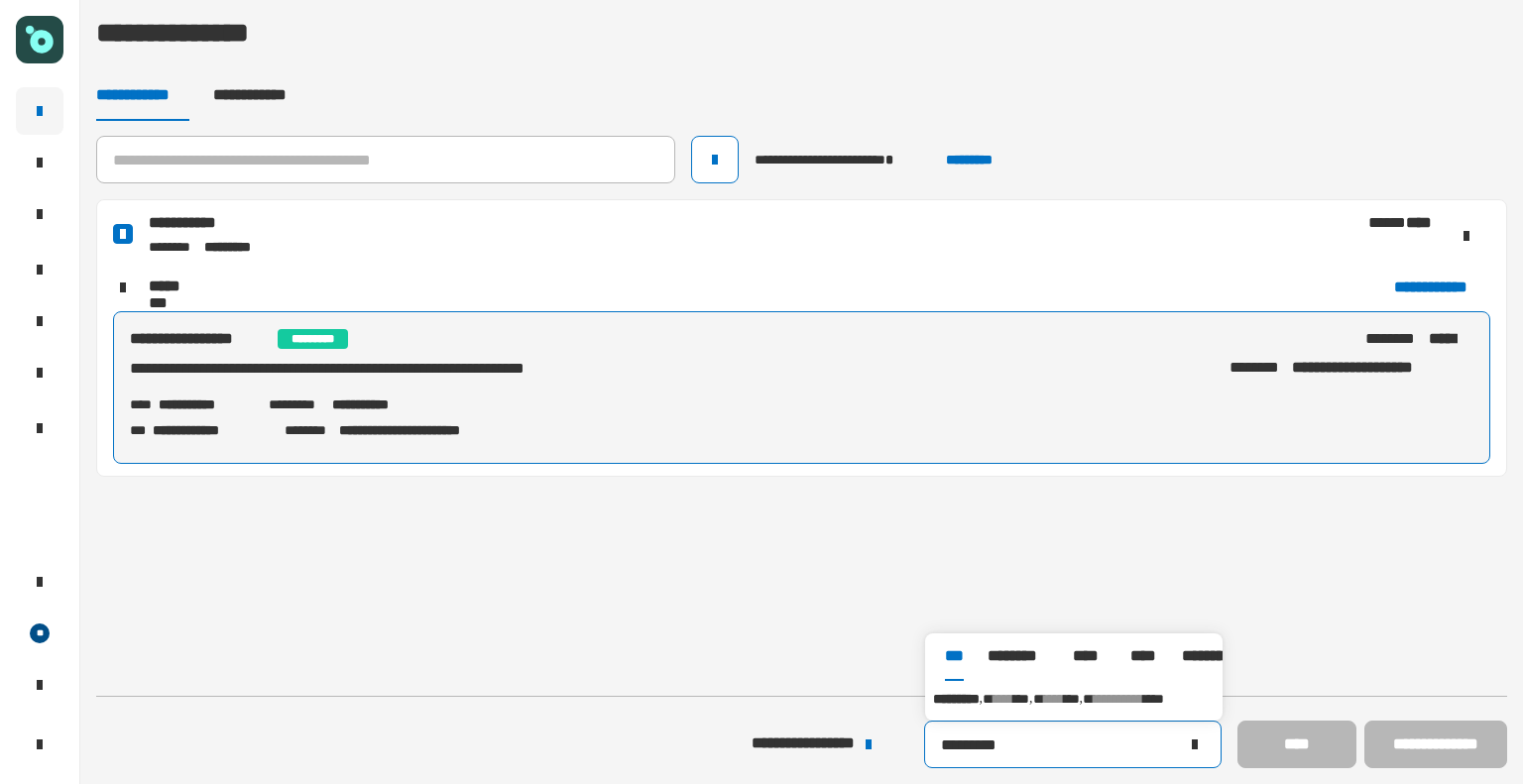 type on "*********" 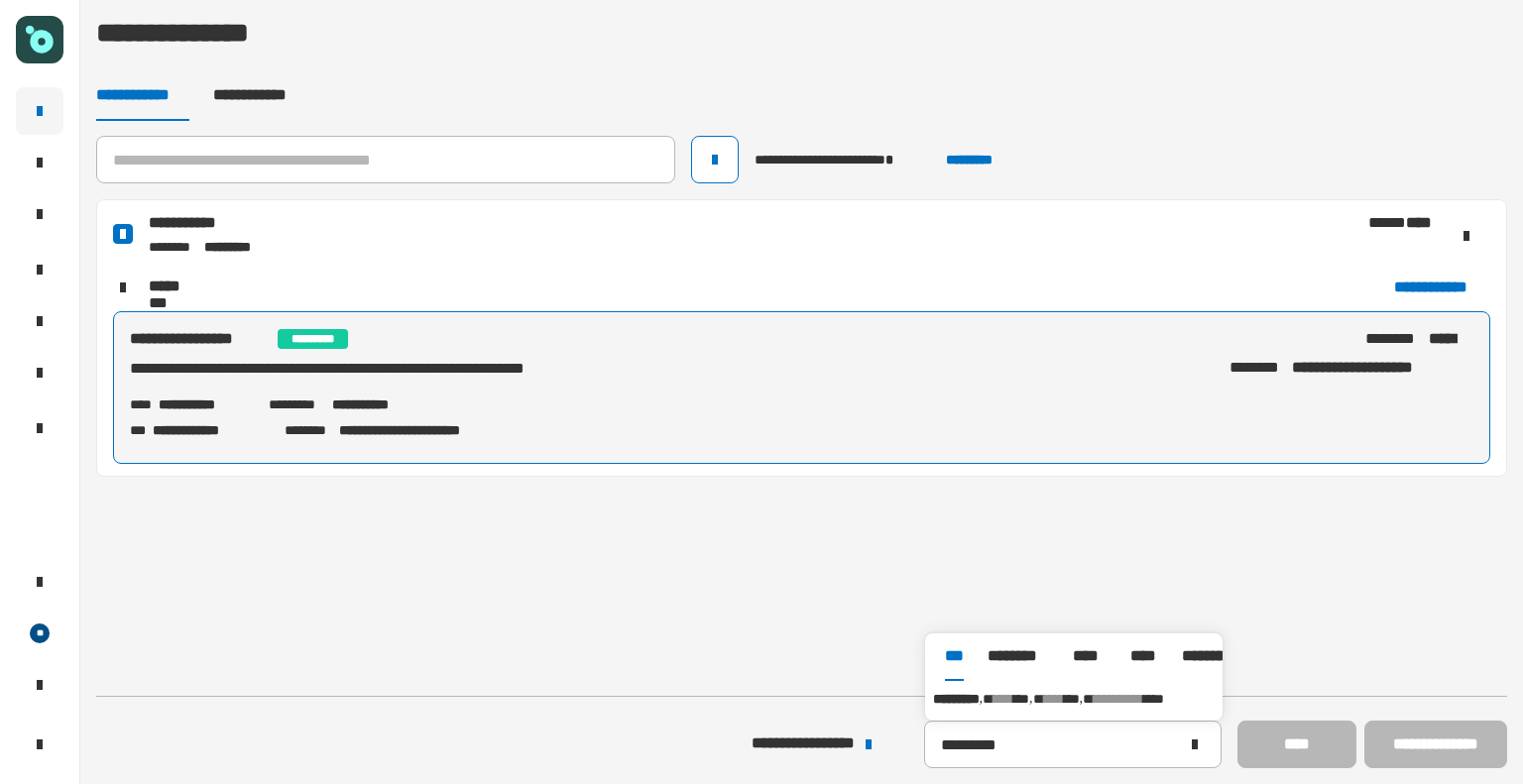 click on "**********" at bounding box center [1074, 699] 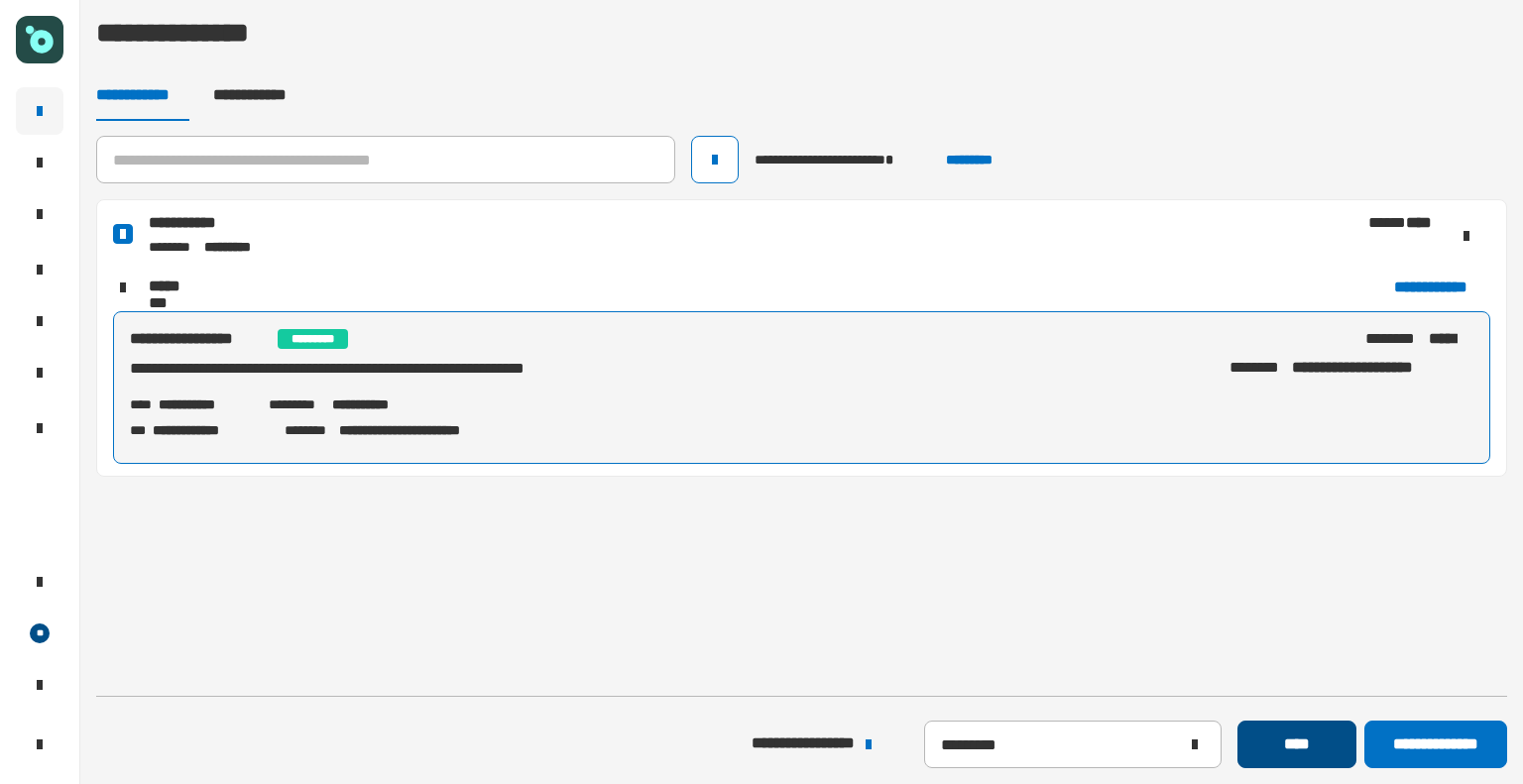 click on "****" 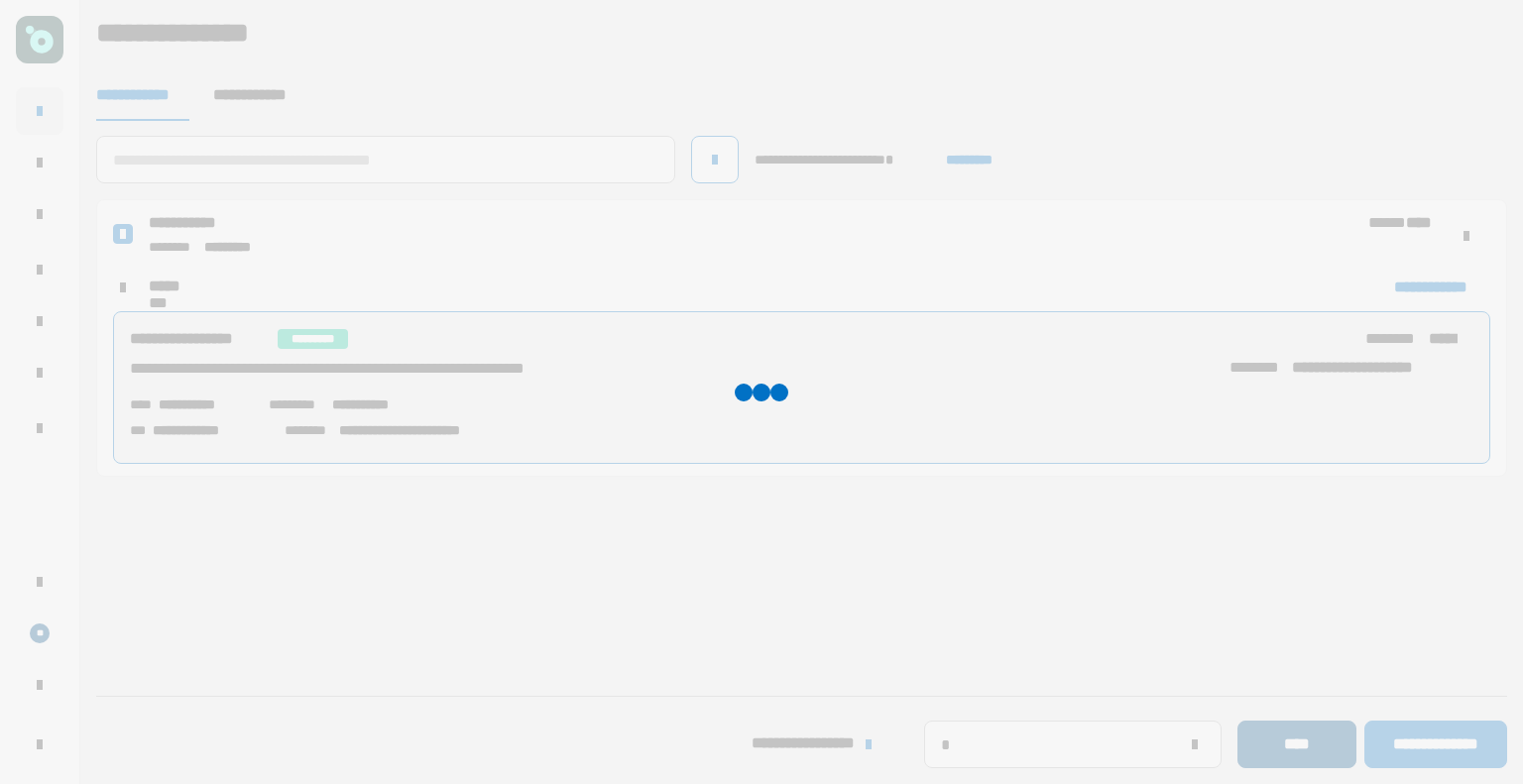 type 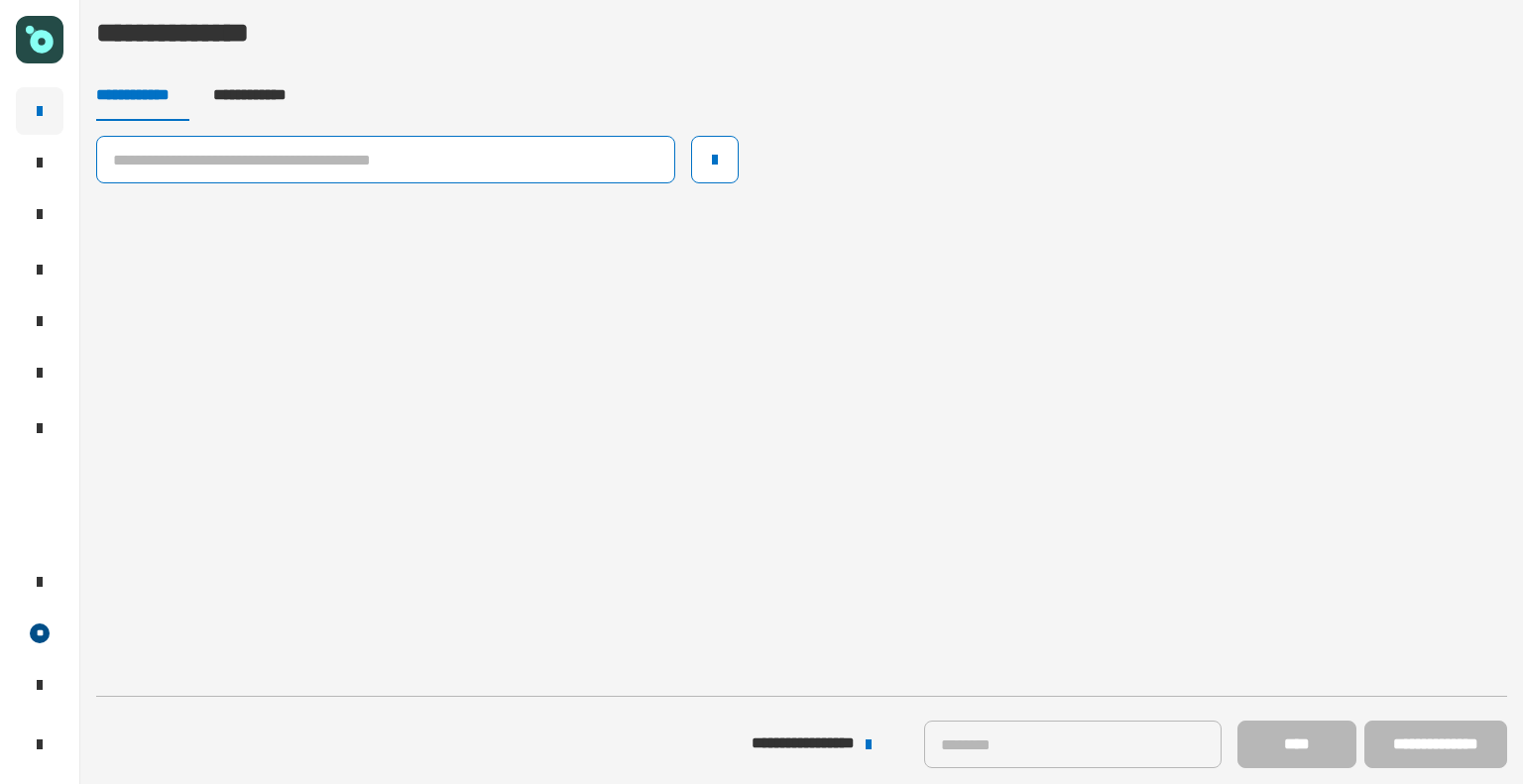 click 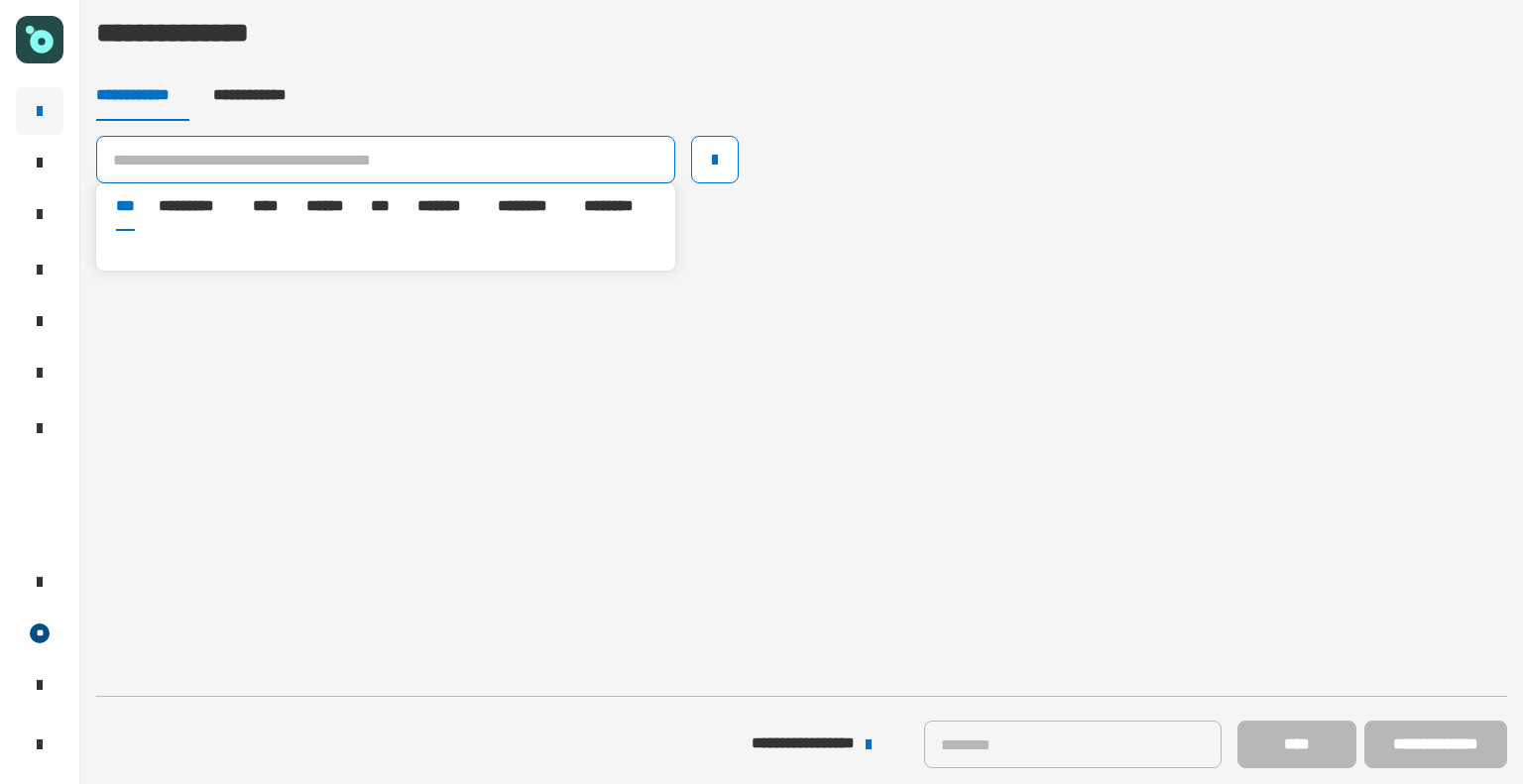click 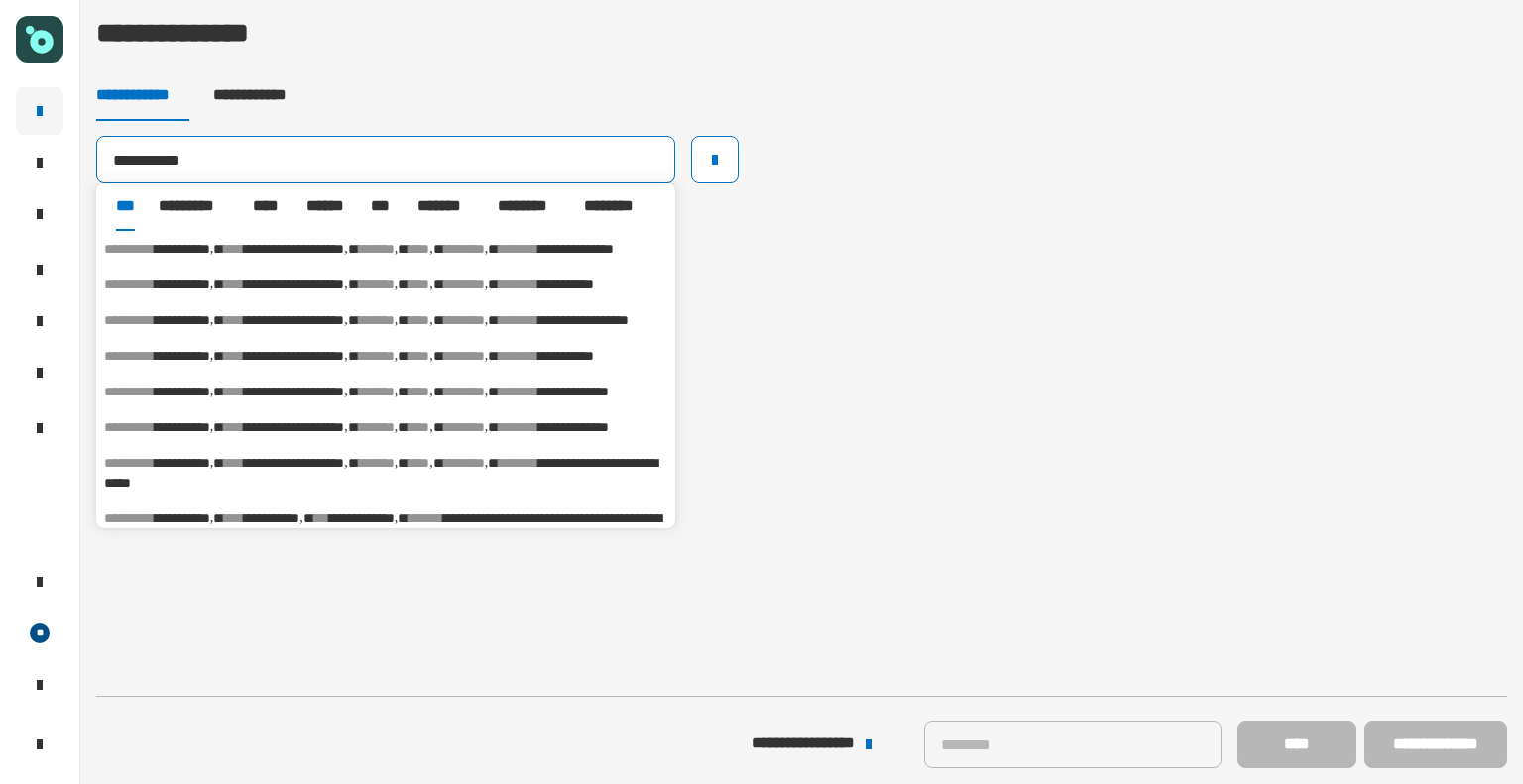 type on "**********" 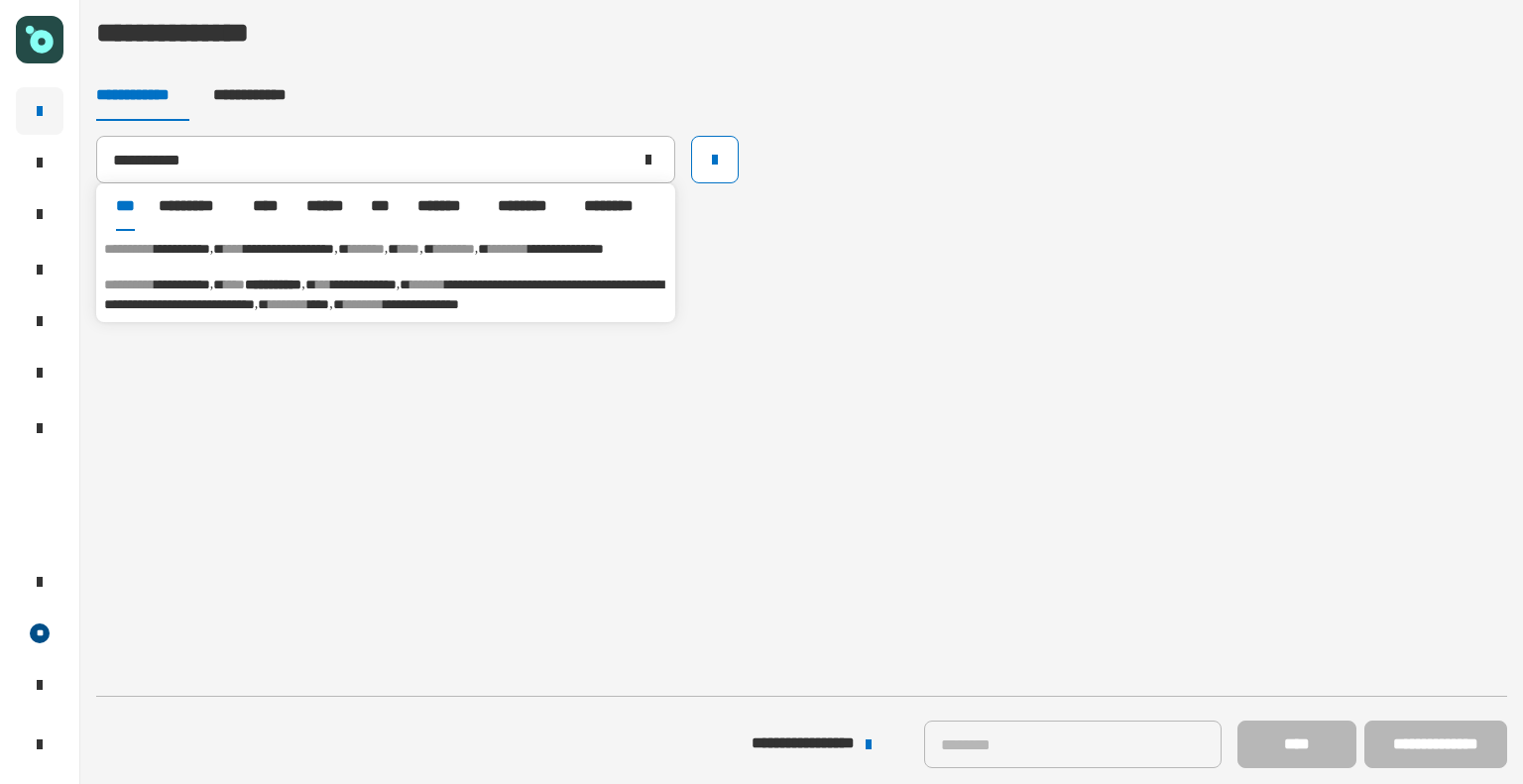 click on "****" at bounding box center [234, 249] 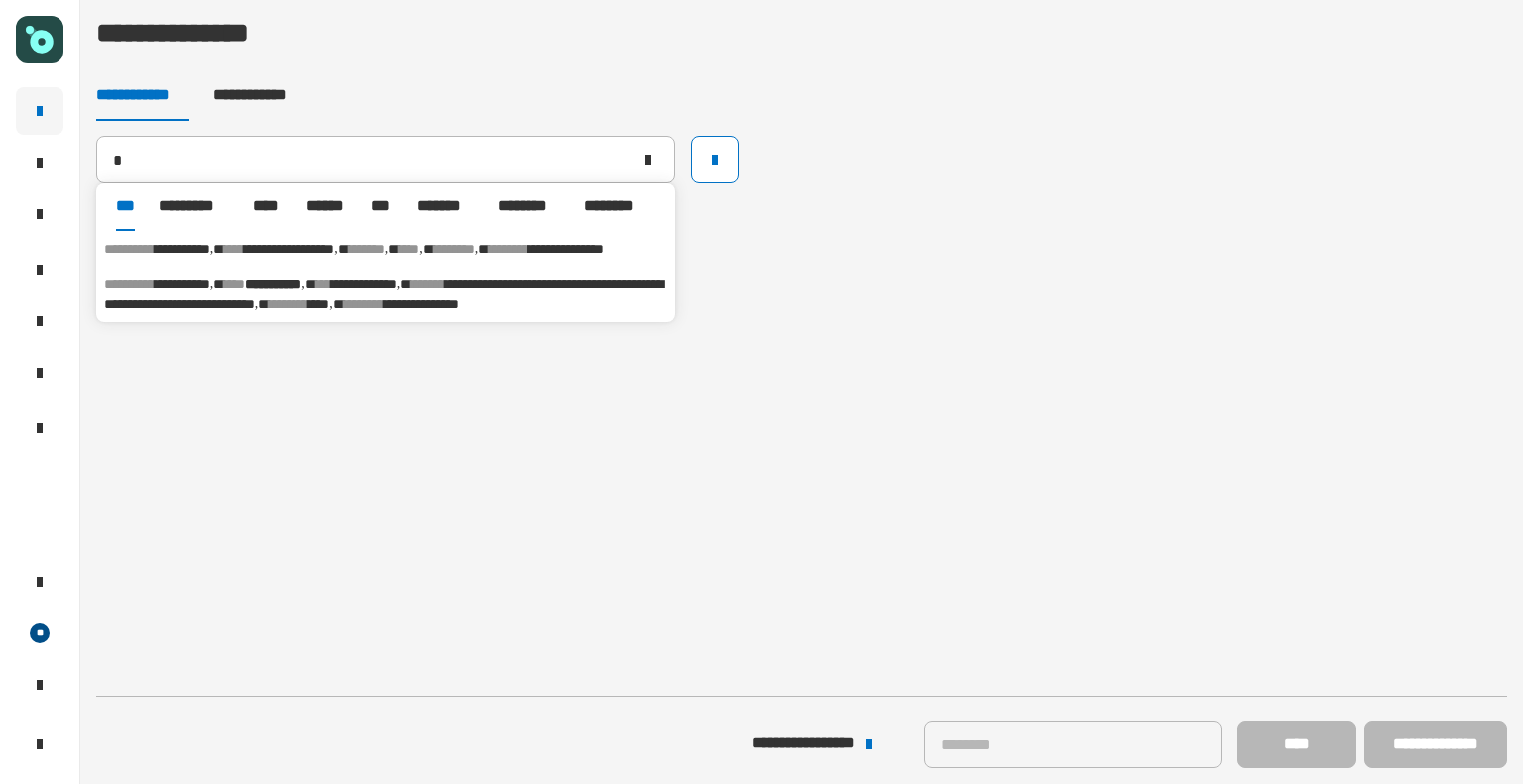 type on "**********" 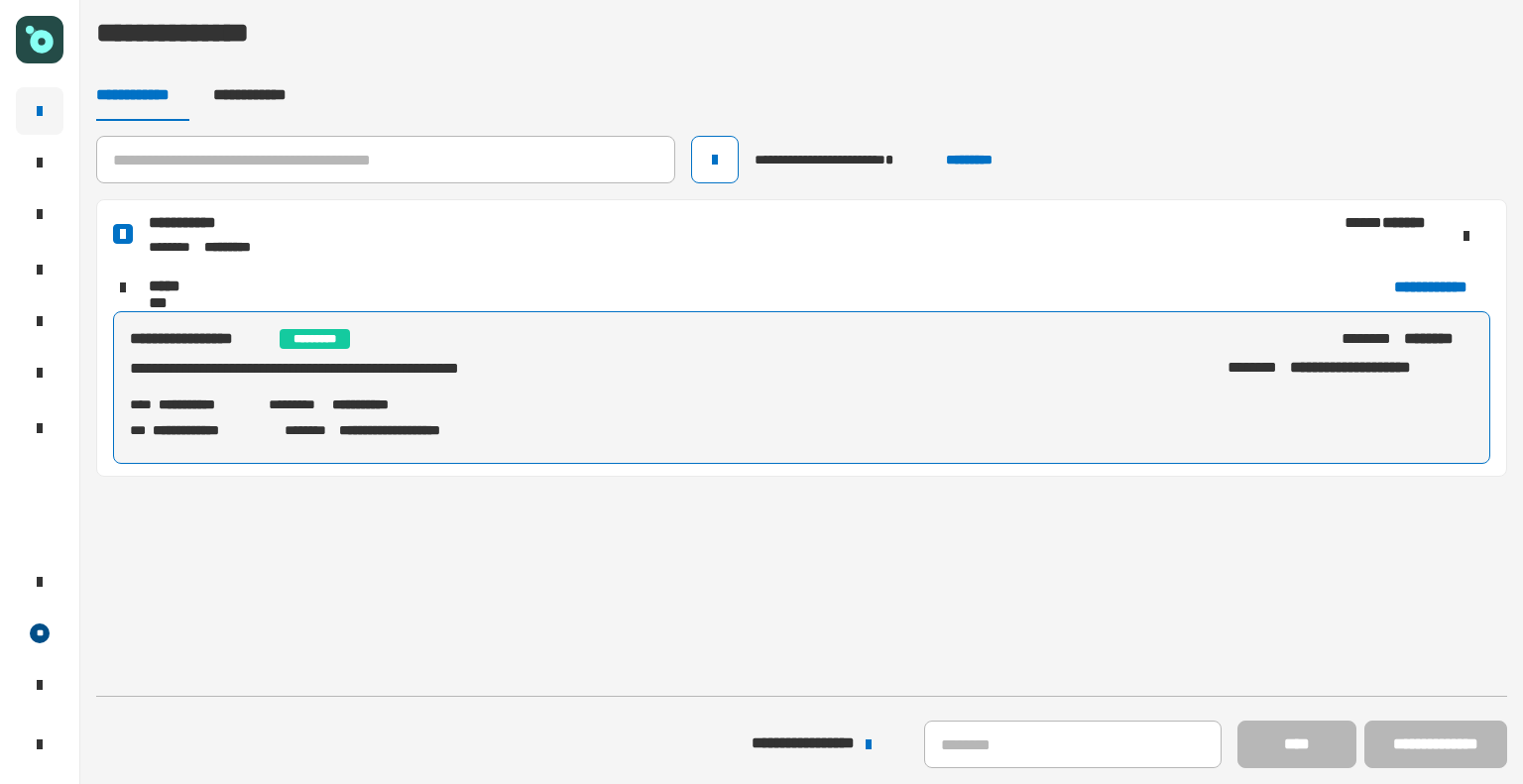 click on "[FIRST] [LAST] [PHONE] [EMAIL] [ADDRESS] [CITY] [STATE] [POSTAL_CODE] [COUNTRY] [PHONE] [EMAIL] [ADDRESS] [CITY] [STATE] [POSTAL_CODE] [COUNTRY]" 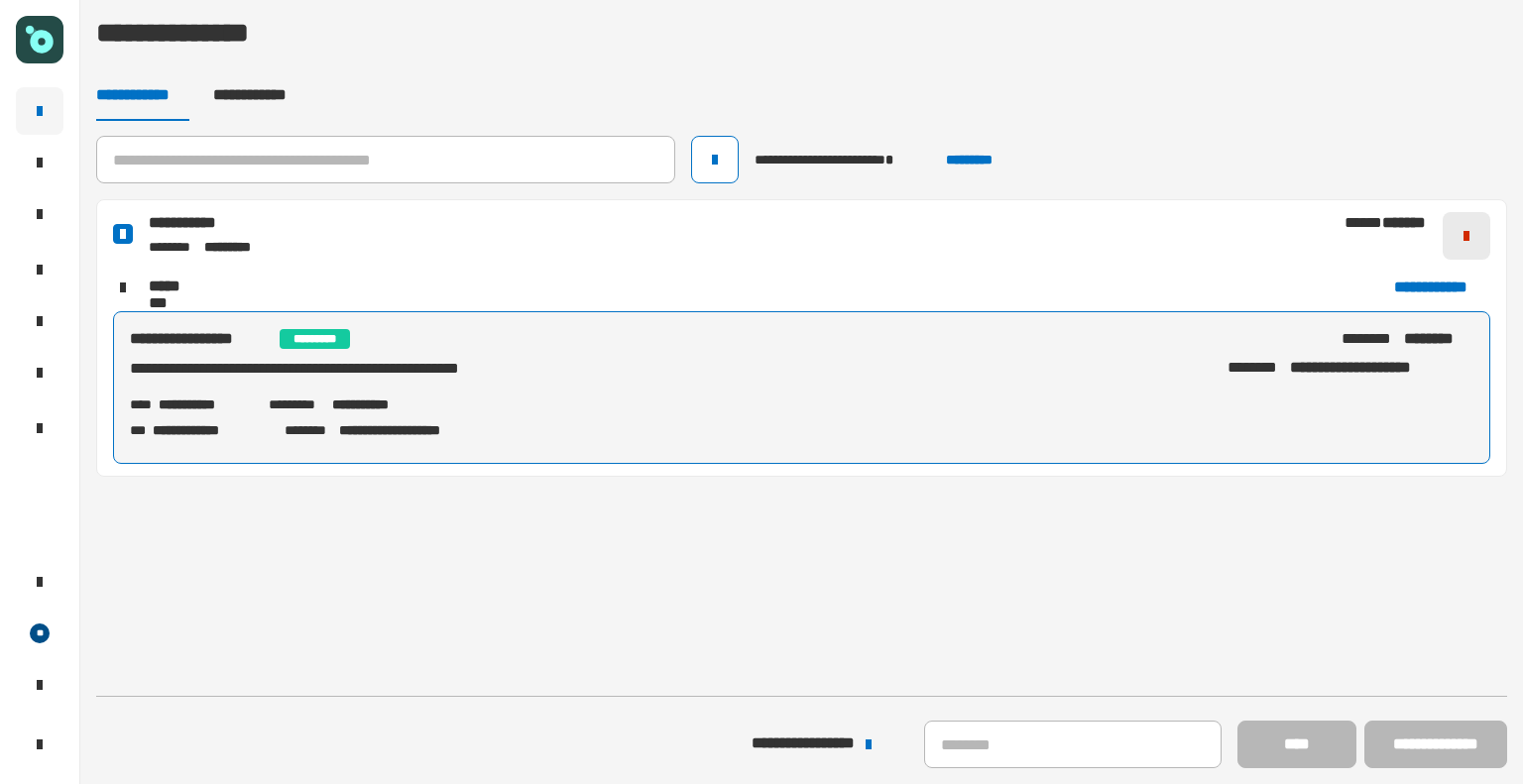 click 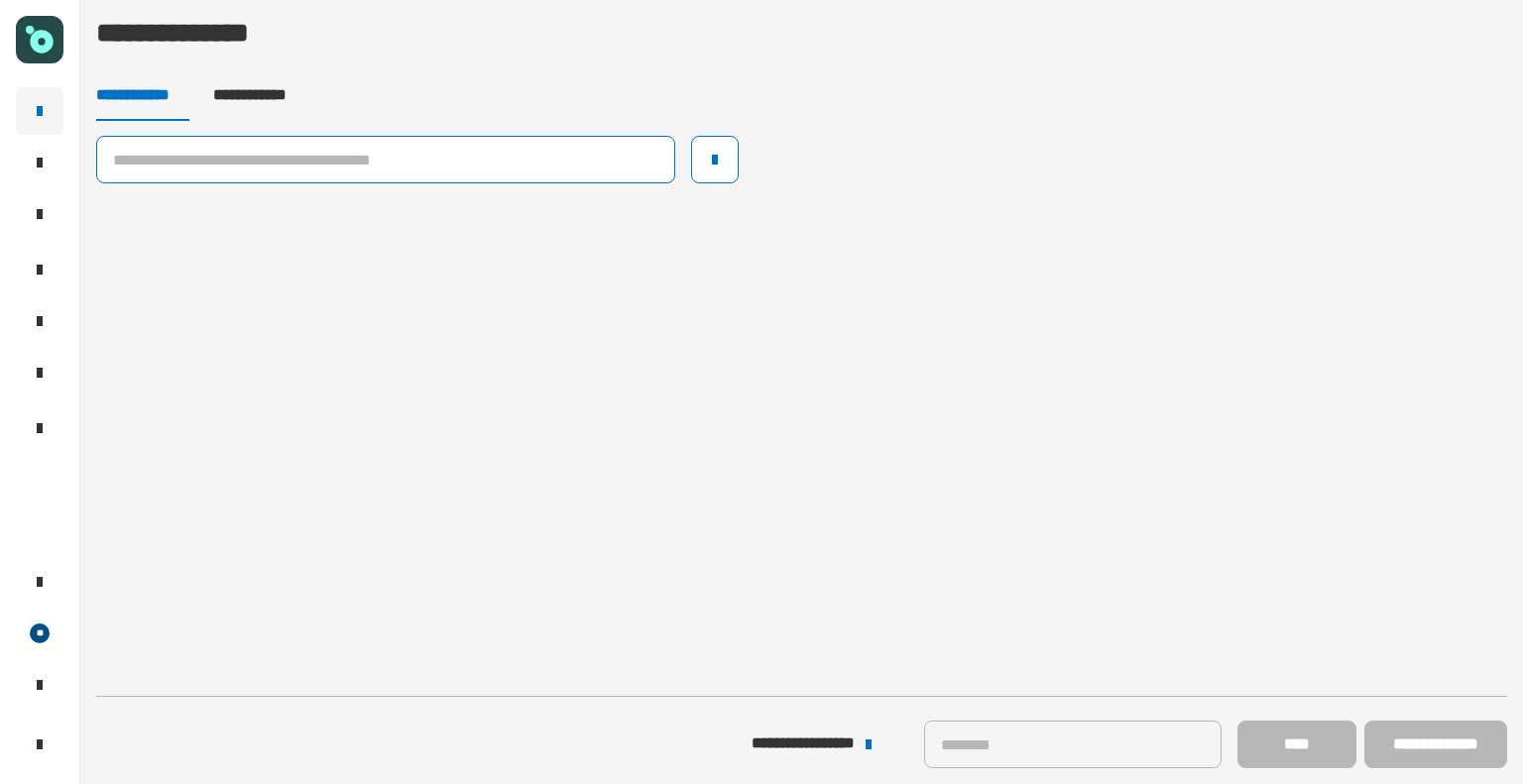click 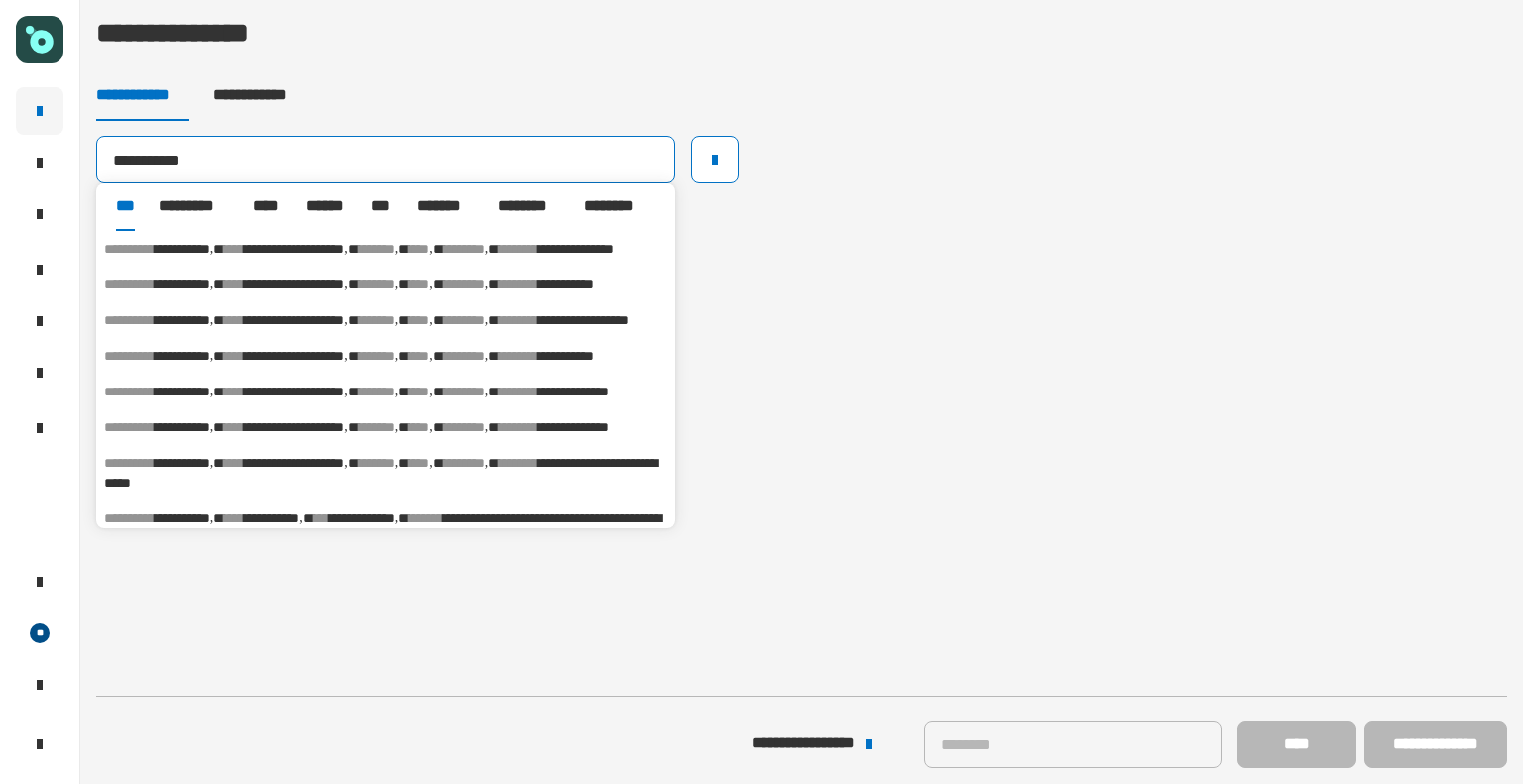 type on "**********" 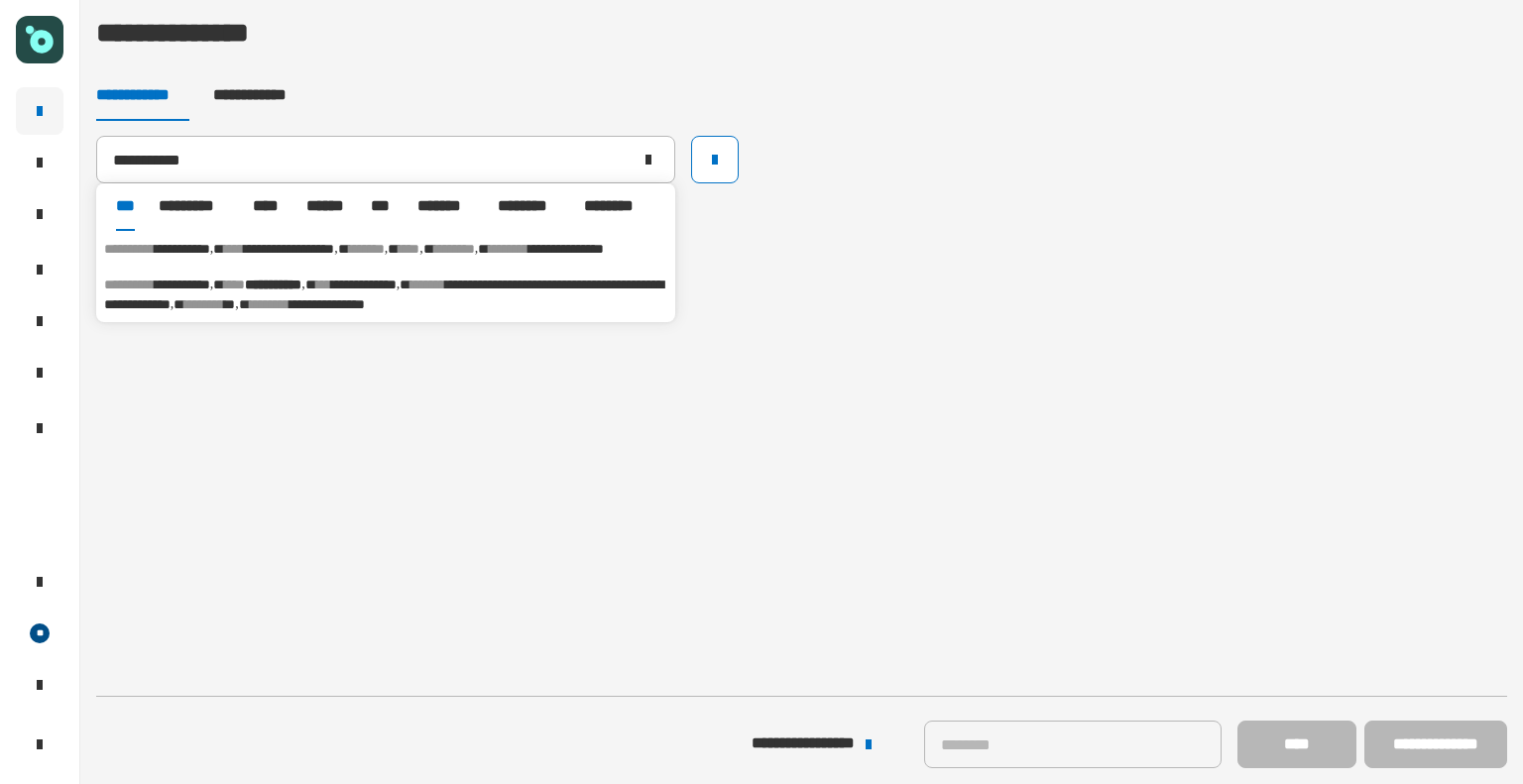 click on "[FIRST] [LAST] [PHONE] [EMAIL]" at bounding box center (386, 249) 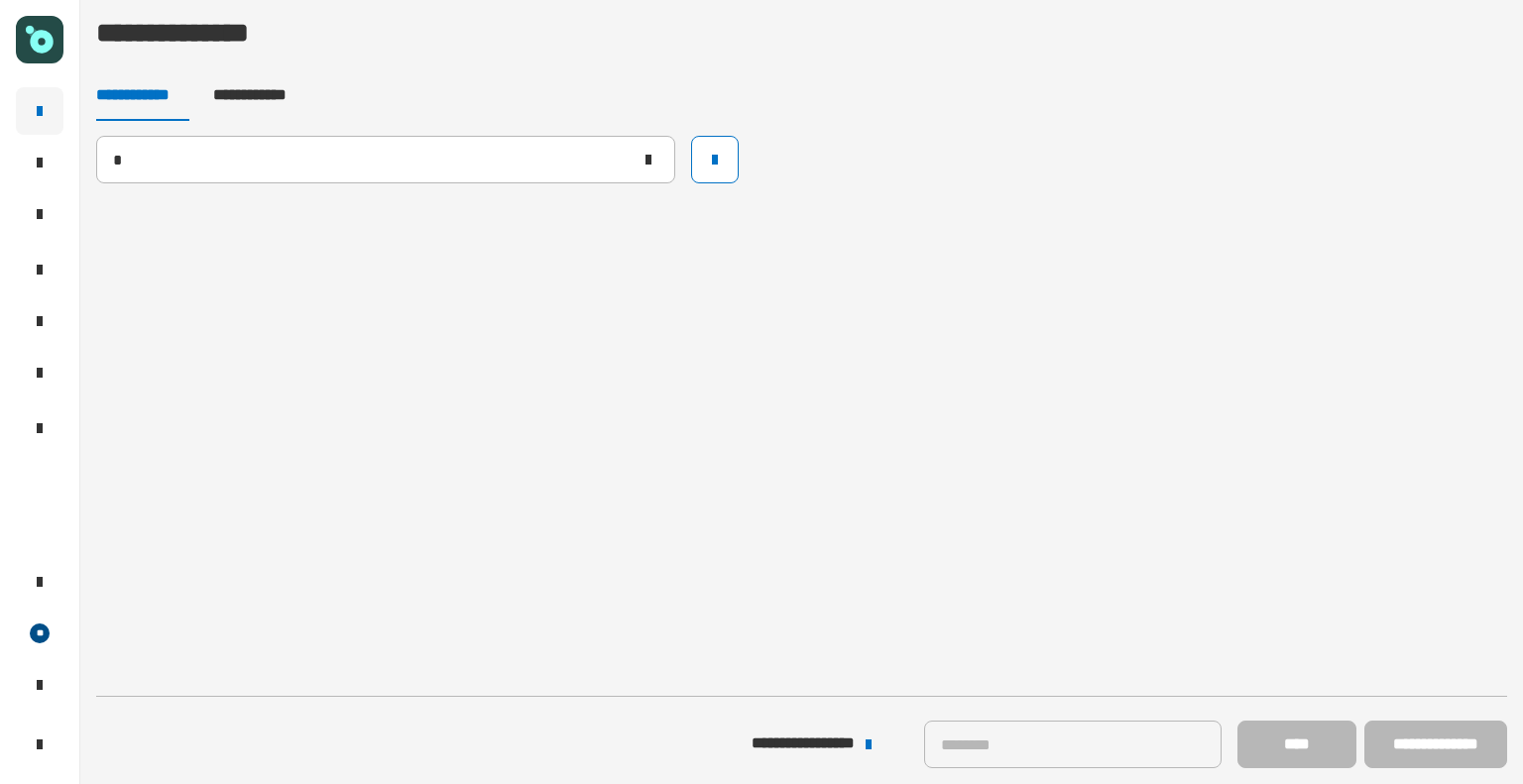 type on "**********" 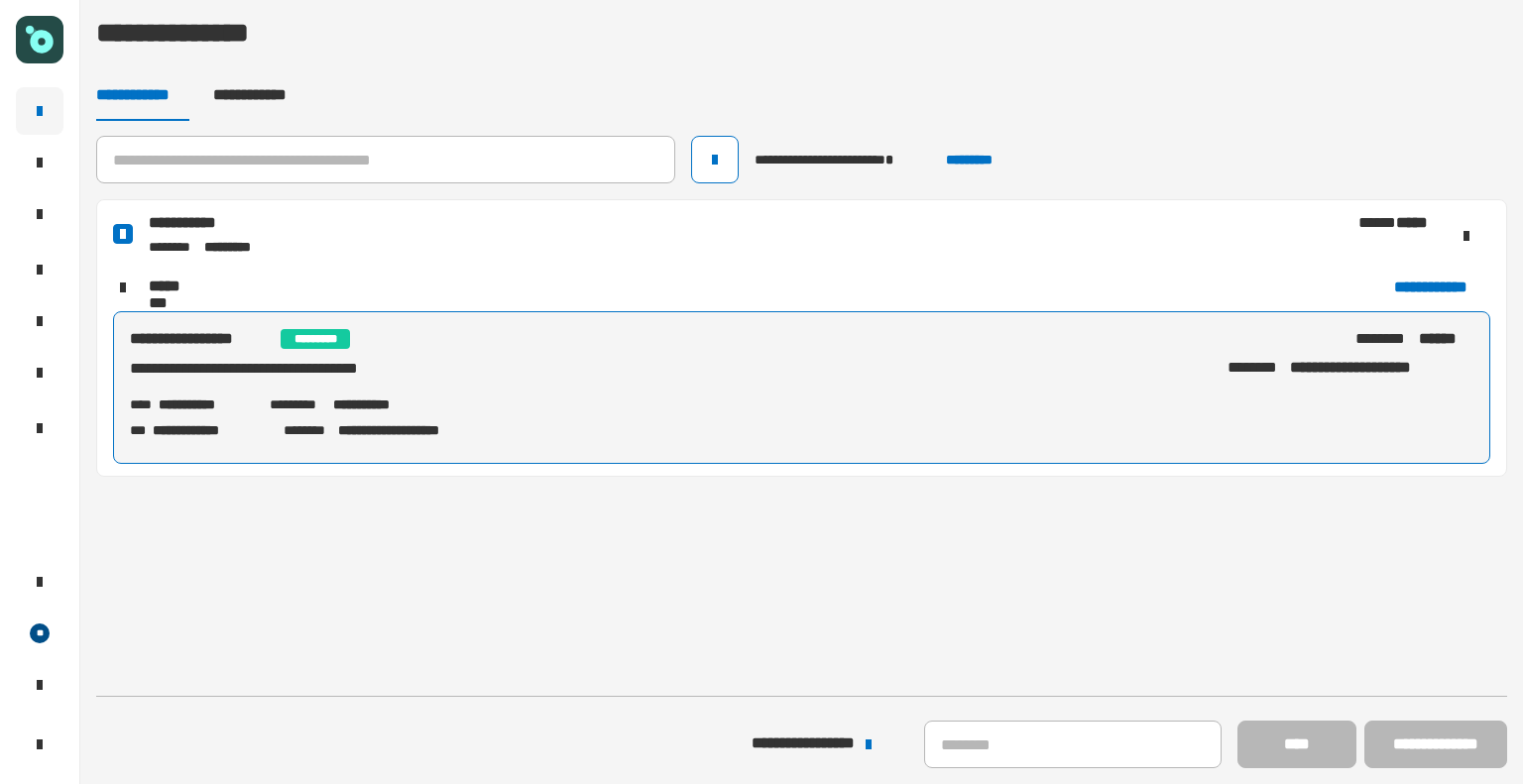 click on "[FIRST] [LAST] [PHONE] [EMAIL] [ADDRESS] [CITY] [STATE] [POSTAL_CODE] [COUNTRY] [PHONE] [EMAIL] [ADDRESS] [CITY] [STATE] [POSTAL_CODE] [COUNTRY] [PHONE] [EMAIL] [ADDRESS] [CITY] [STATE] [POSTAL_CODE] [COUNTRY] [PHONE] [EMAIL] [ADDRESS] [CITY] [STATE] [POSTAL_CODE] [COUNTRY] [PHONE] [EMAIL] [ADDRESS] [CITY] [STATE] [POSTAL_CODE] [COUNTRY] [PHONE] [EMAIL] [ADDRESS] [CITY] [STATE] [POSTAL_CODE] [COUNTRY]" 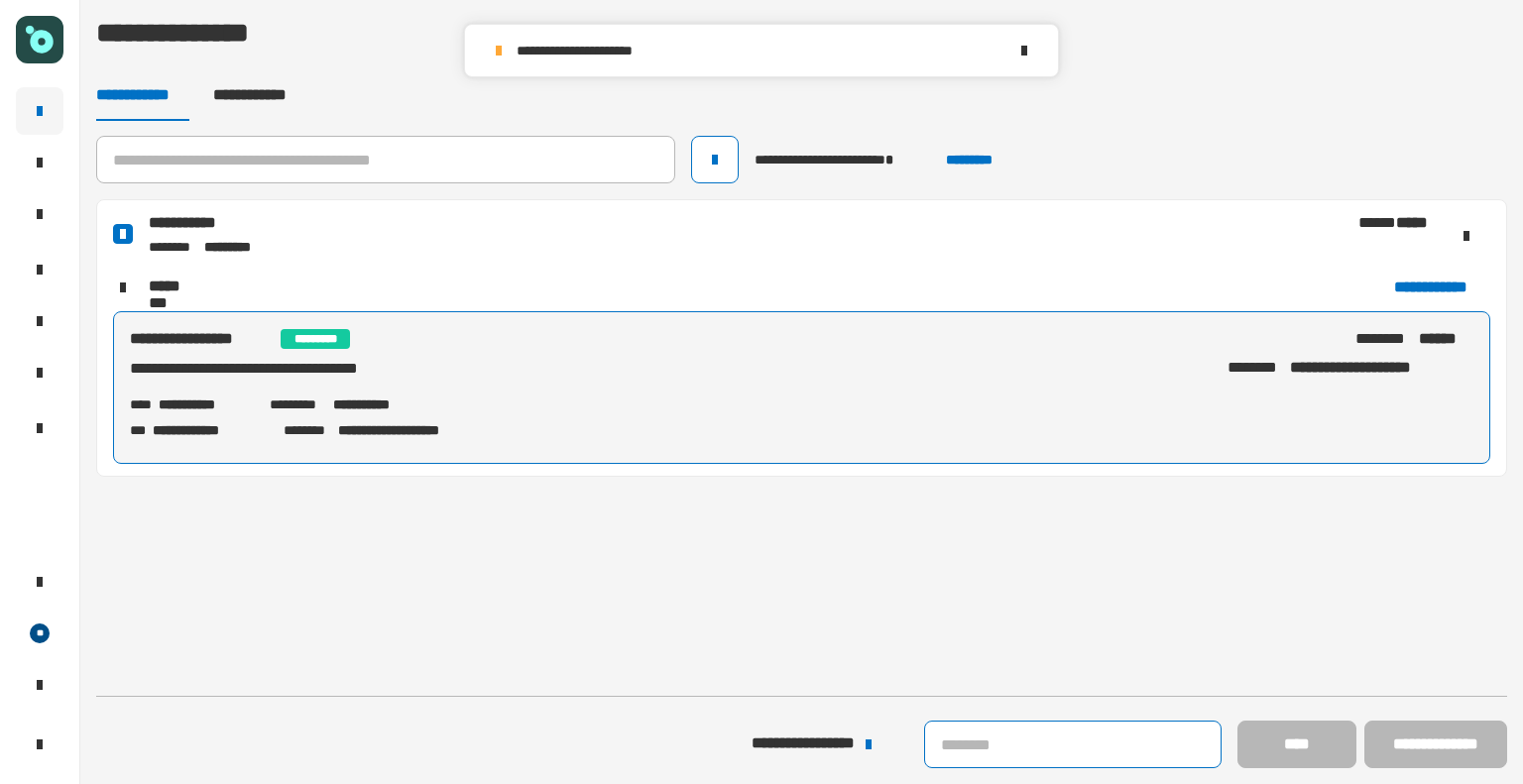 click 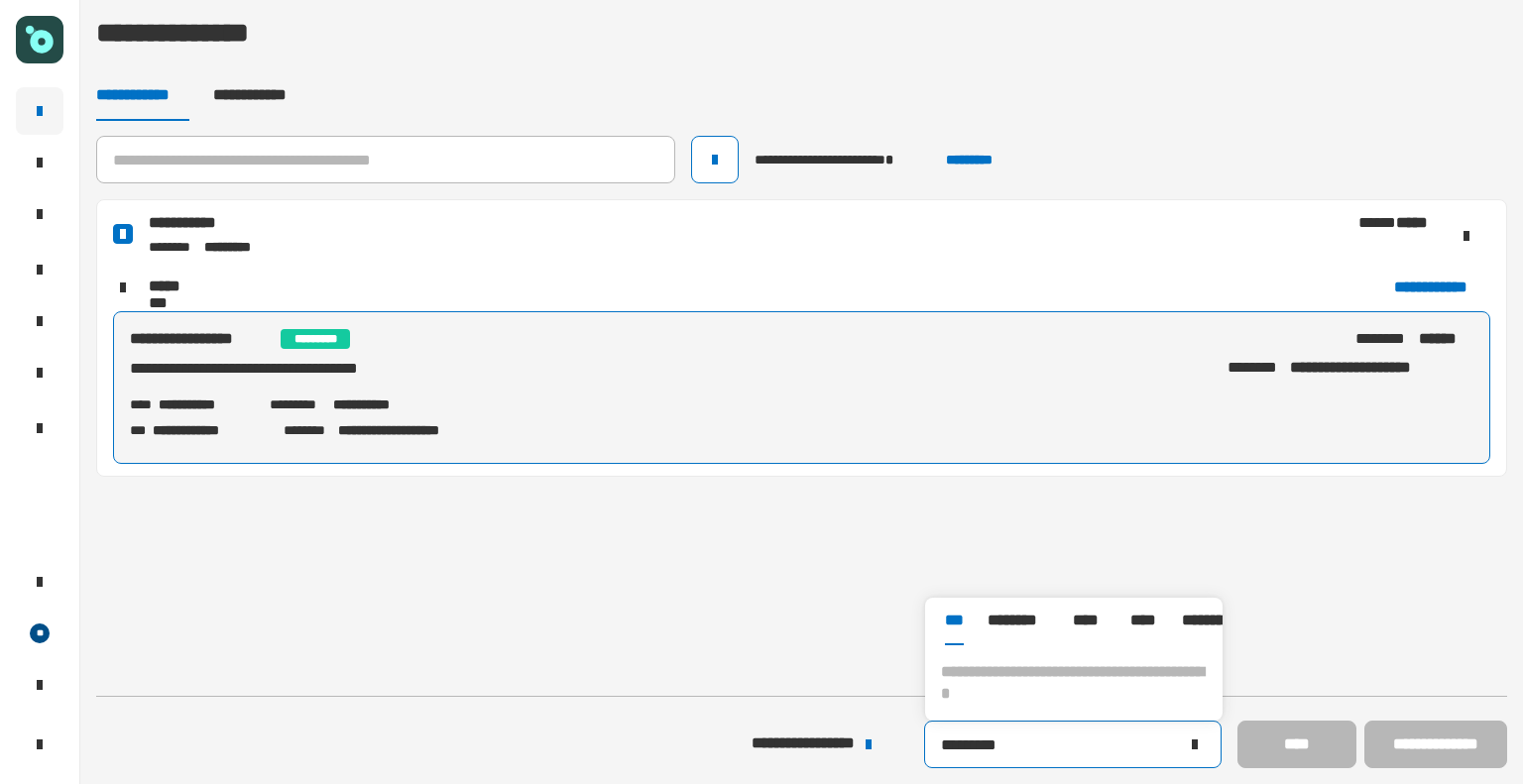 click on "*********" 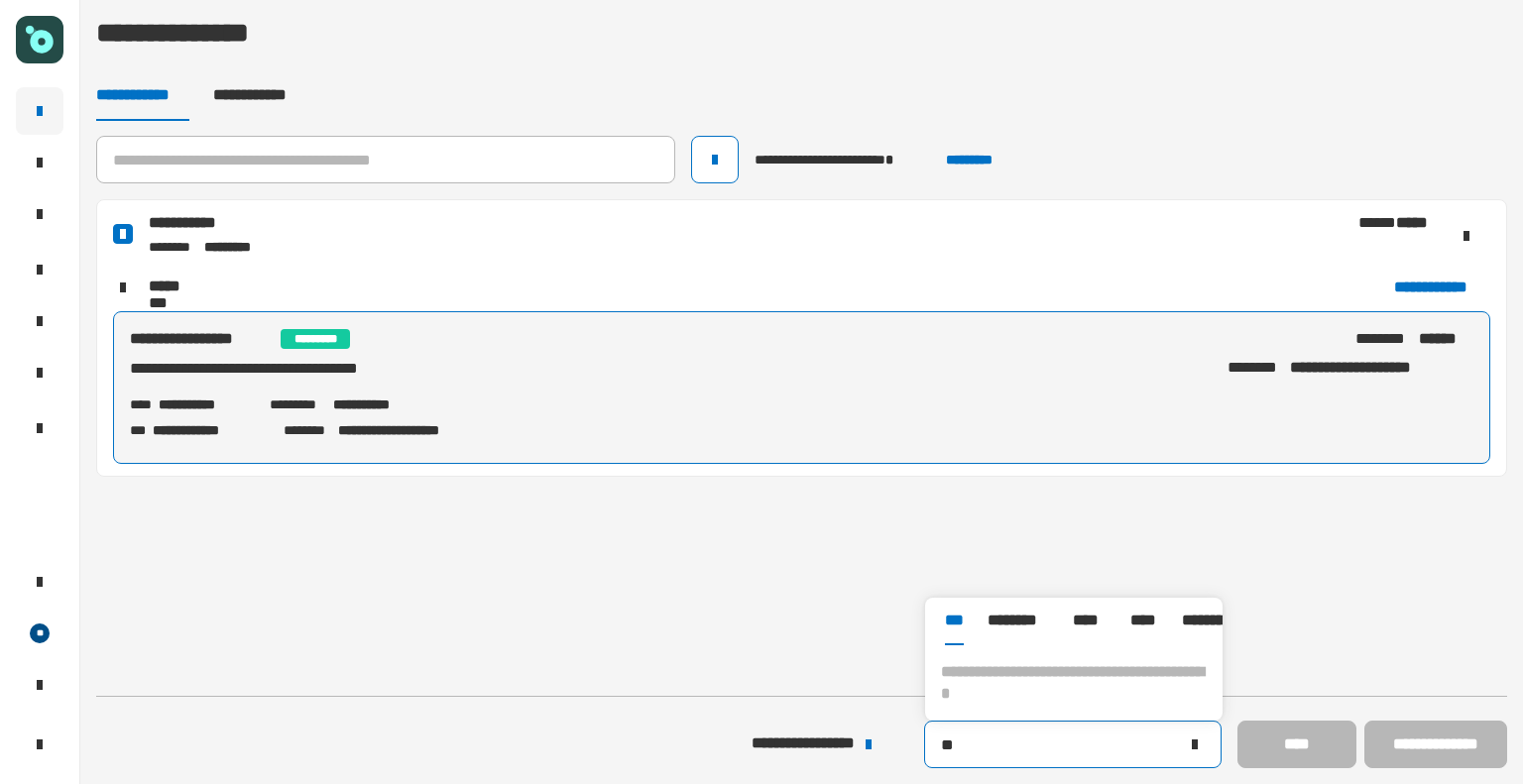 type on "*" 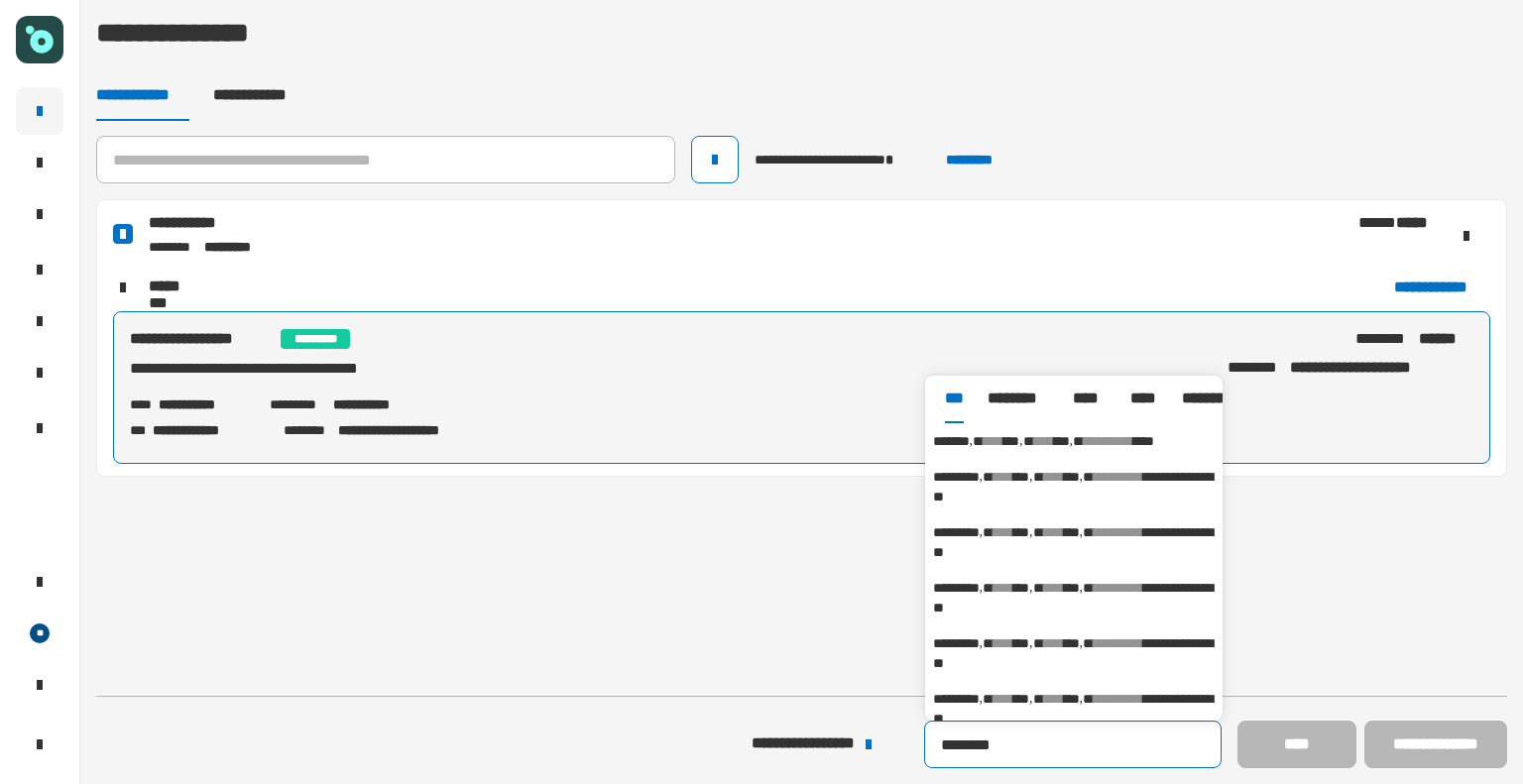 type on "*********" 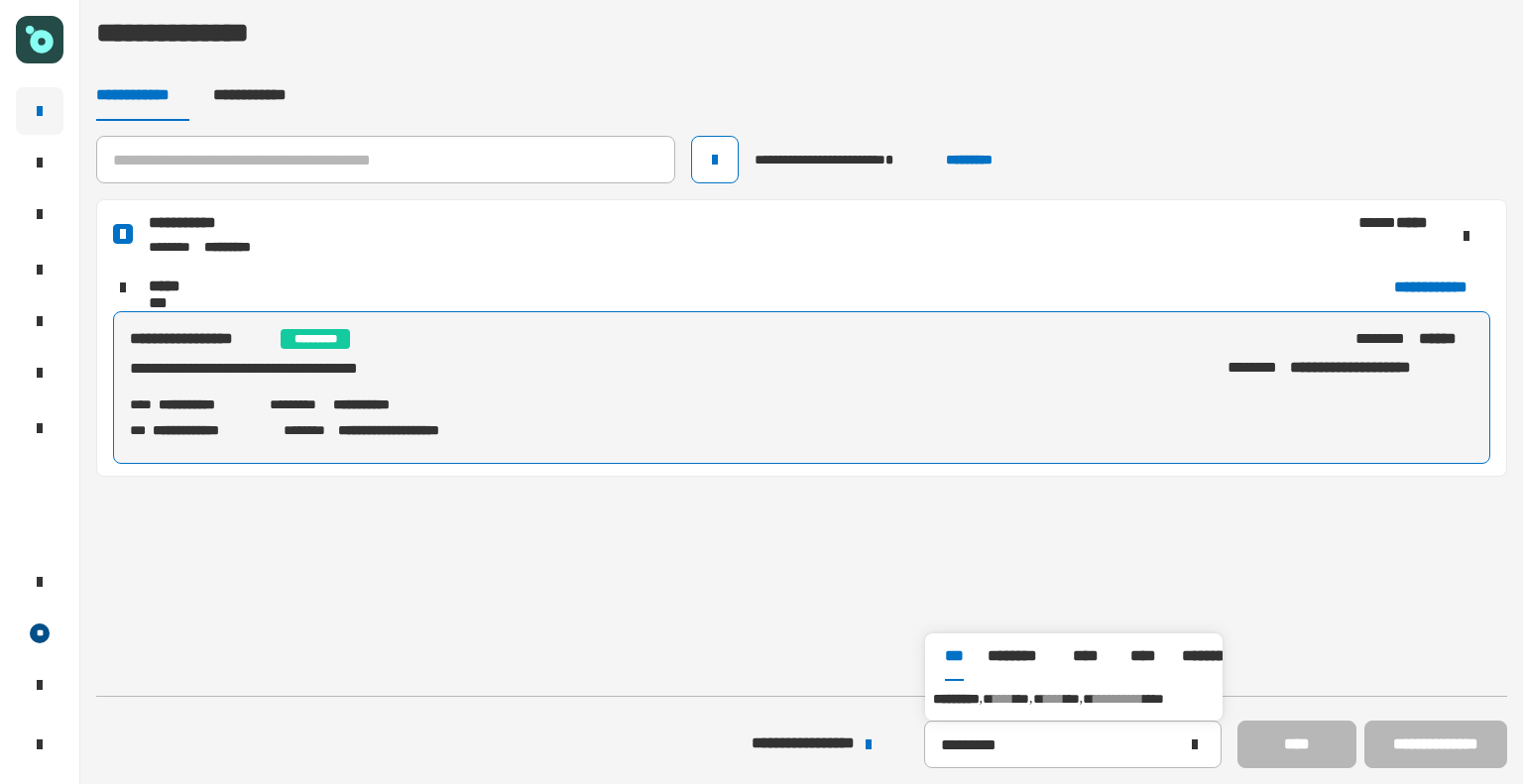 click on "**** ***" at bounding box center (1018, 699) 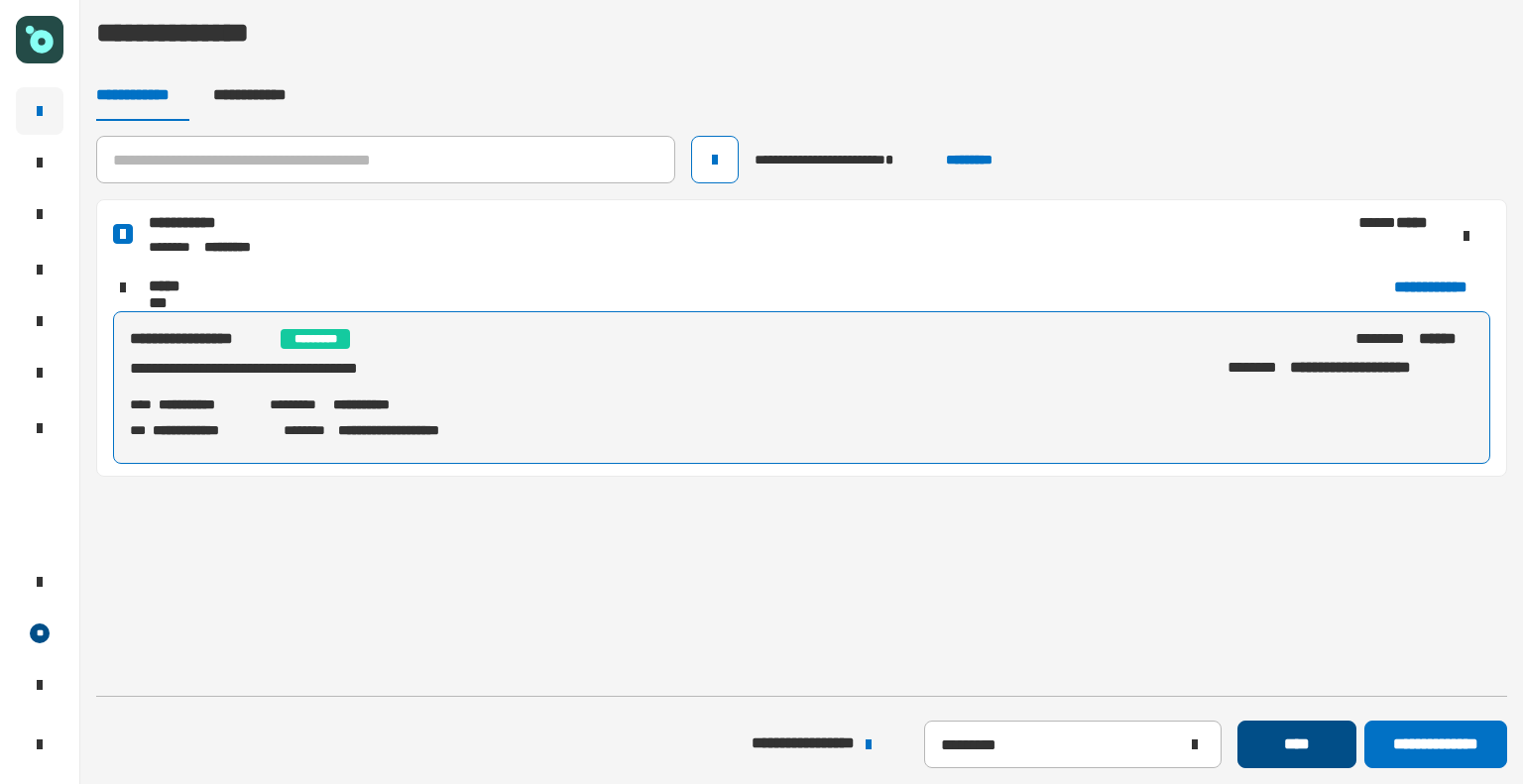 click on "****" 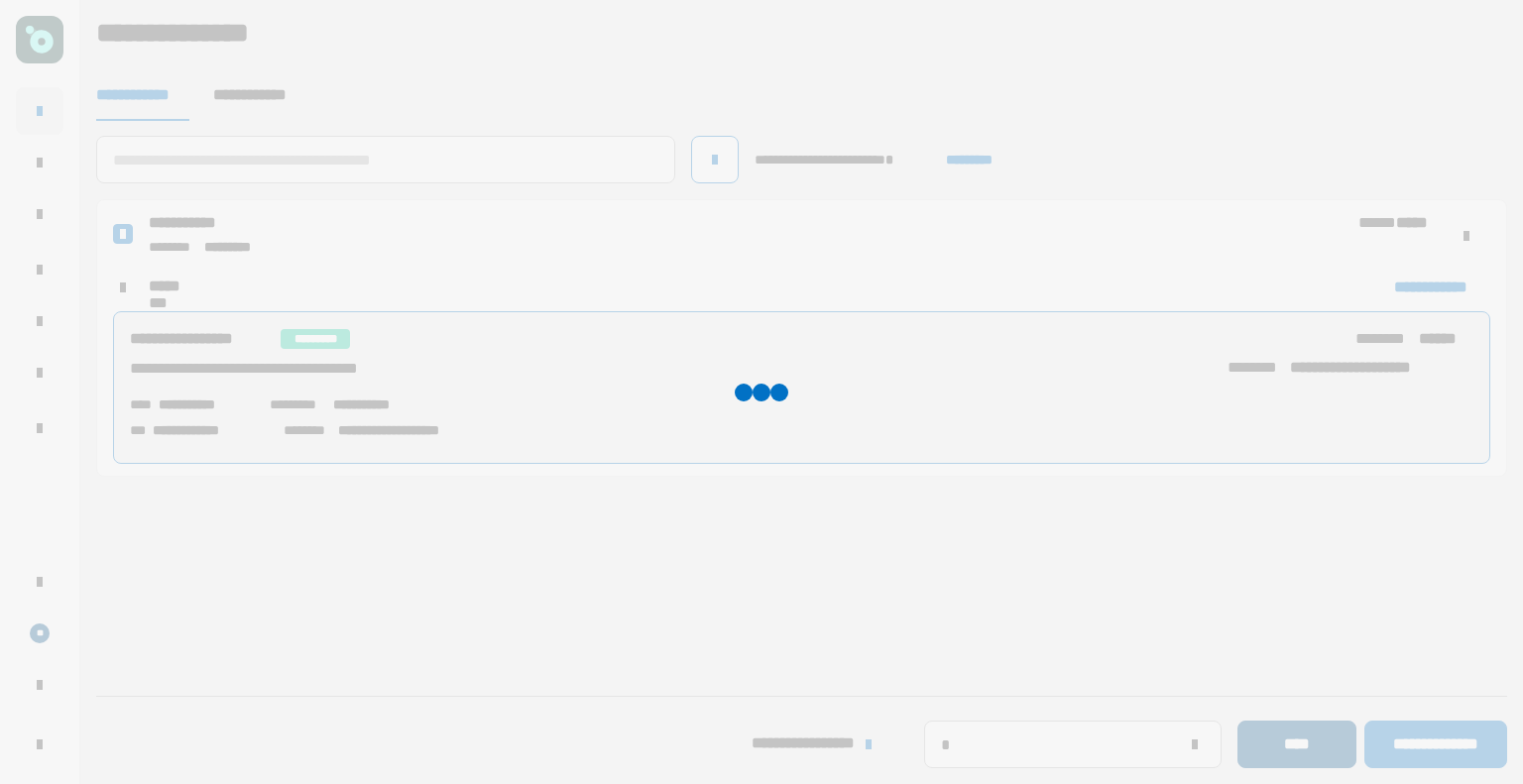 type 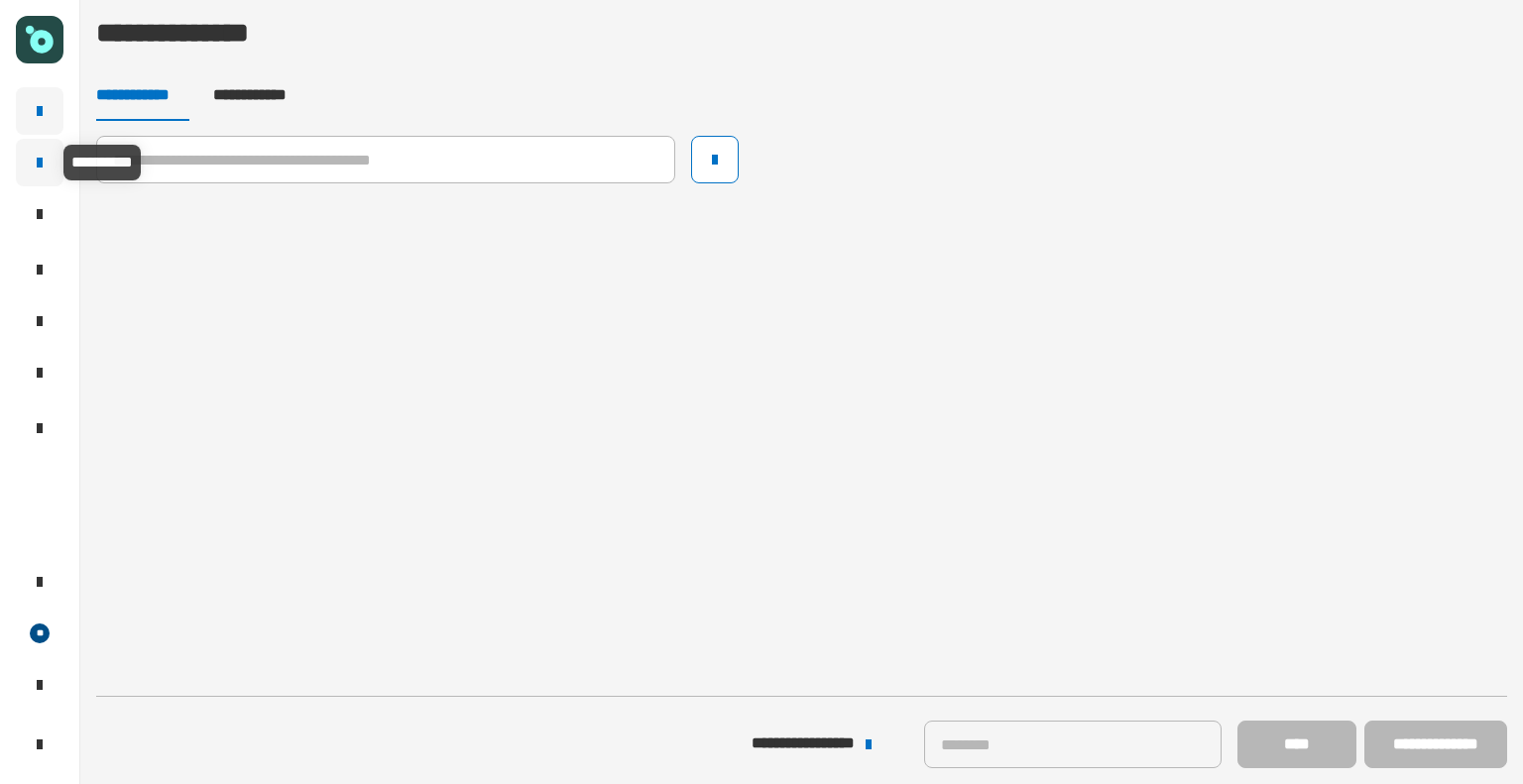 click 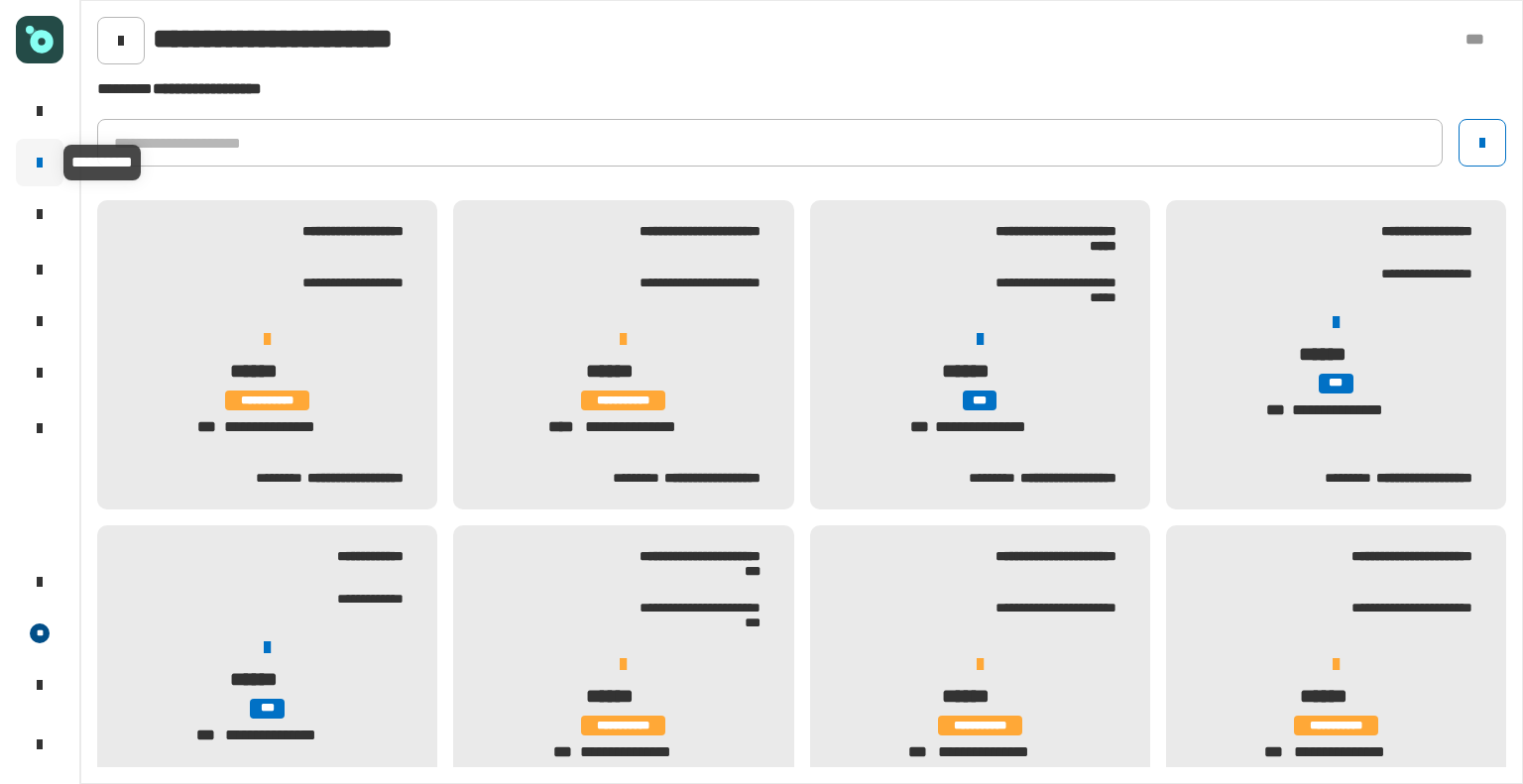 click on "**********" 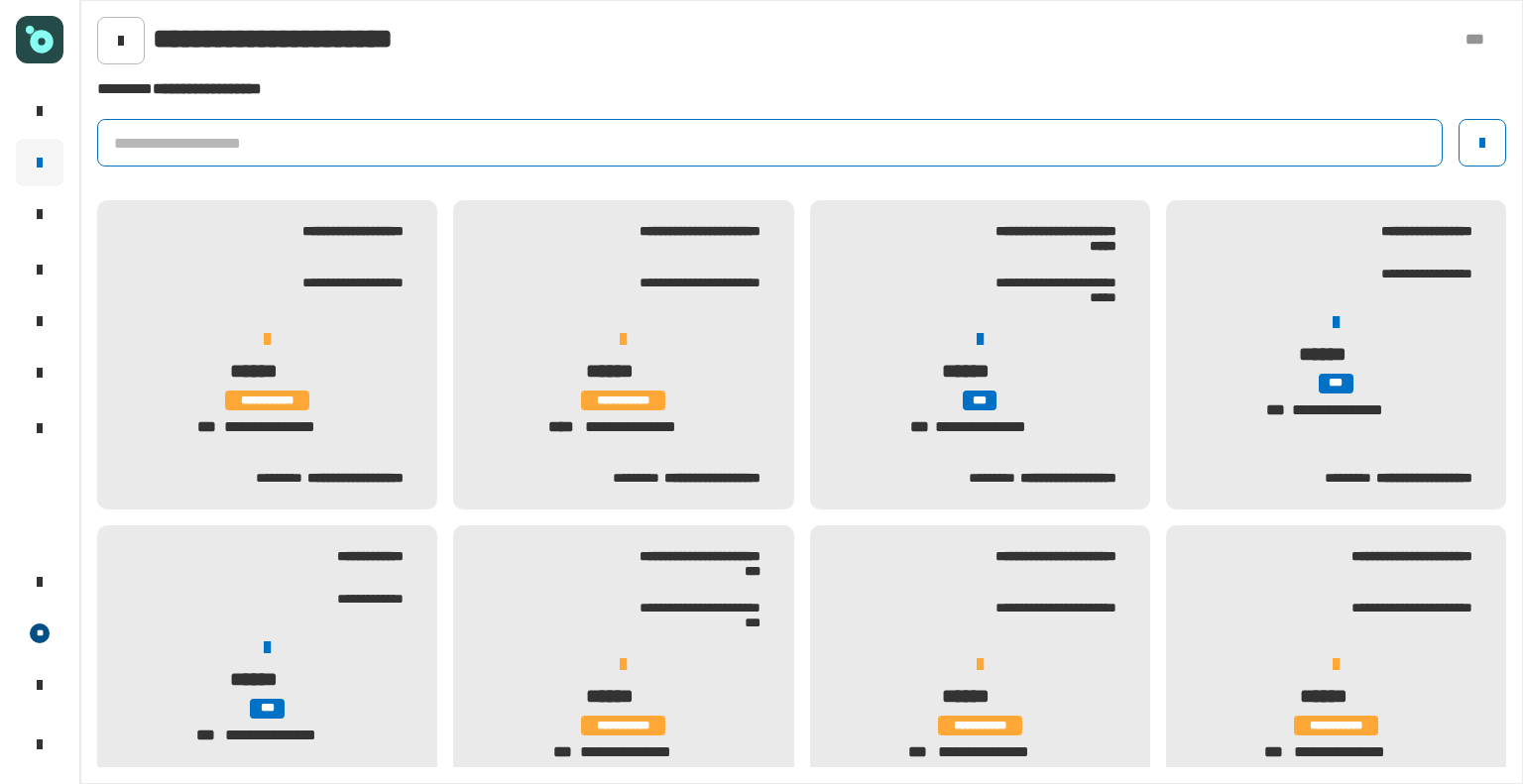 click 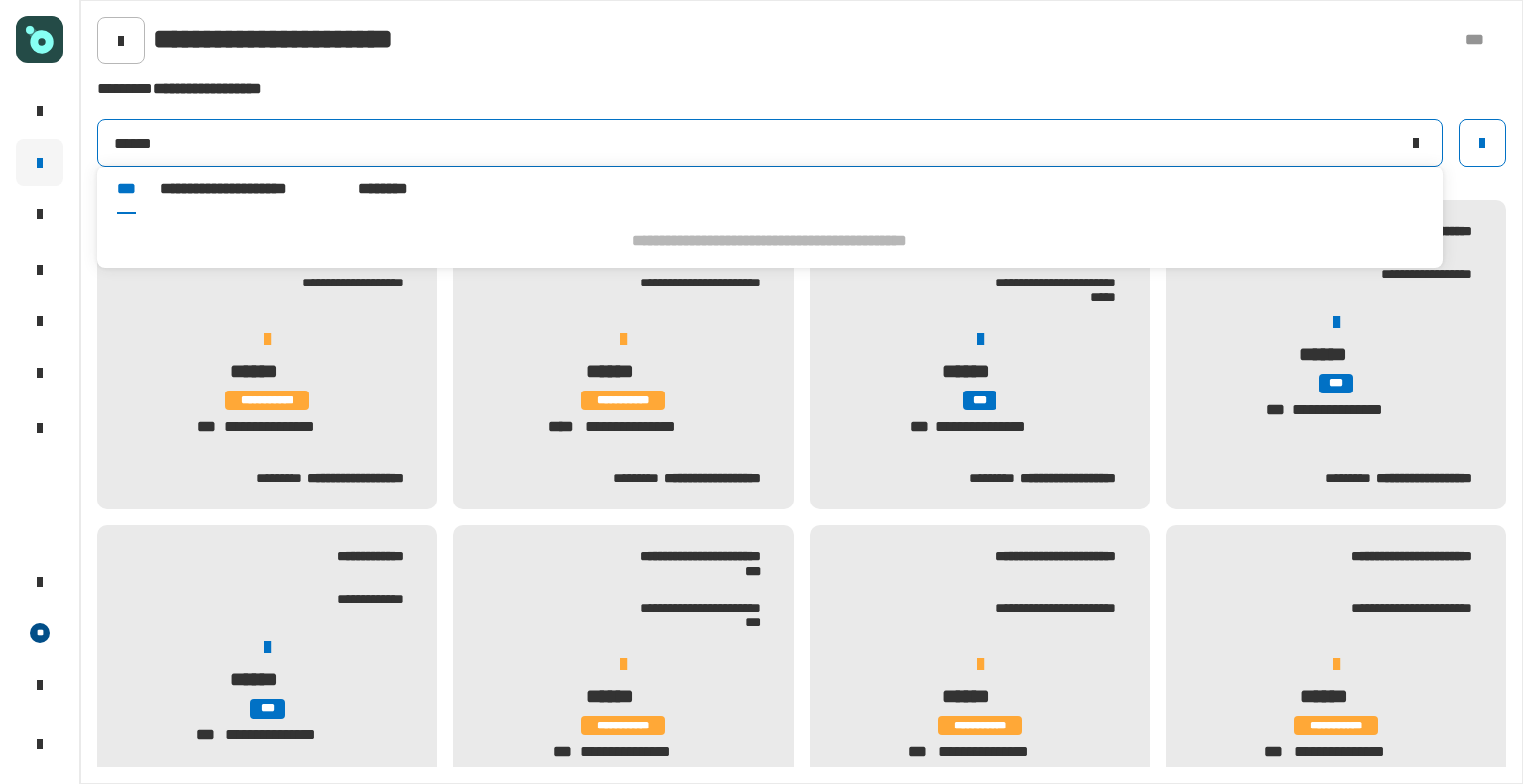 type on "******" 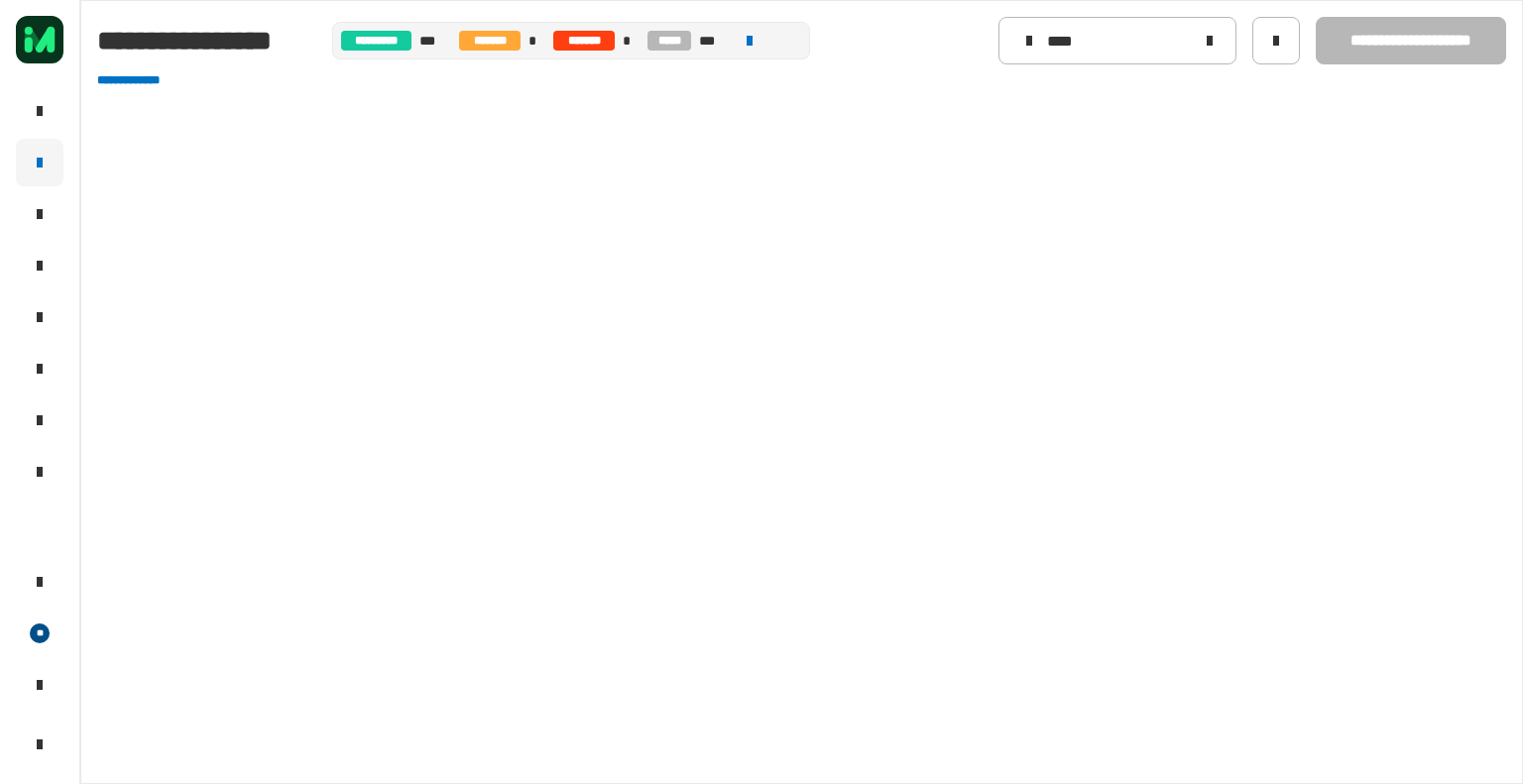 scroll, scrollTop: 0, scrollLeft: 0, axis: both 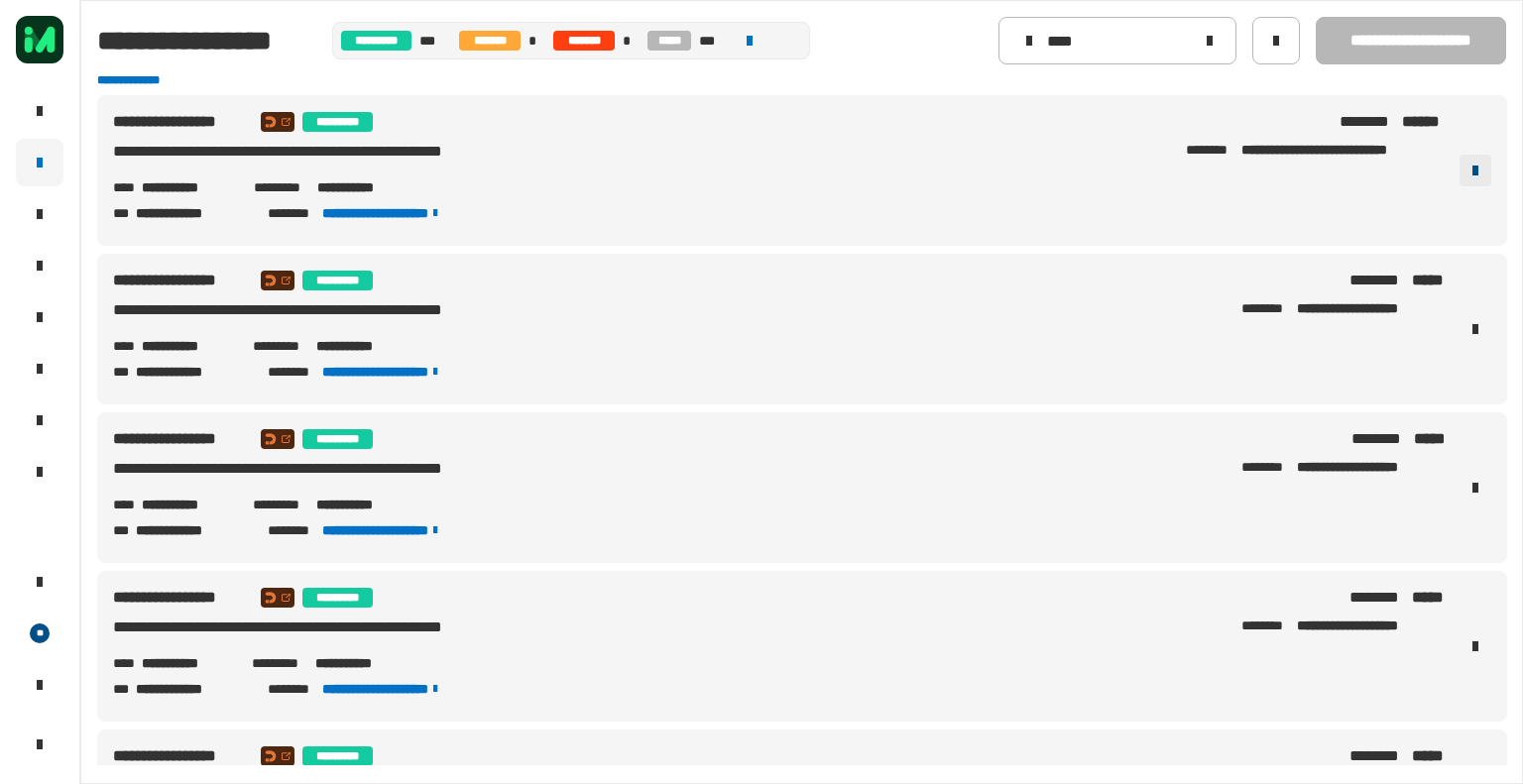 click at bounding box center [1475, 170] 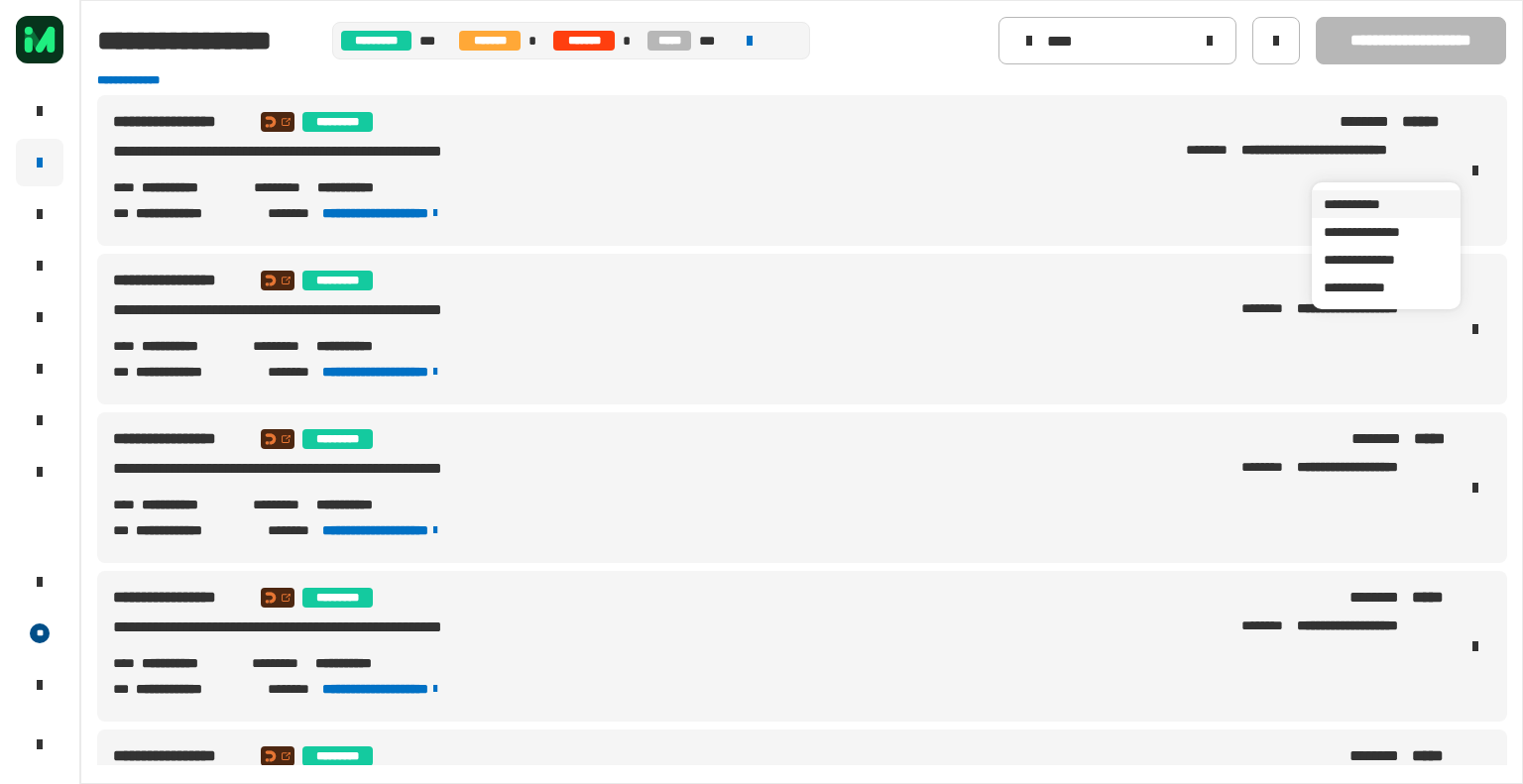 click on "**********" at bounding box center [1386, 204] 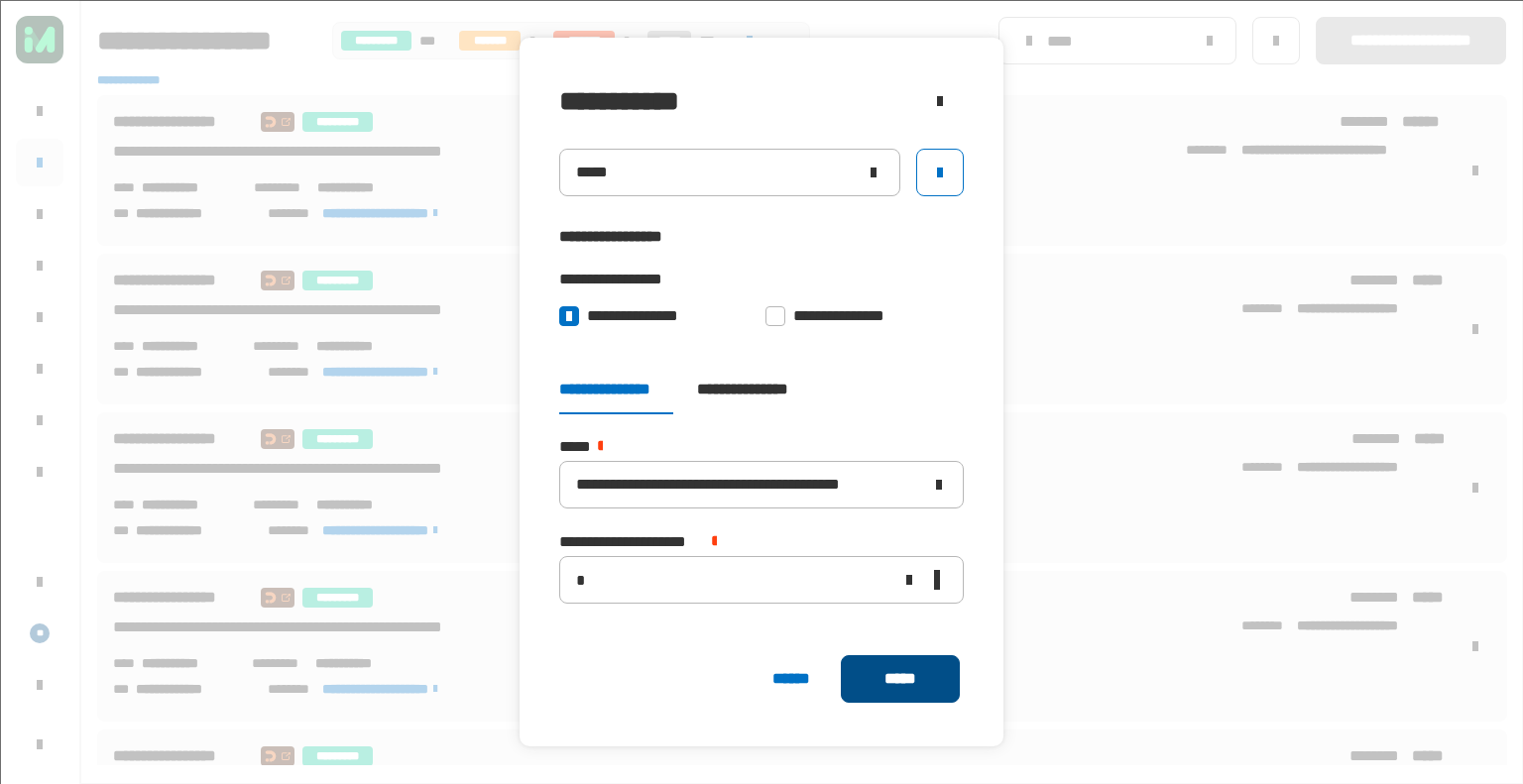 click on "*****" 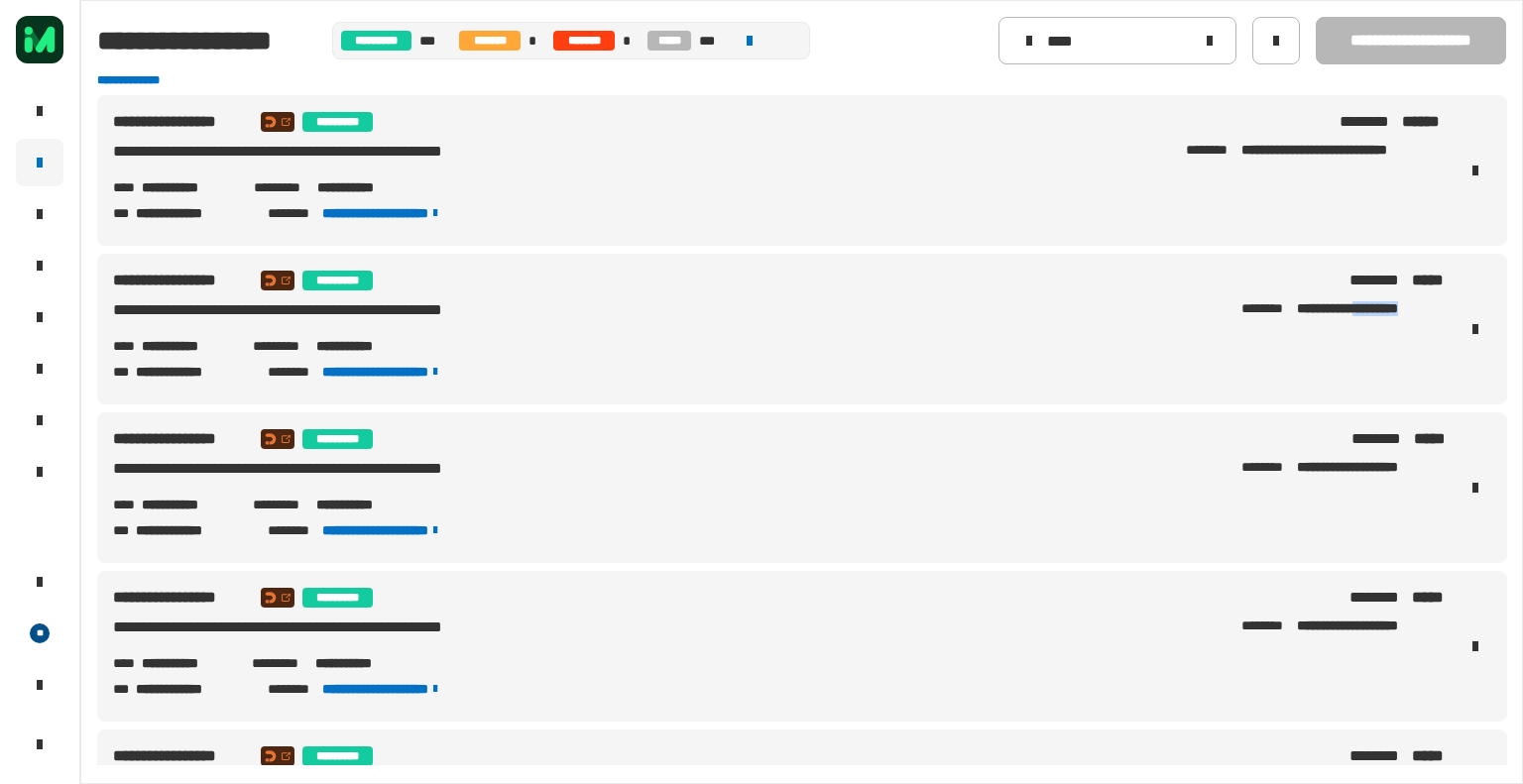 drag, startPoint x: 1422, startPoint y: 312, endPoint x: 1356, endPoint y: 319, distance: 66.37017 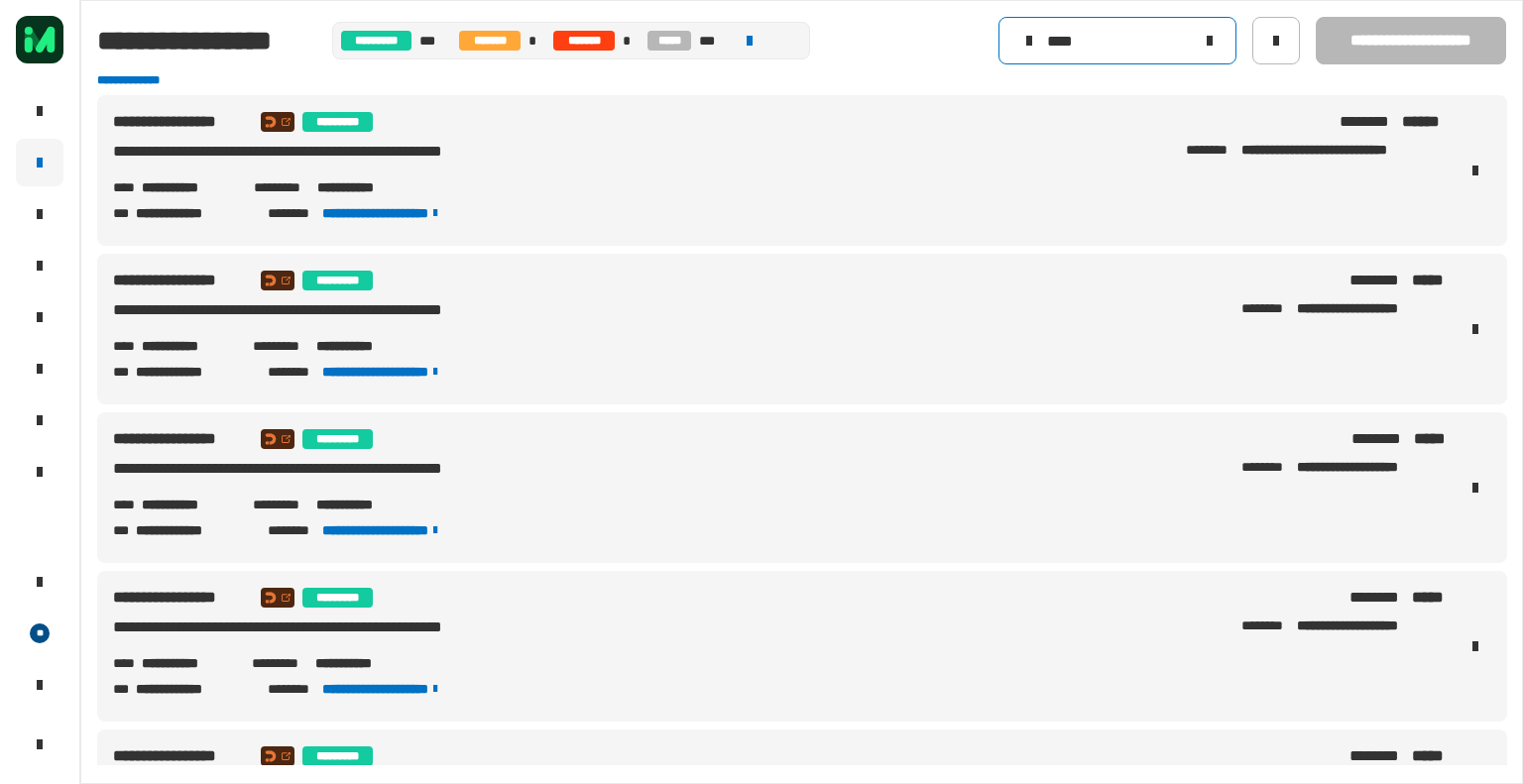 click on "****" 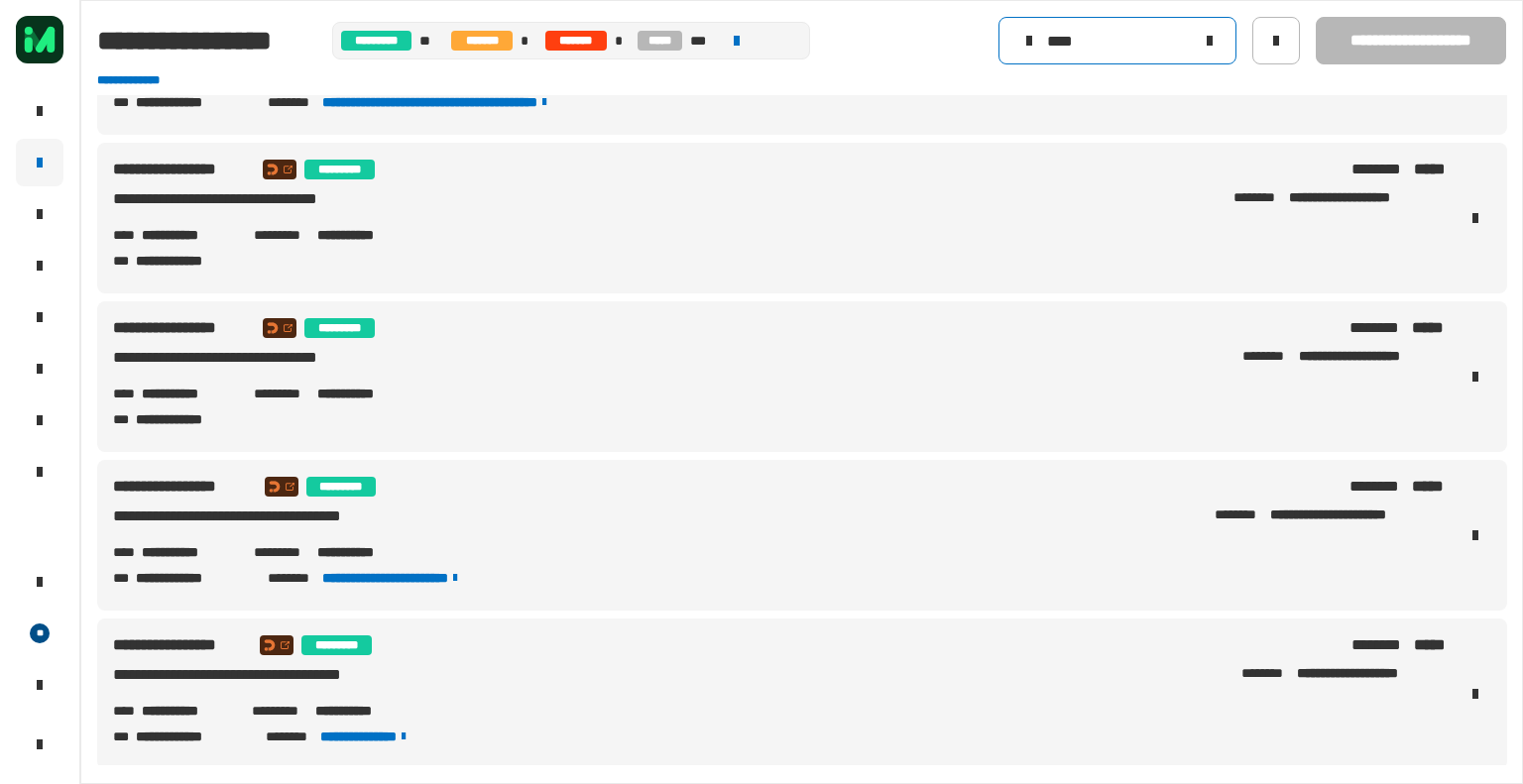scroll, scrollTop: 916, scrollLeft: 0, axis: vertical 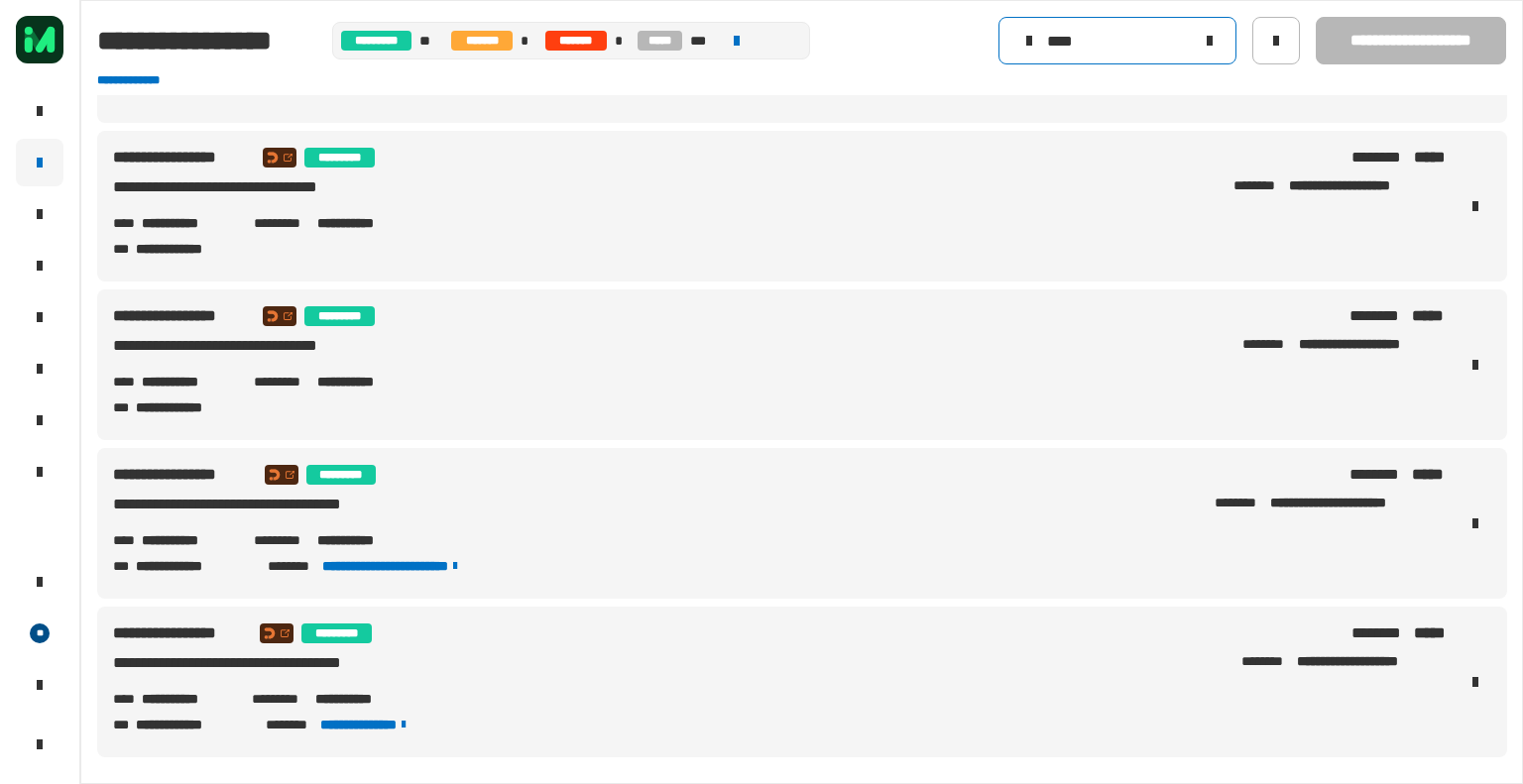 click on "****" 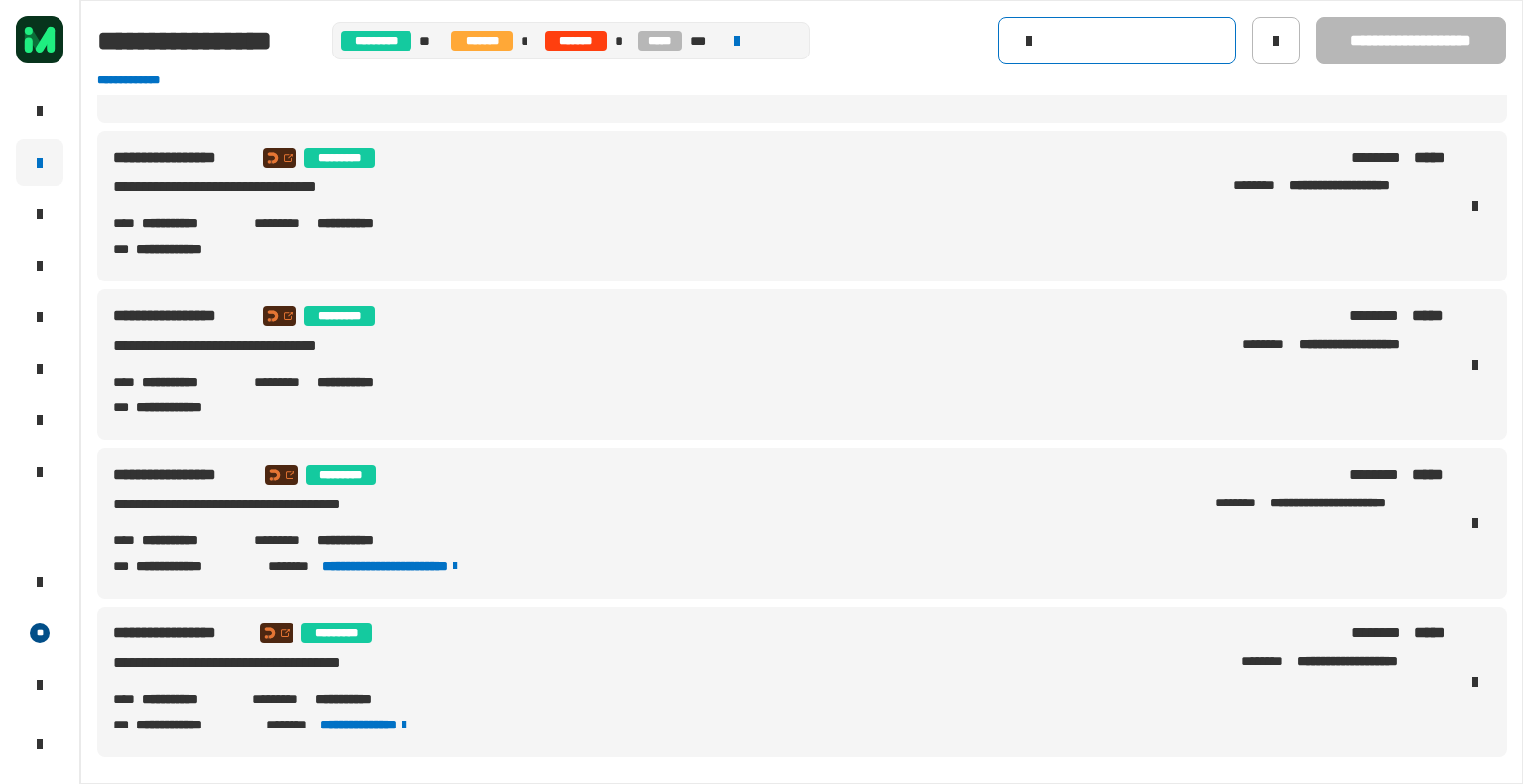 scroll, scrollTop: 0, scrollLeft: 0, axis: both 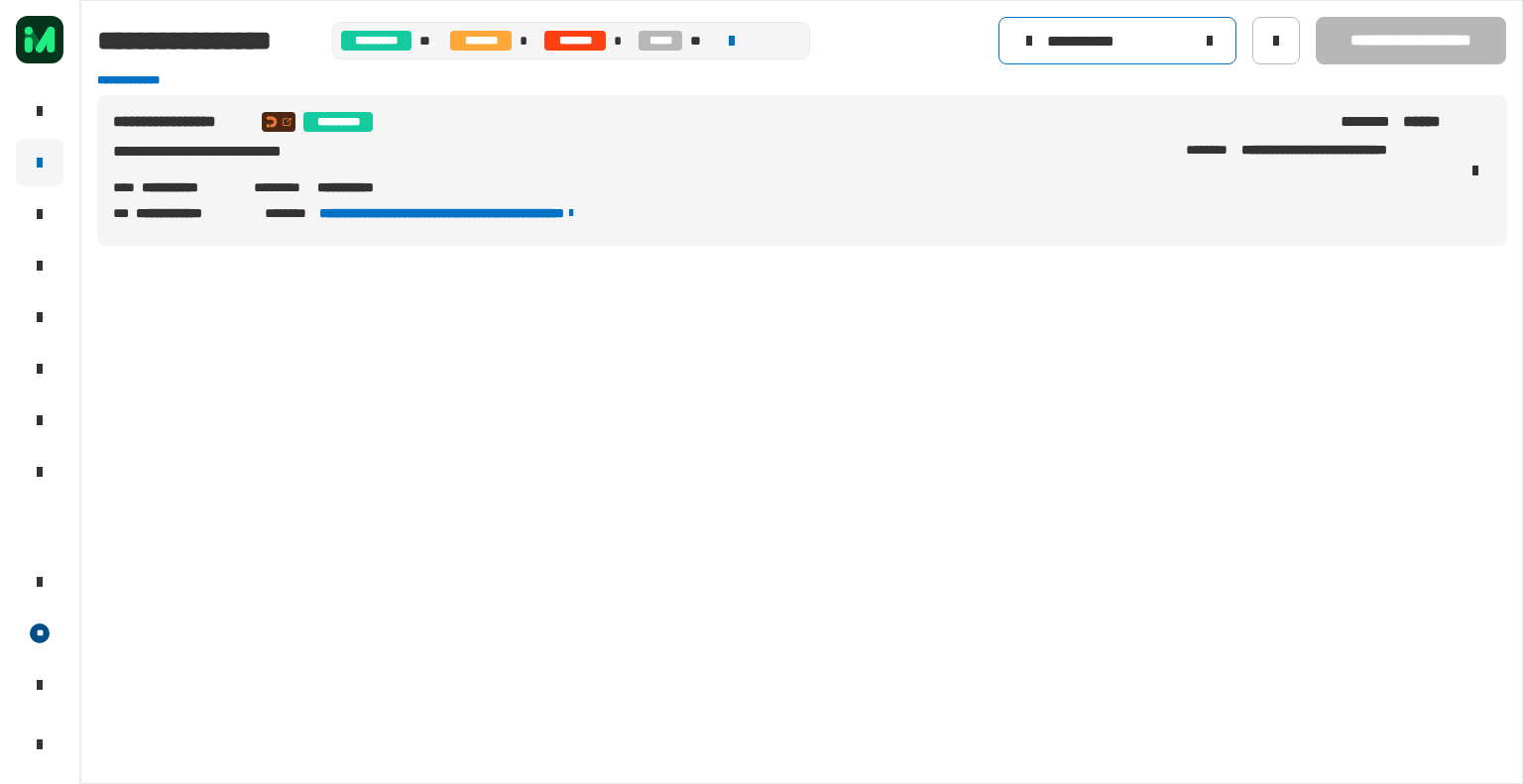 click on "**********" 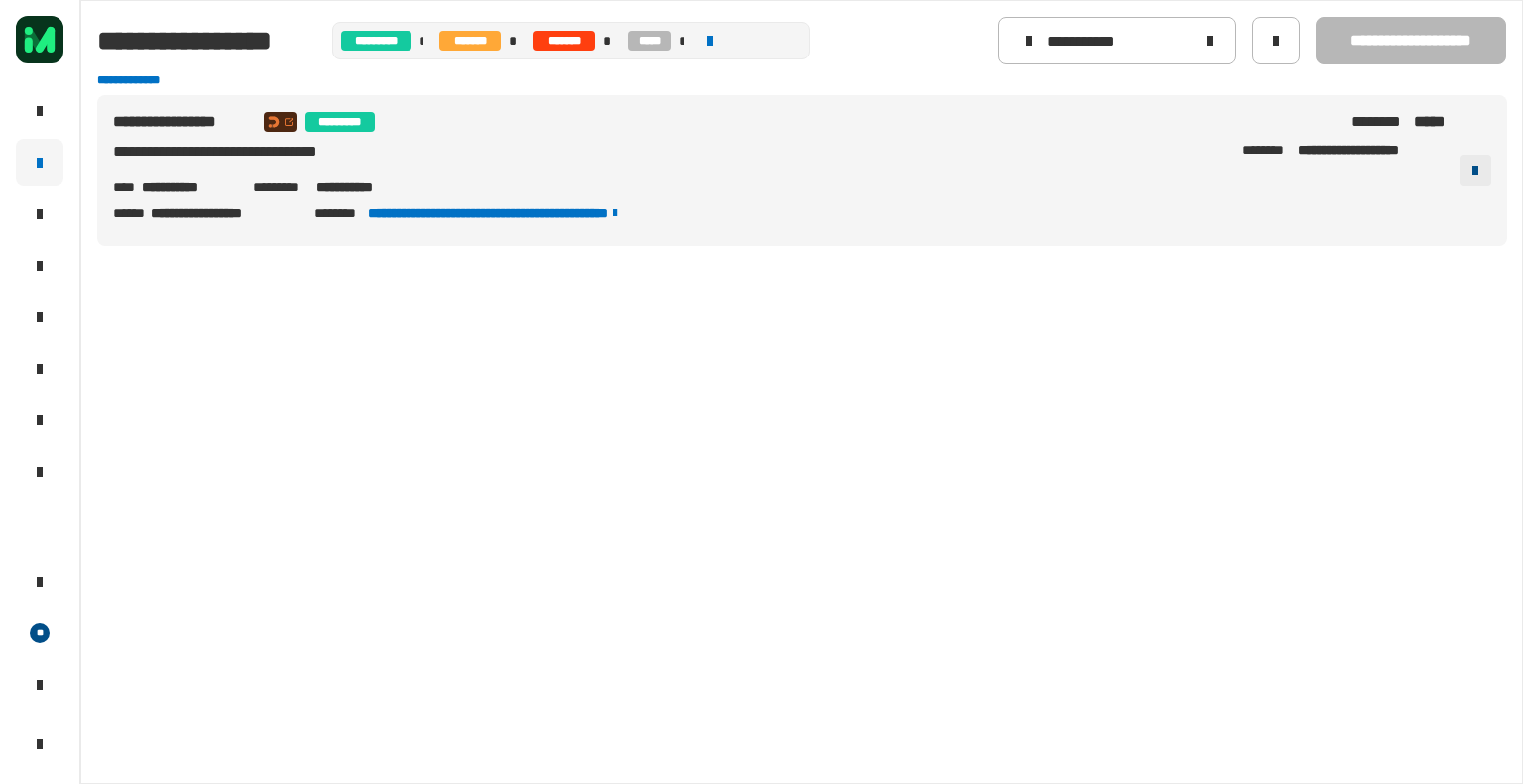 click at bounding box center (1475, 170) 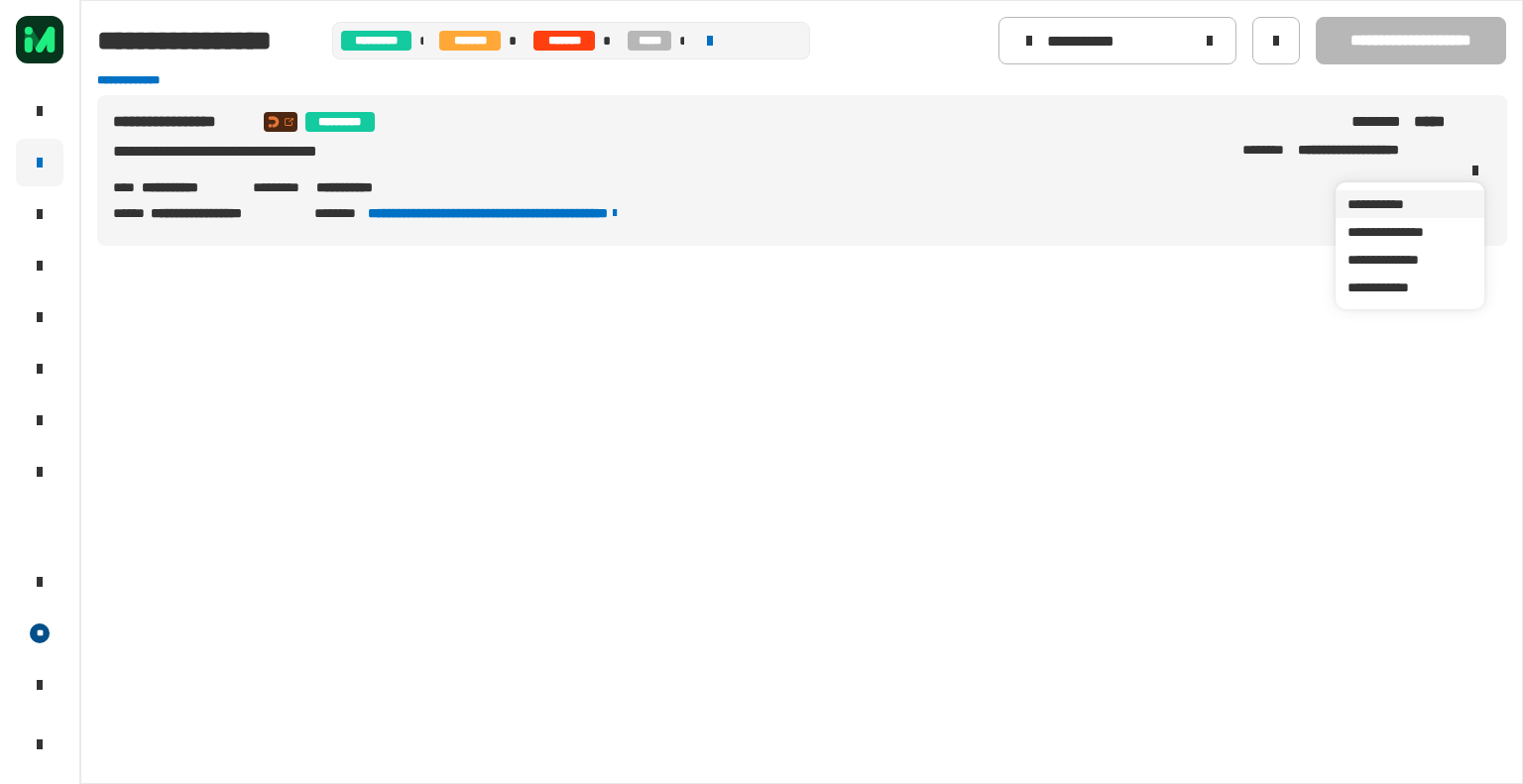 click on "**********" at bounding box center [1410, 204] 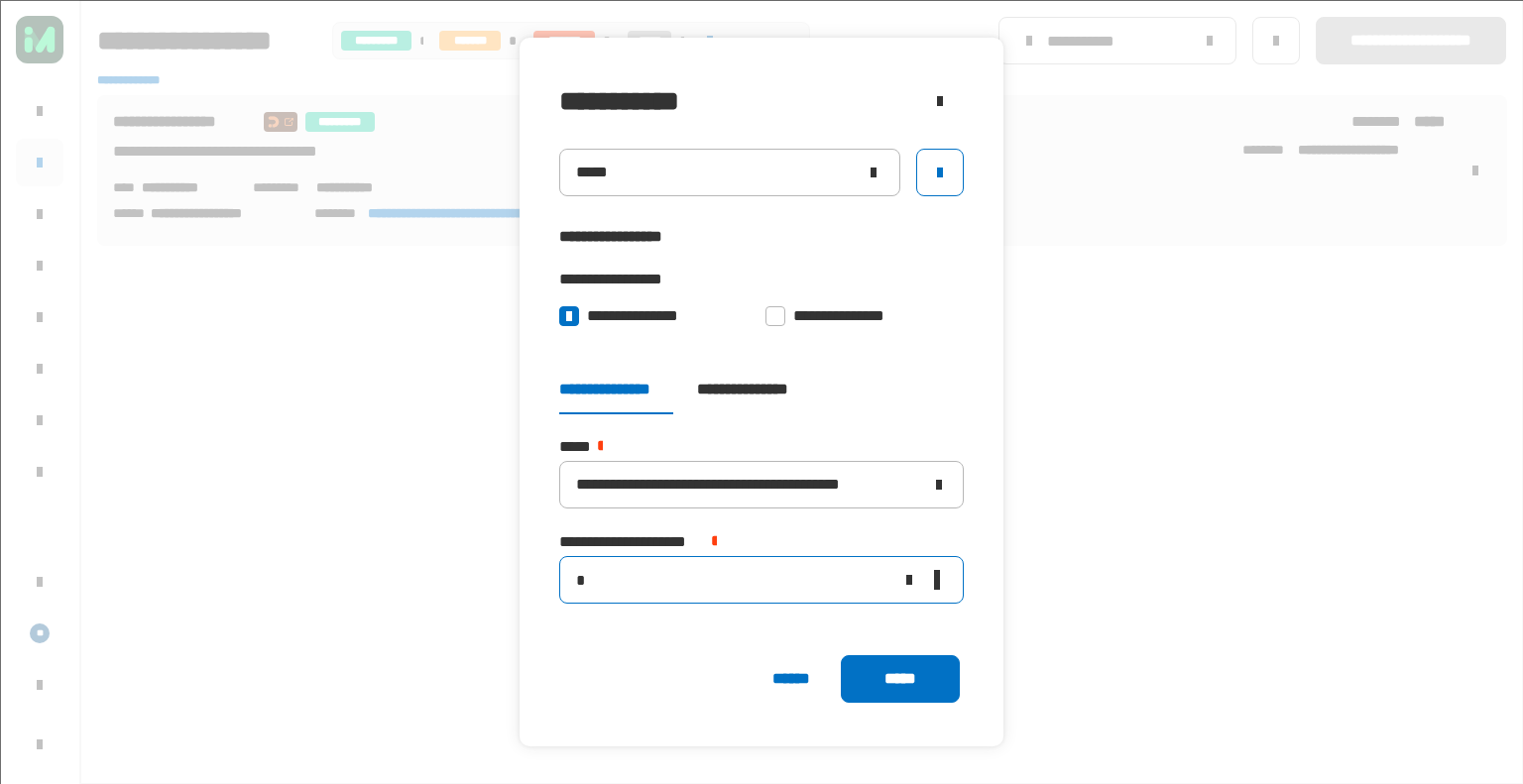 drag, startPoint x: 658, startPoint y: 603, endPoint x: 629, endPoint y: 600, distance: 29.154759 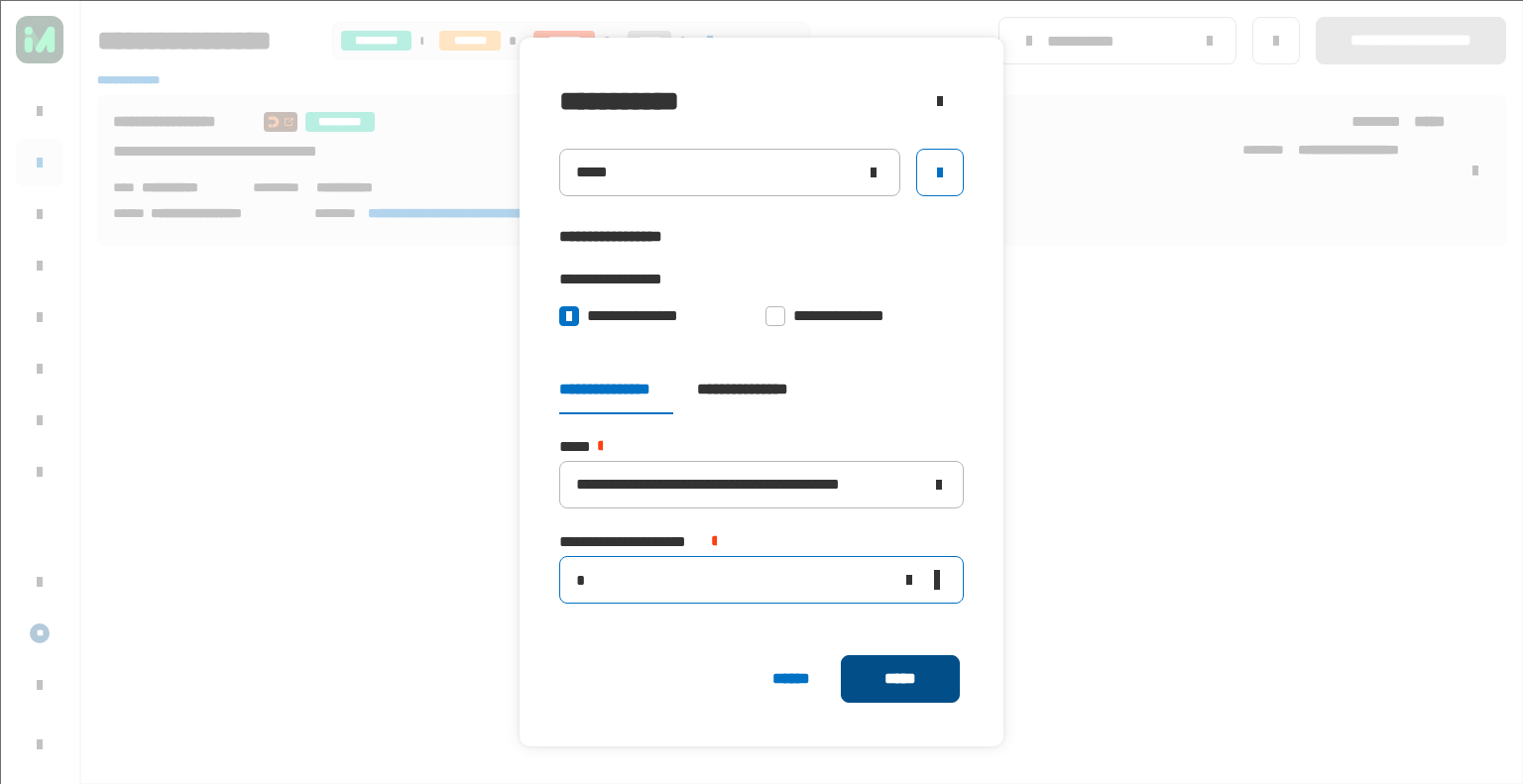 type on "*" 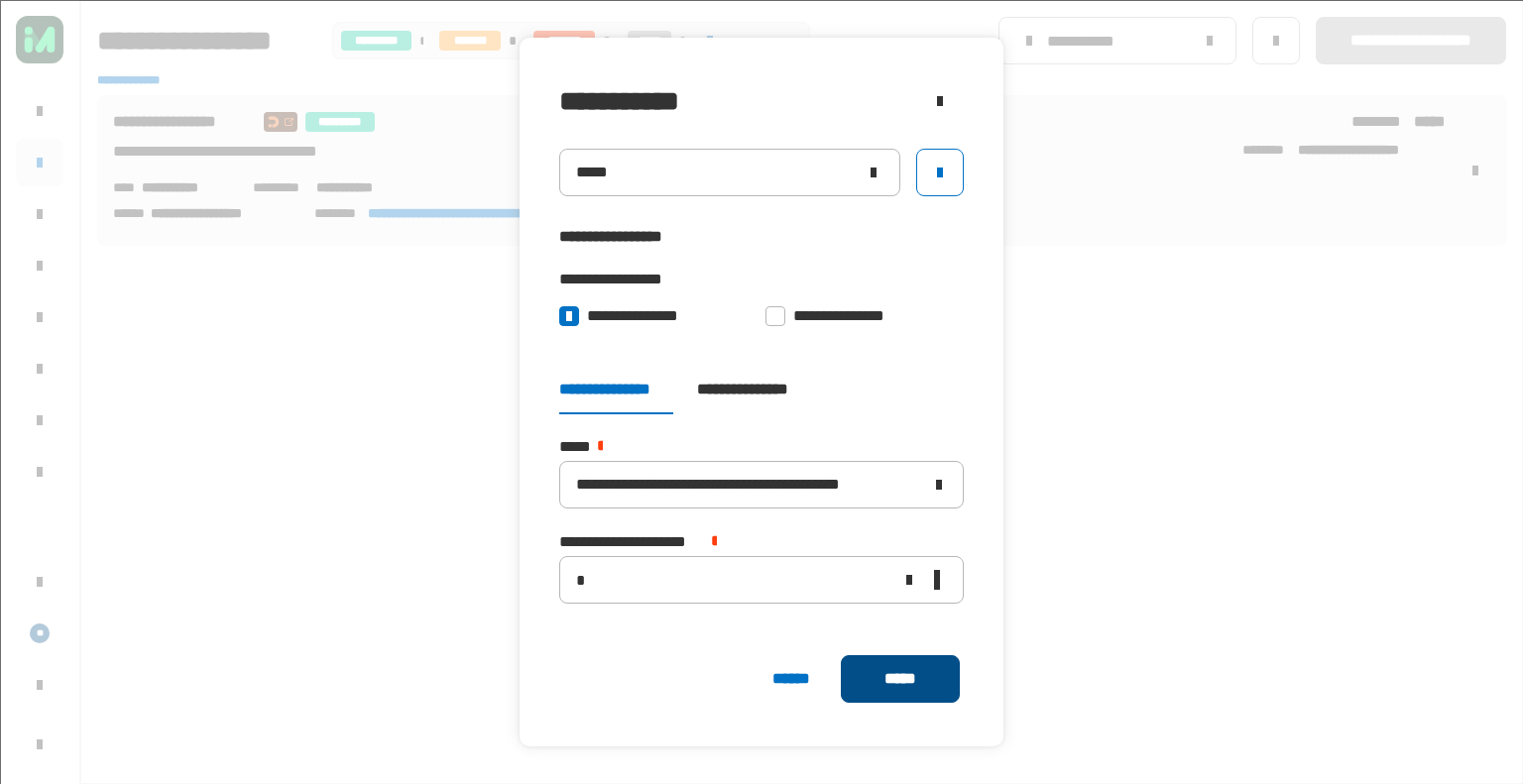click on "*****" 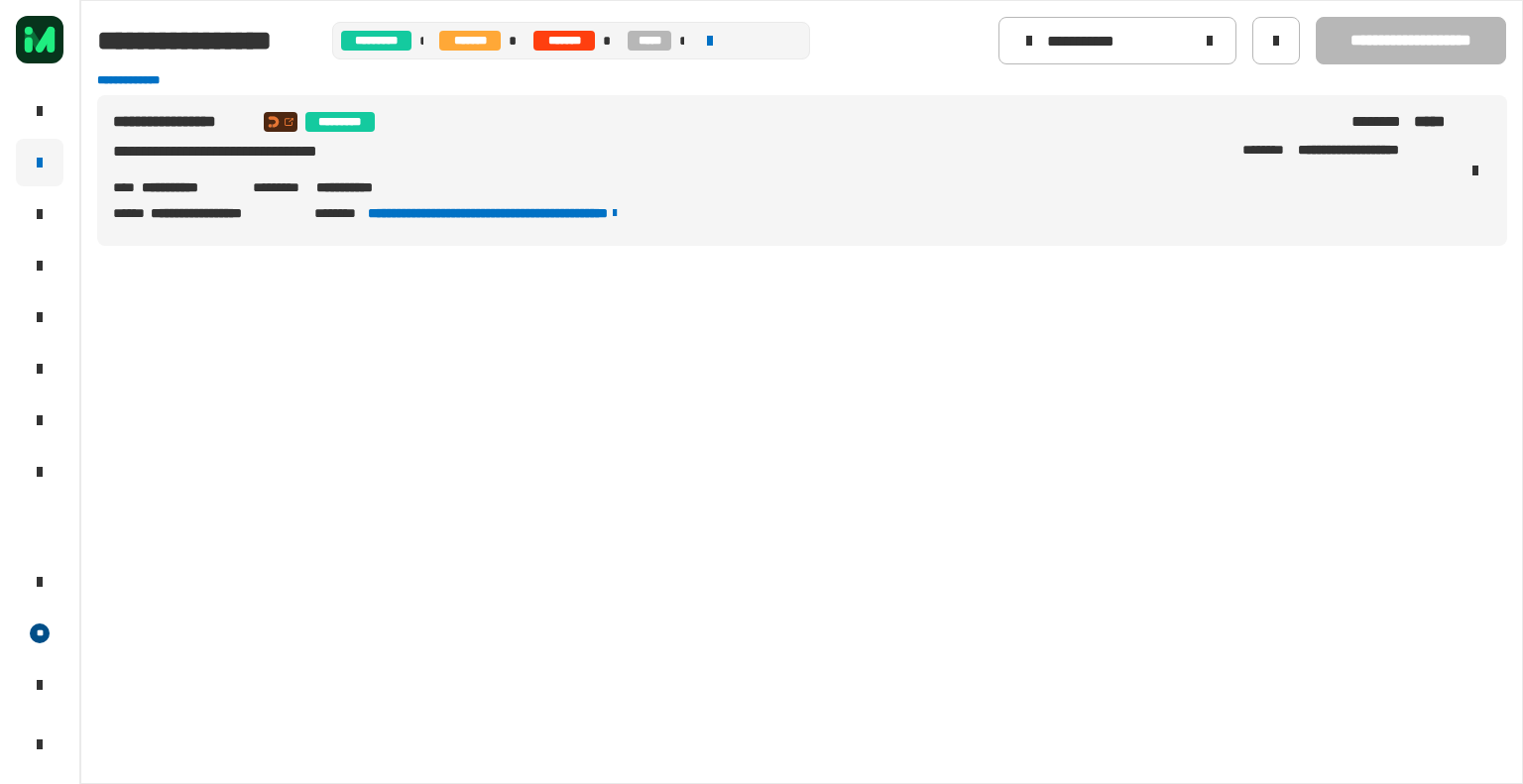 click on "**********" at bounding box center [188, 187] 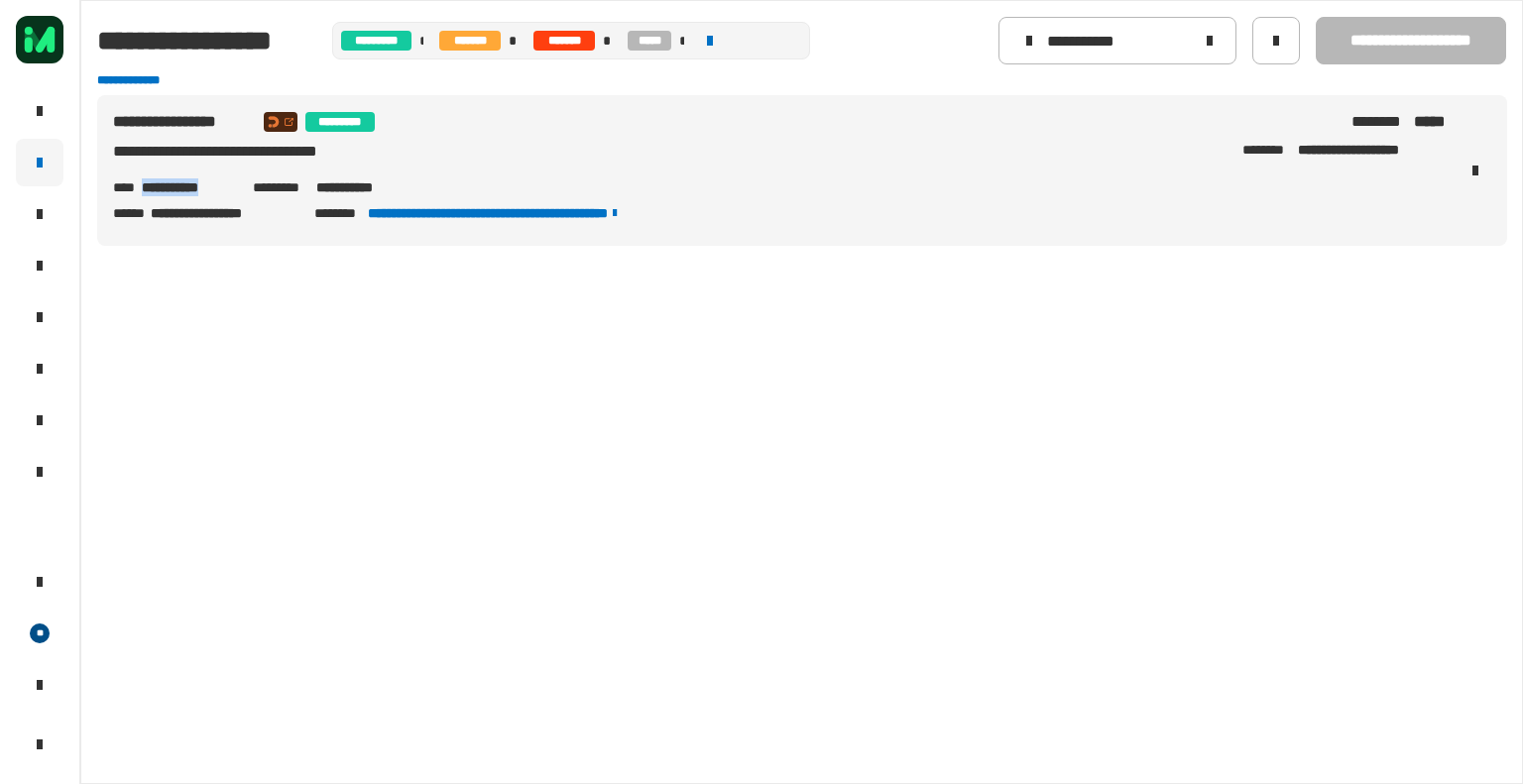 click on "**********" at bounding box center [188, 187] 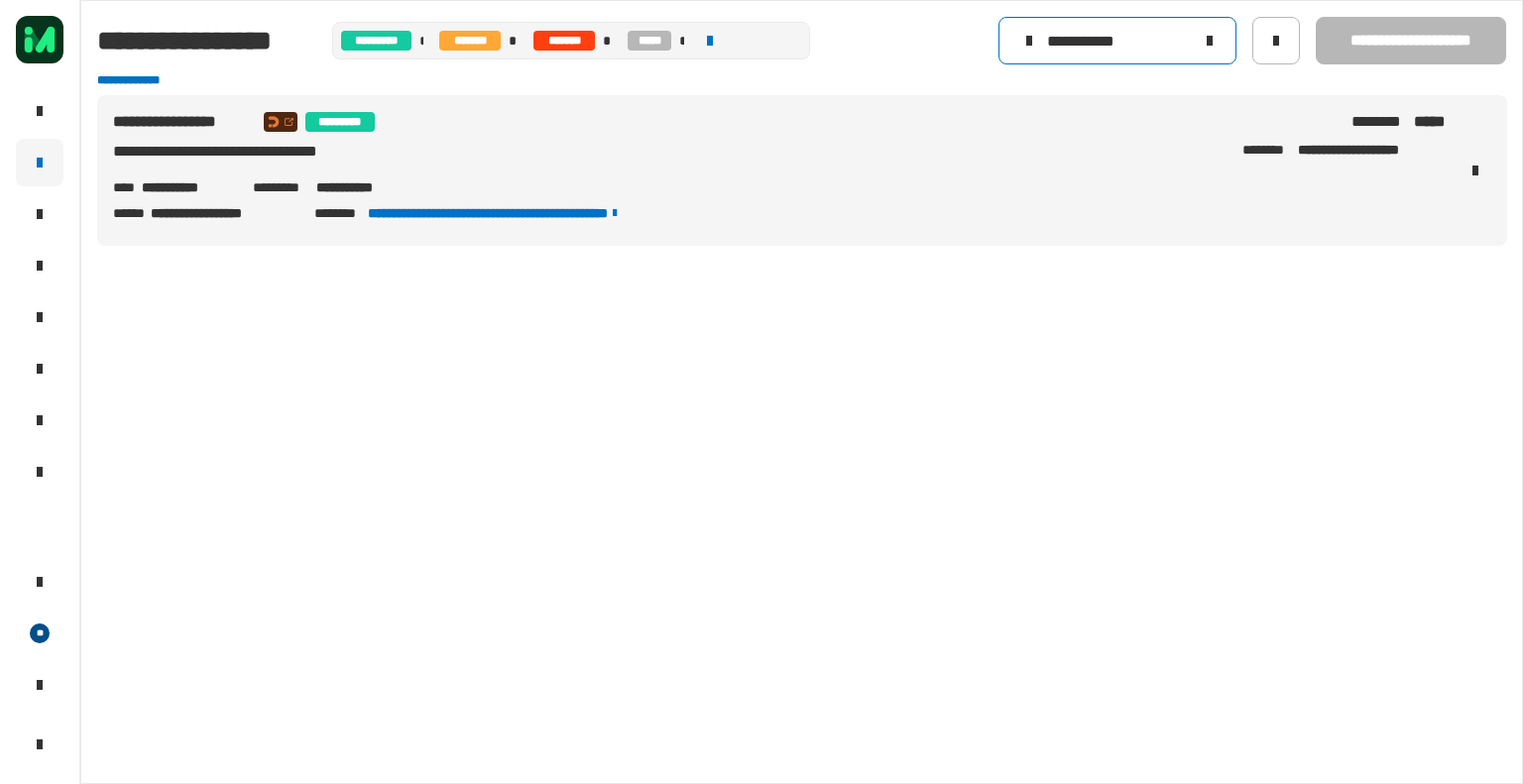 click on "**********" 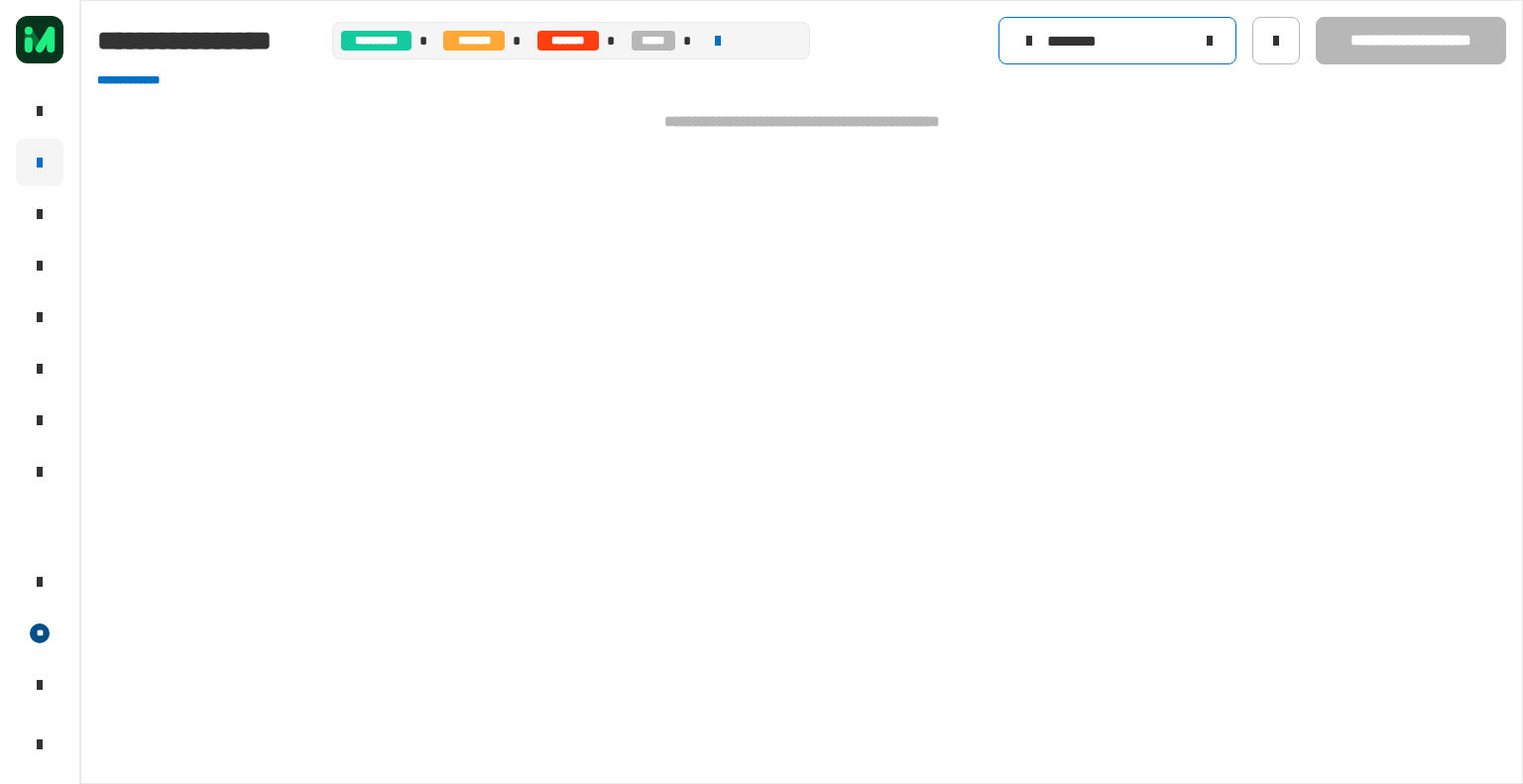 click on "********" 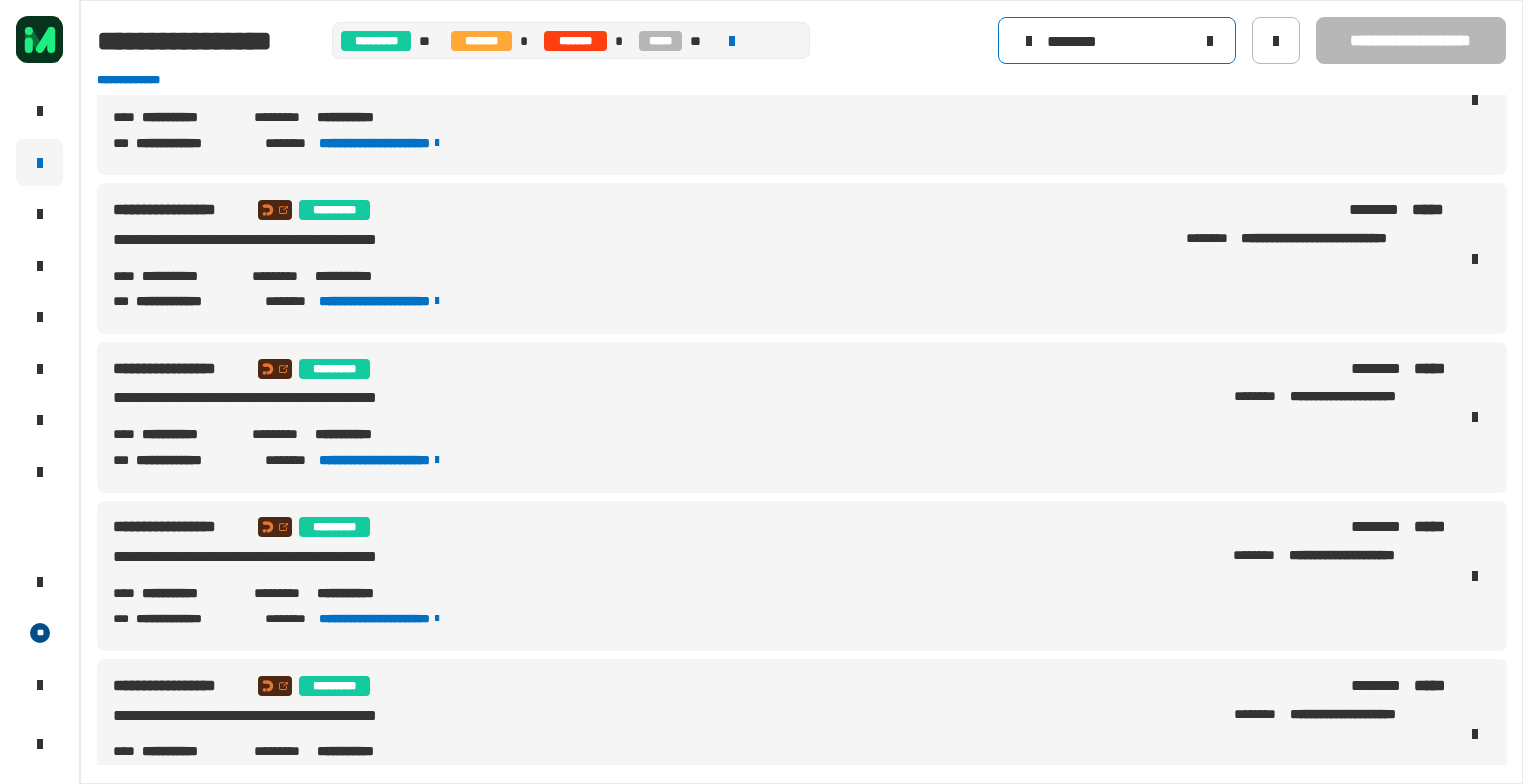 scroll, scrollTop: 0, scrollLeft: 0, axis: both 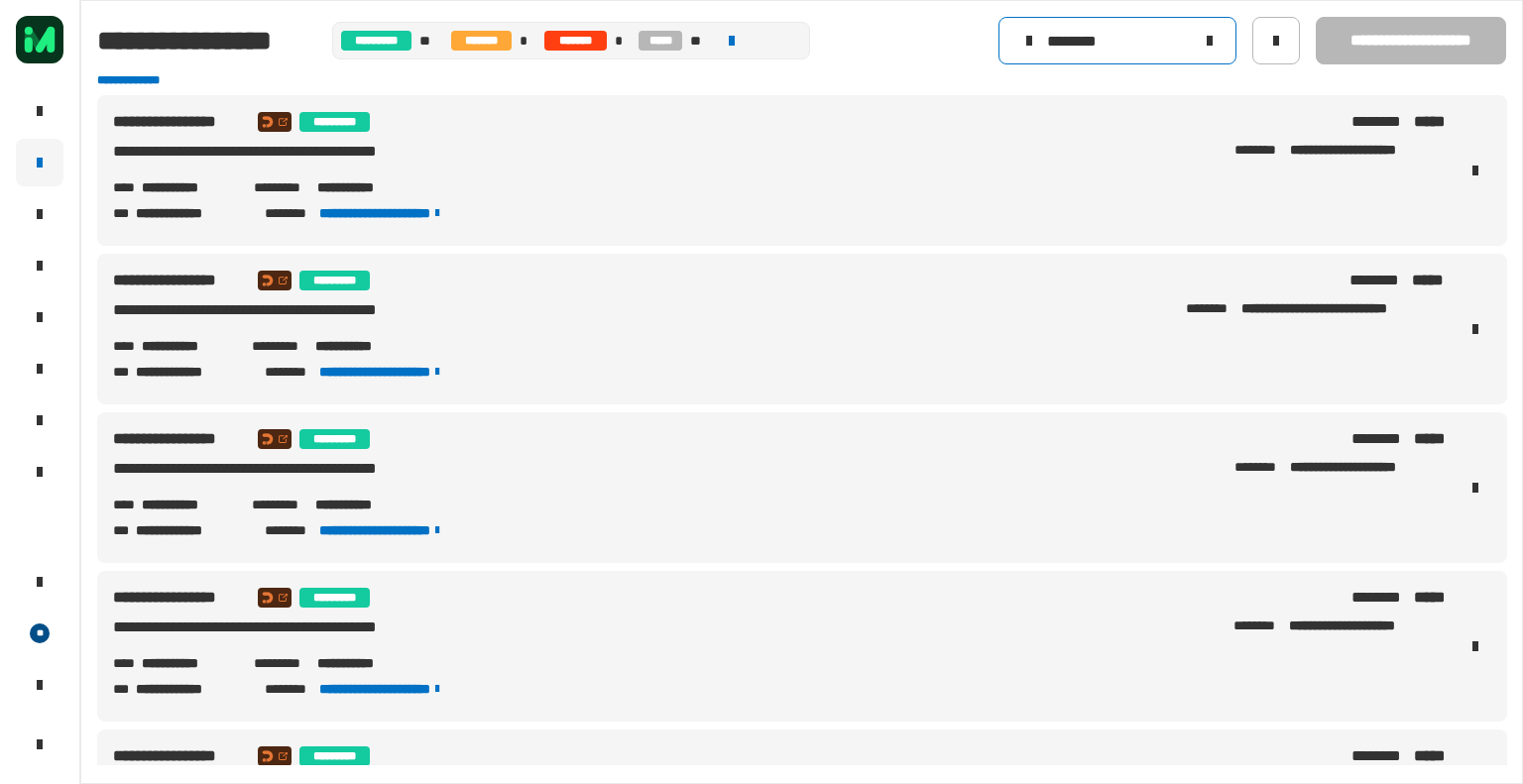 type on "********" 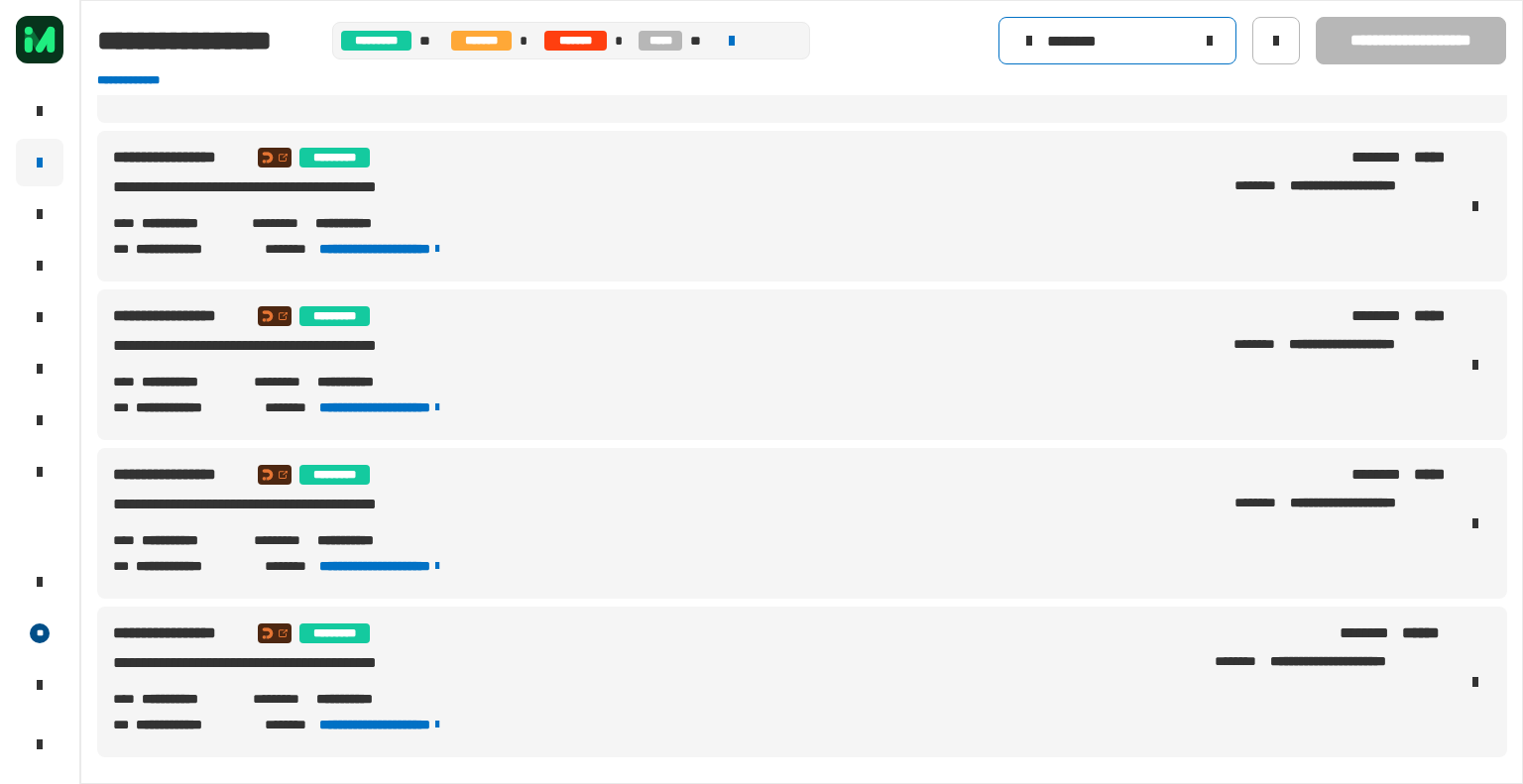 scroll, scrollTop: 0, scrollLeft: 0, axis: both 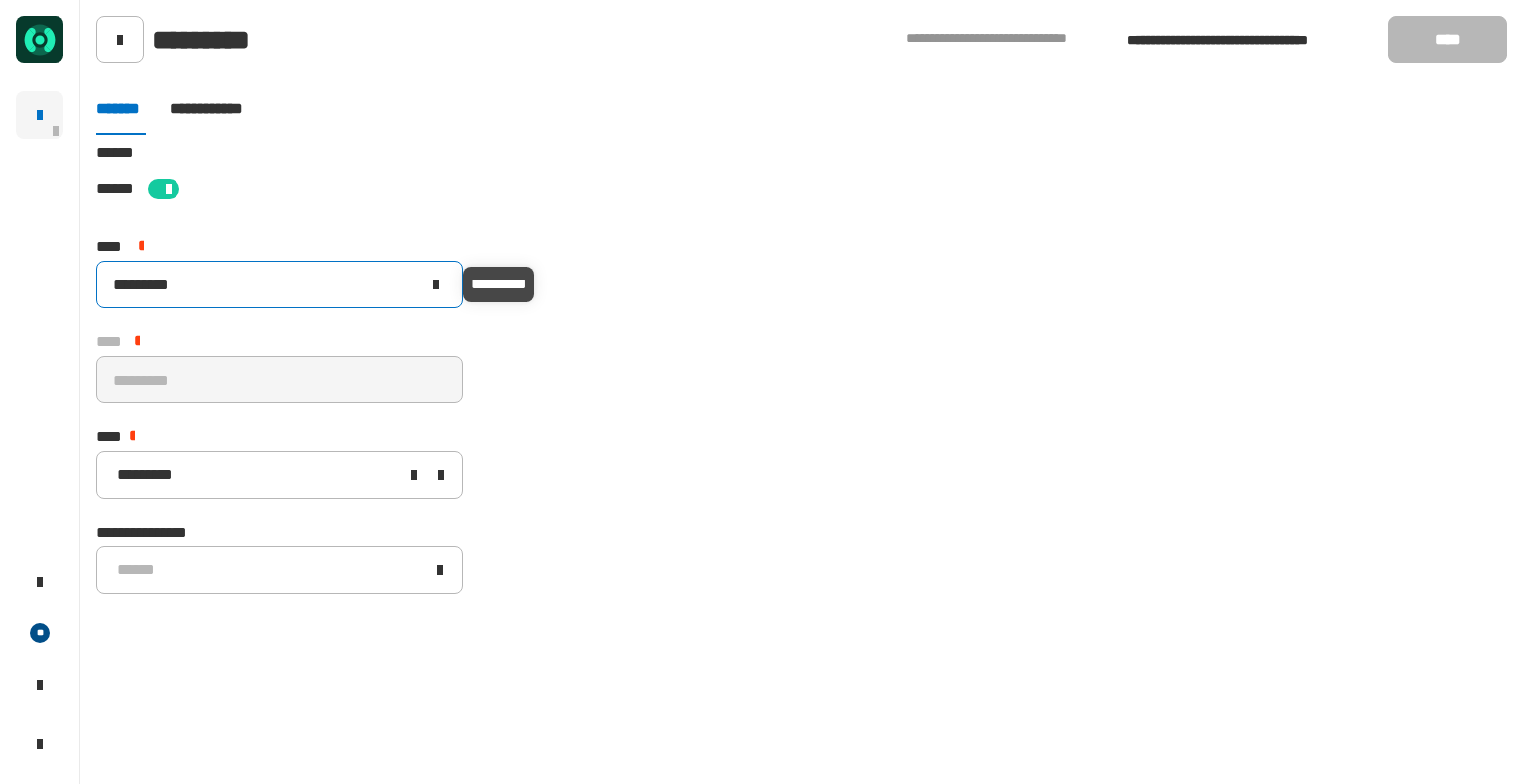 click on "*********" 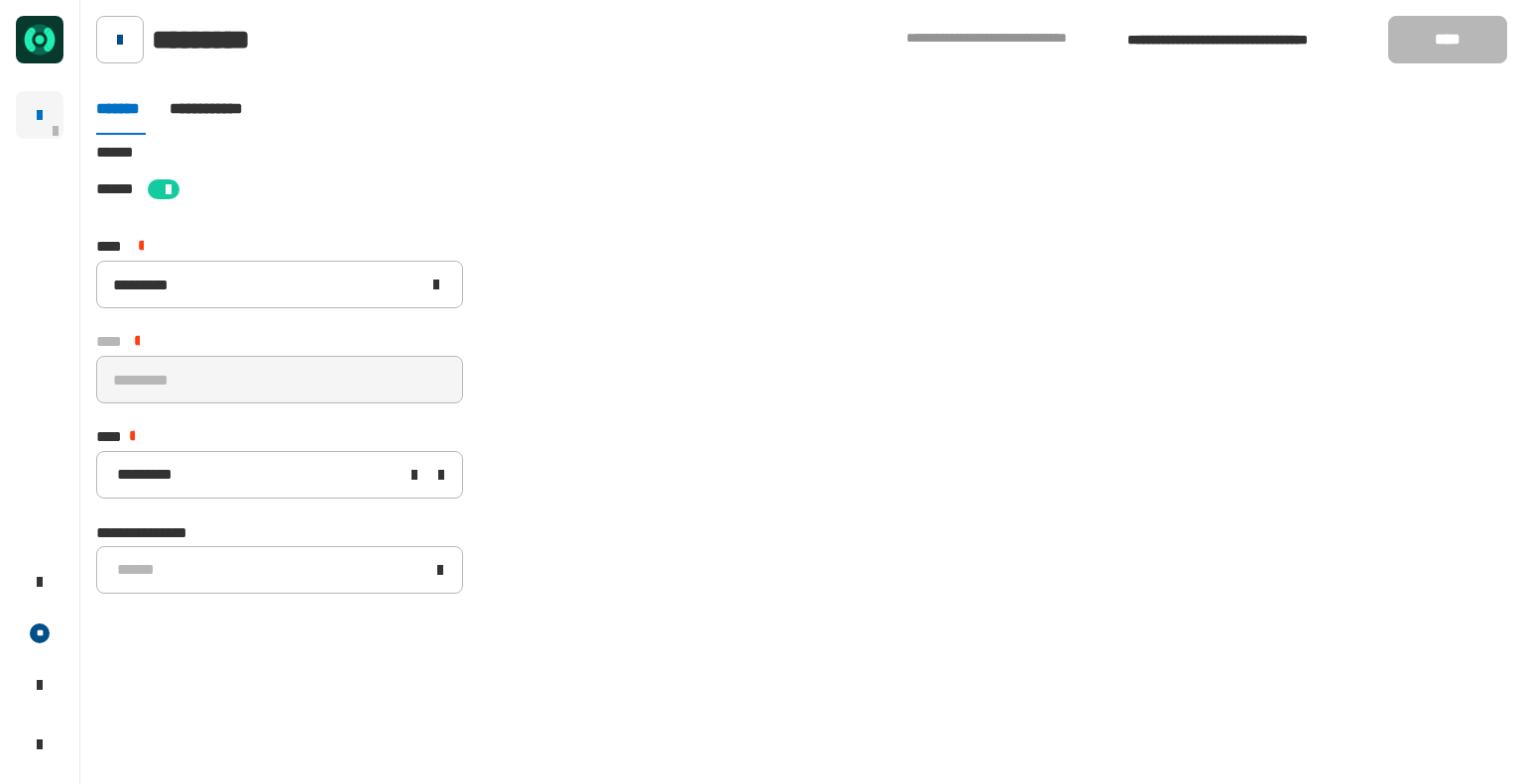 click 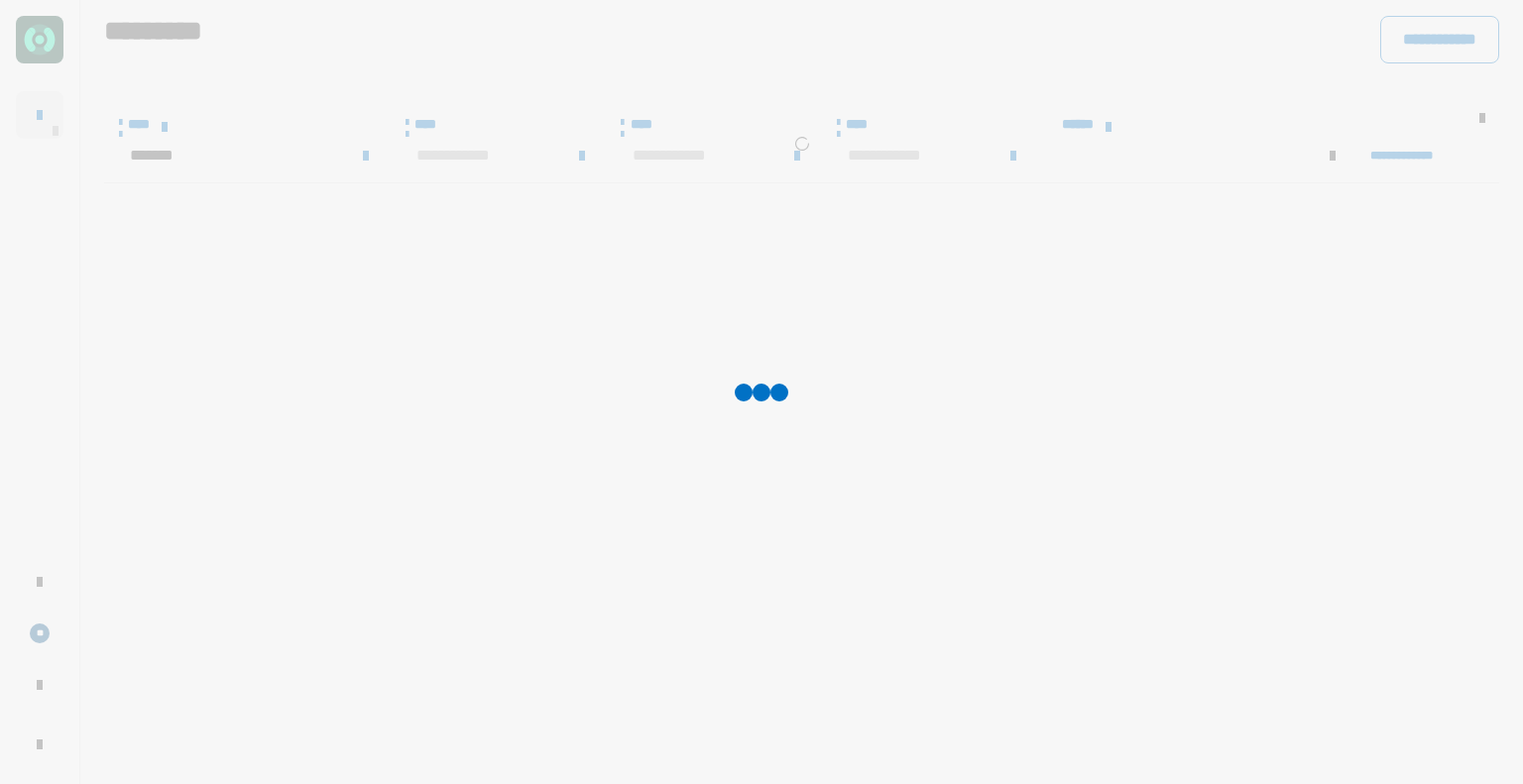 type on "*******" 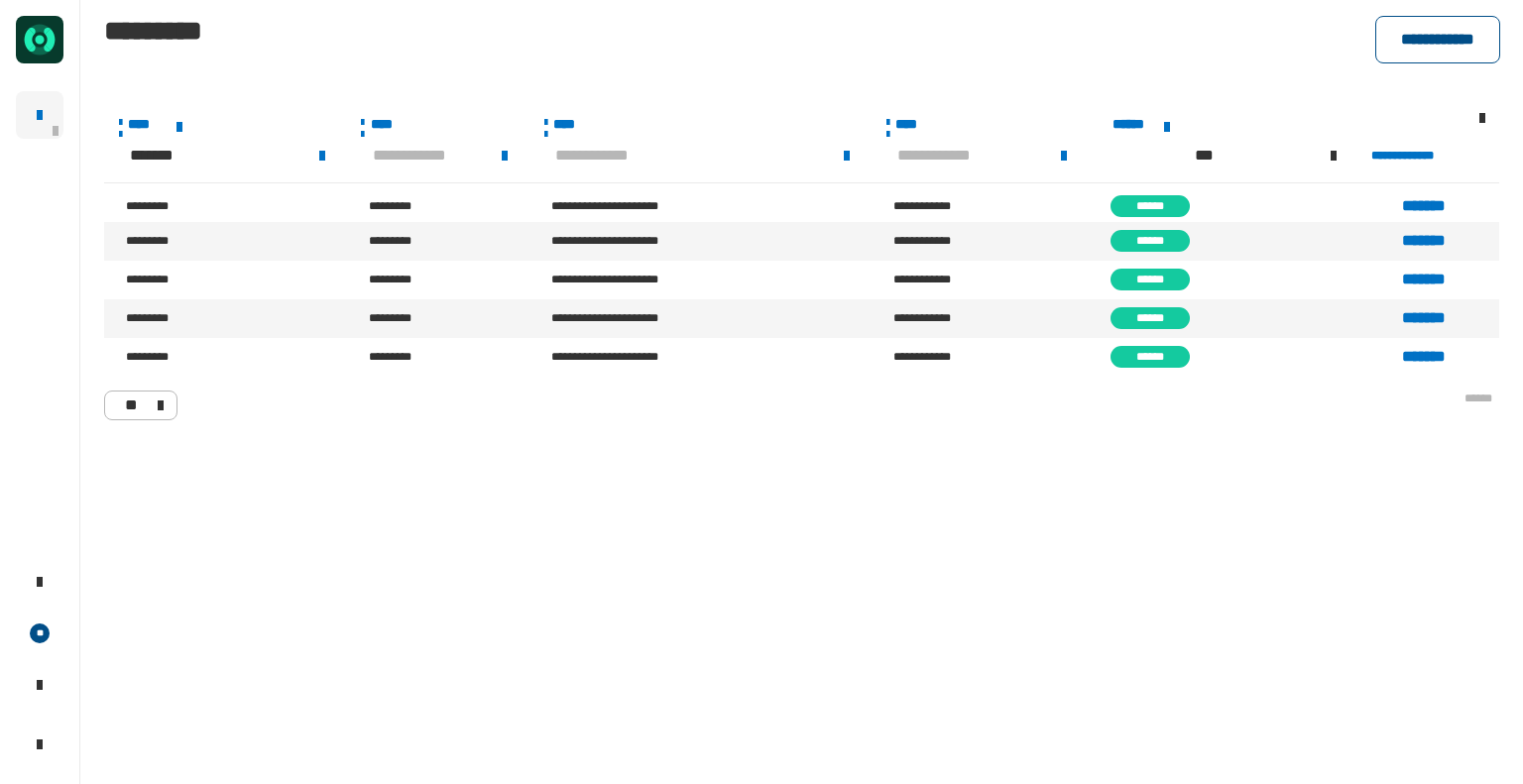 click on "**********" 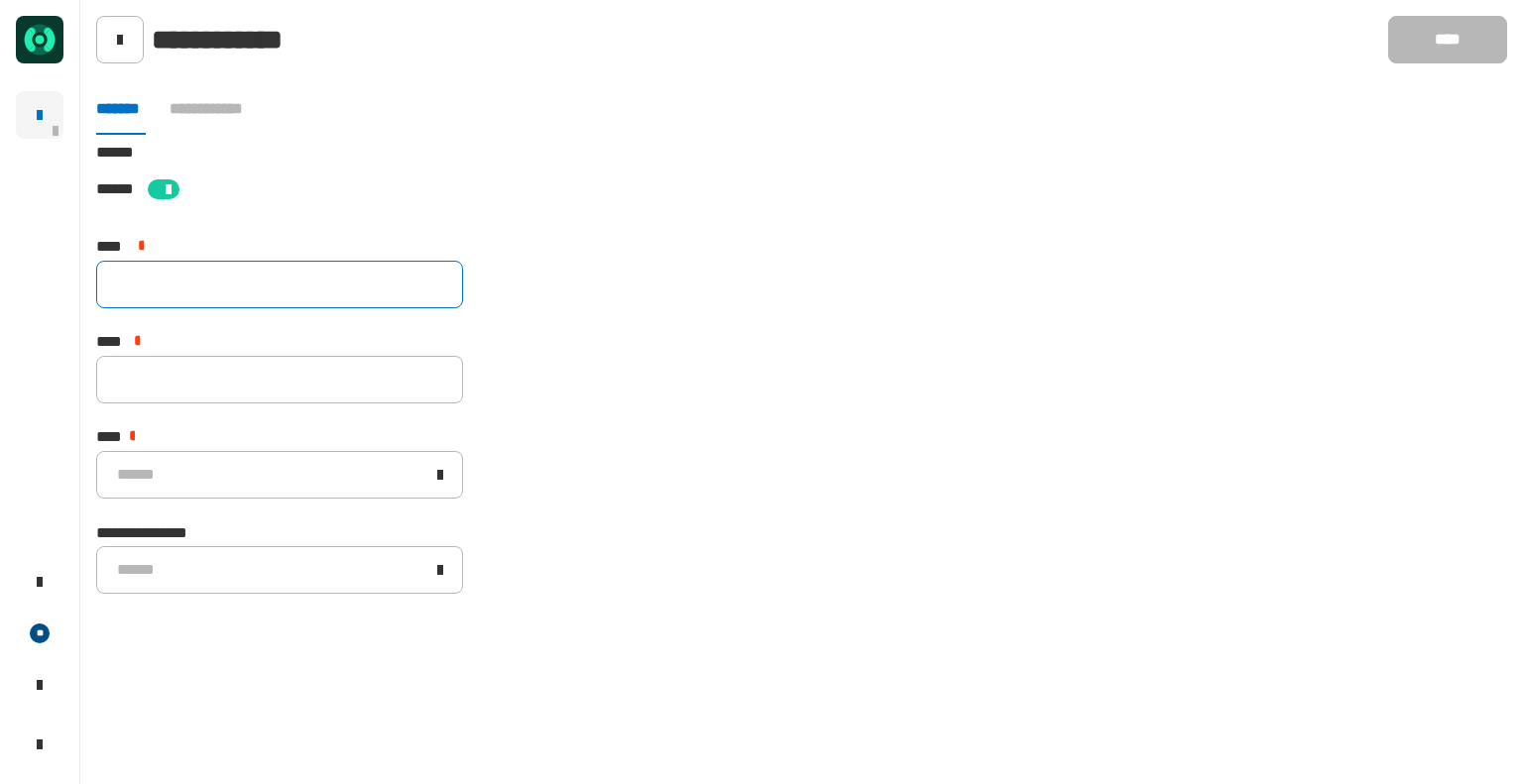 click 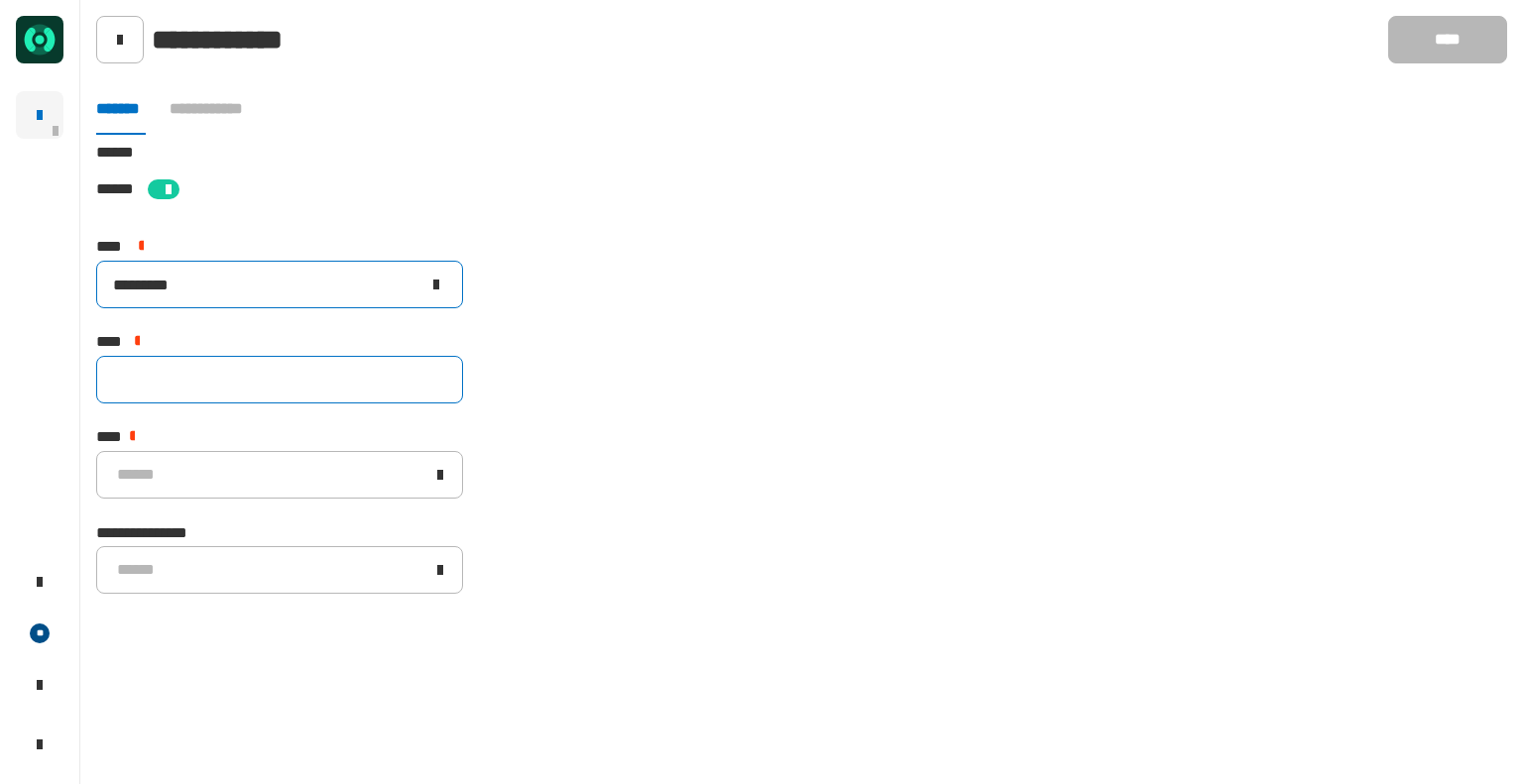 type on "*********" 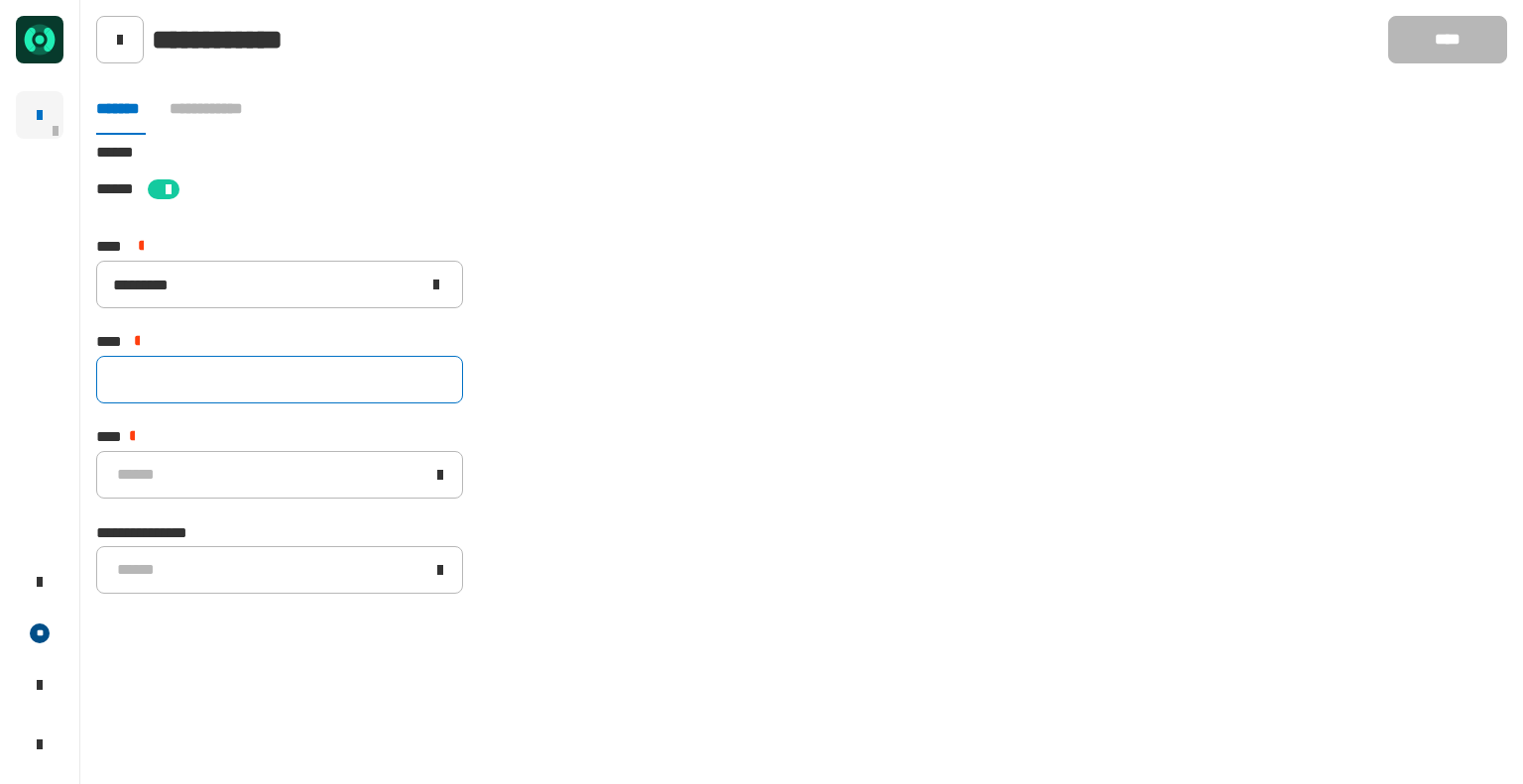 click 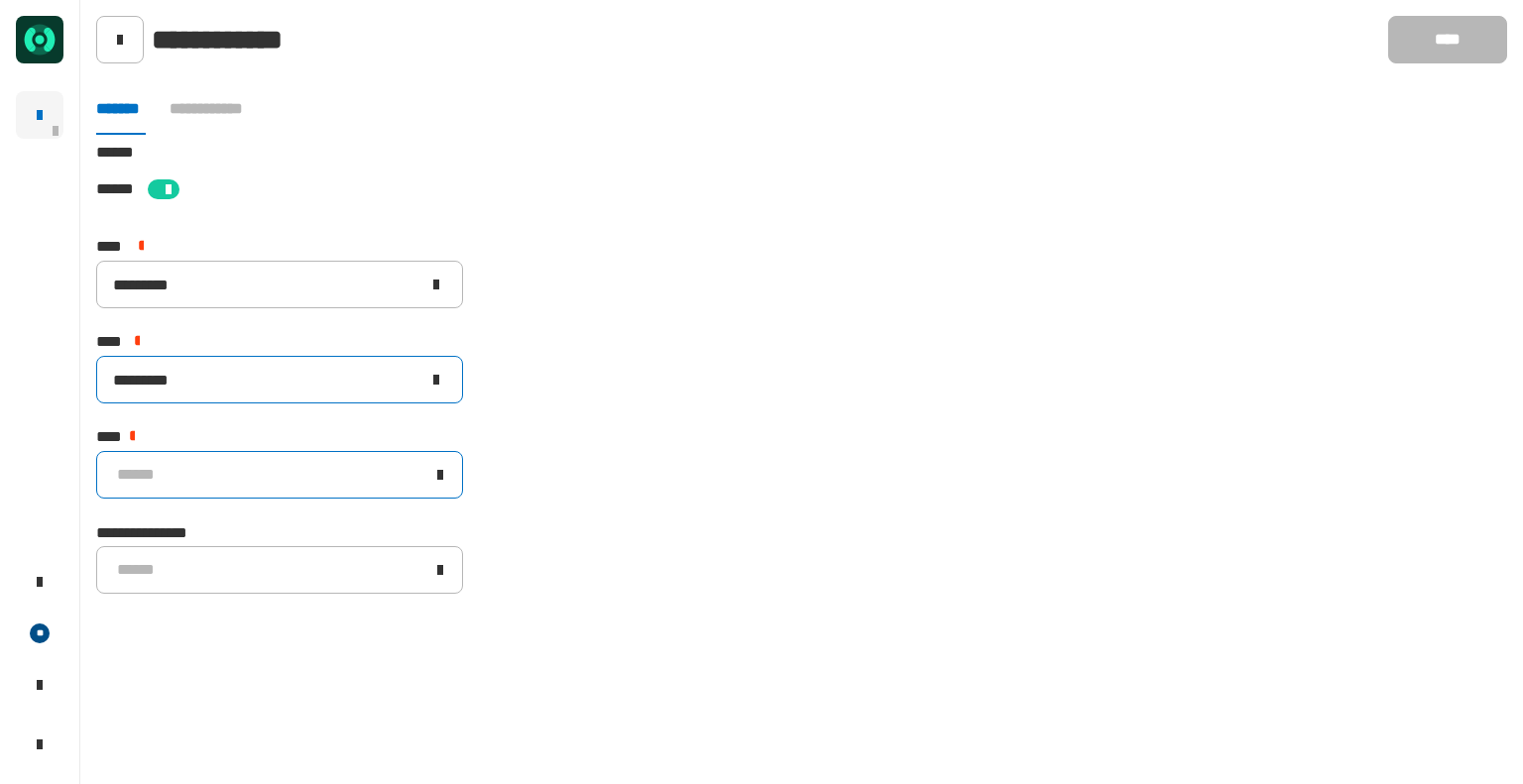 type on "*********" 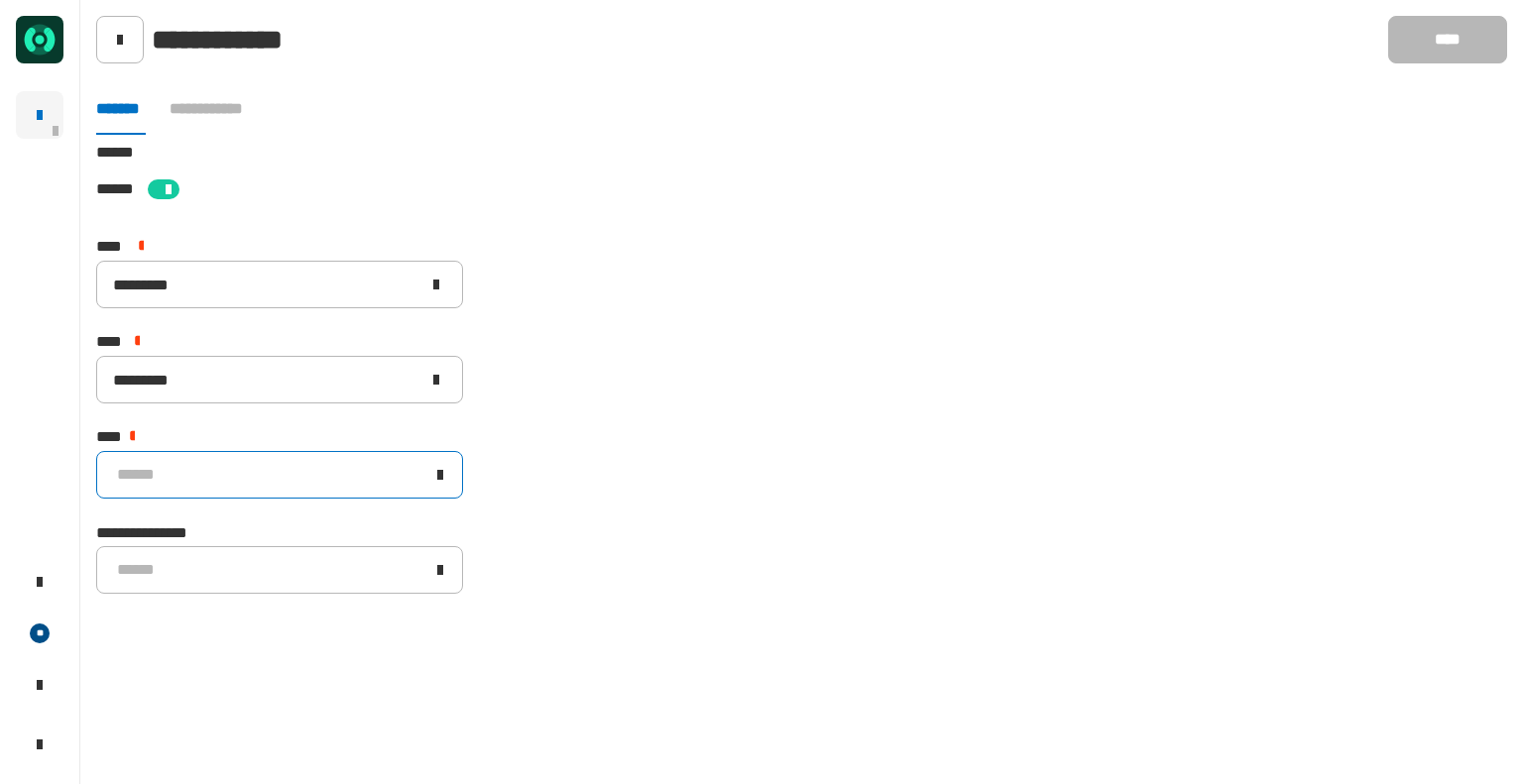 click on "******" 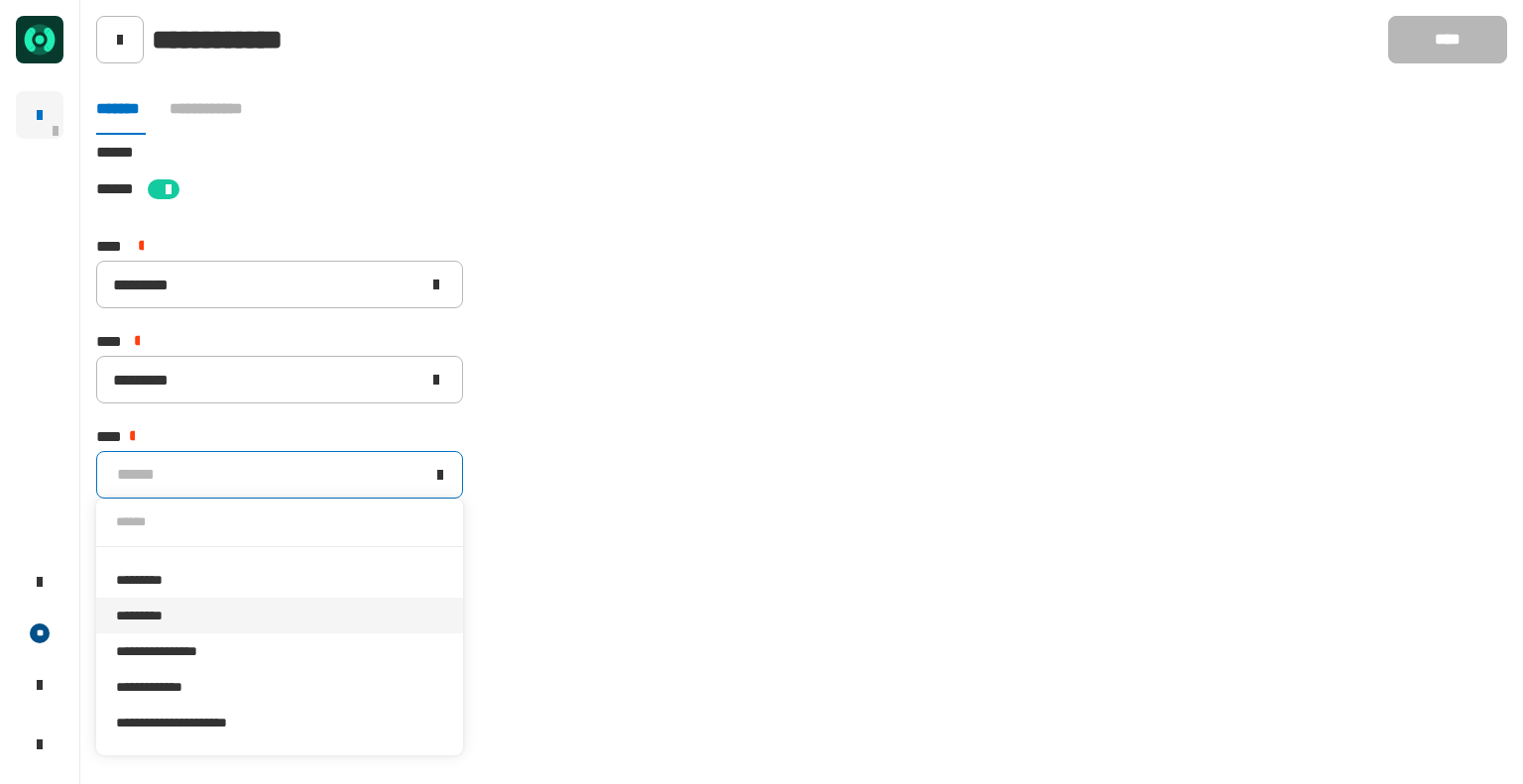 click on "*********" at bounding box center (280, 616) 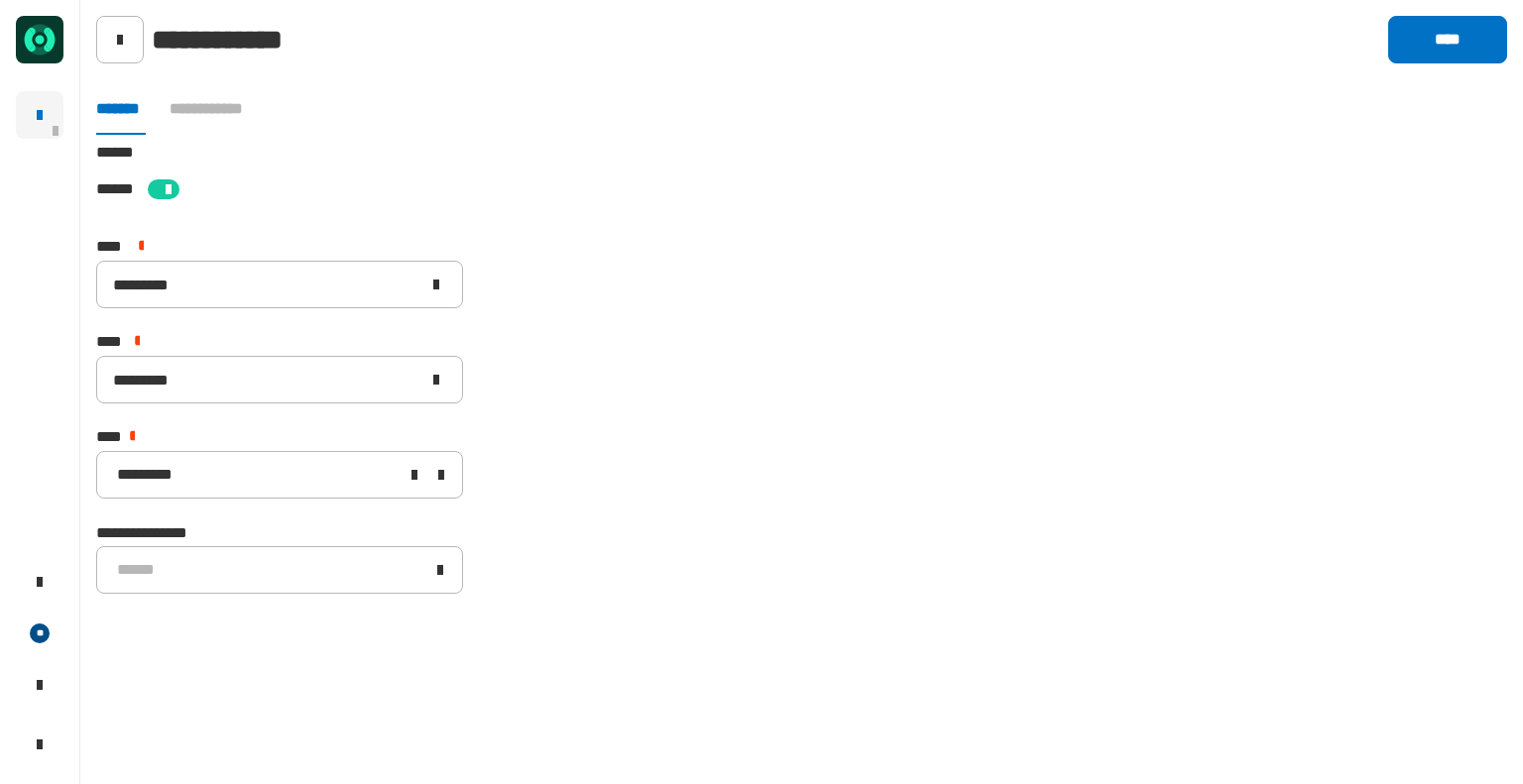 click on "**********" 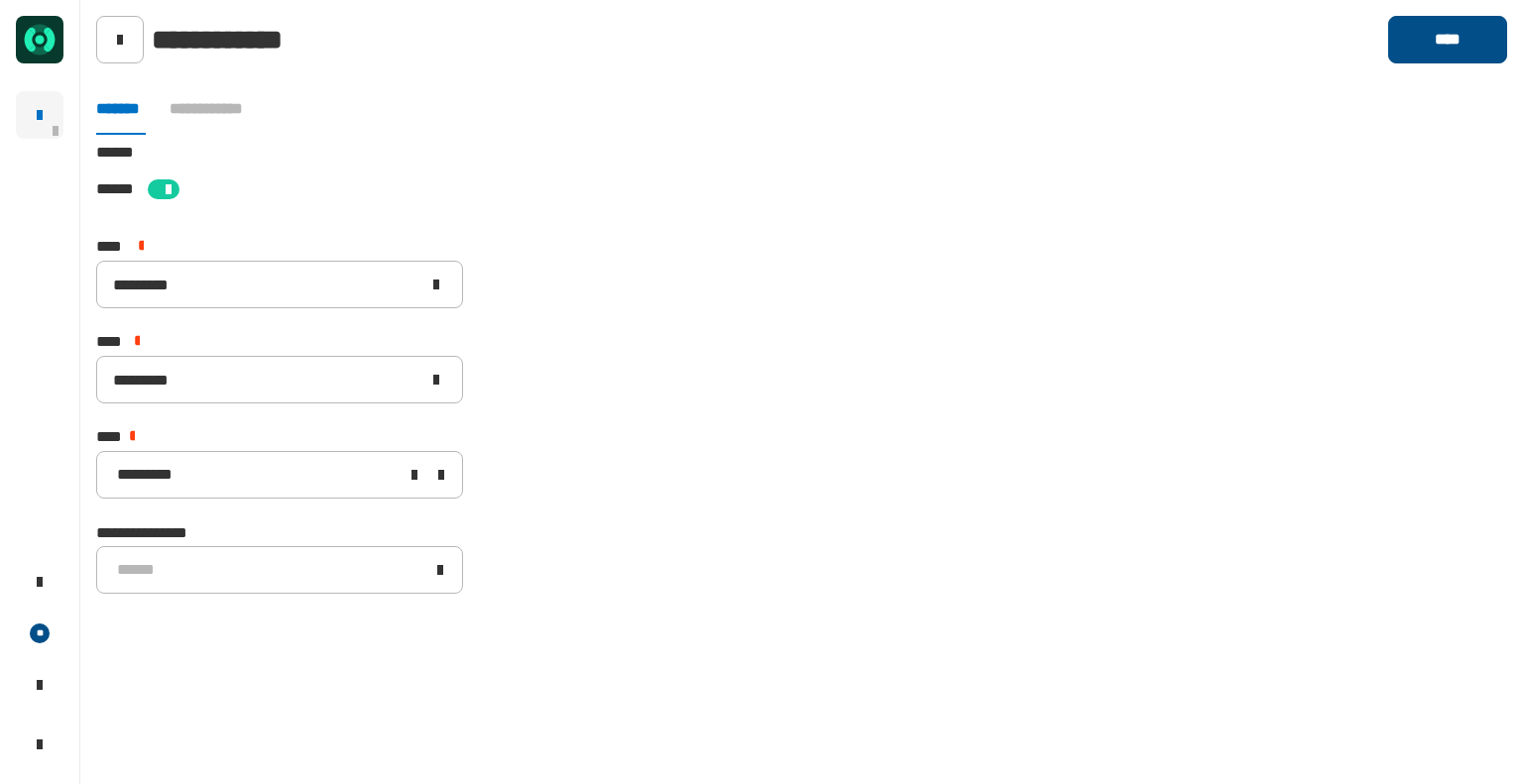 click on "****" 